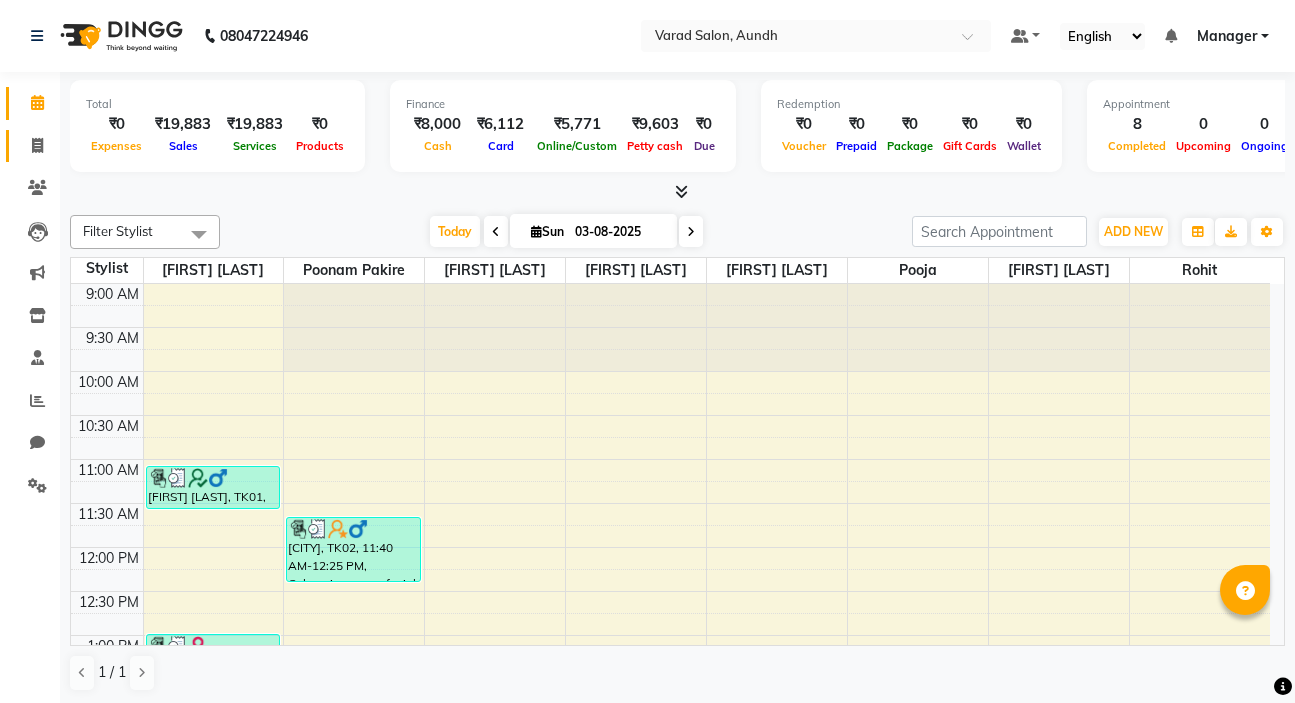 scroll, scrollTop: 0, scrollLeft: 0, axis: both 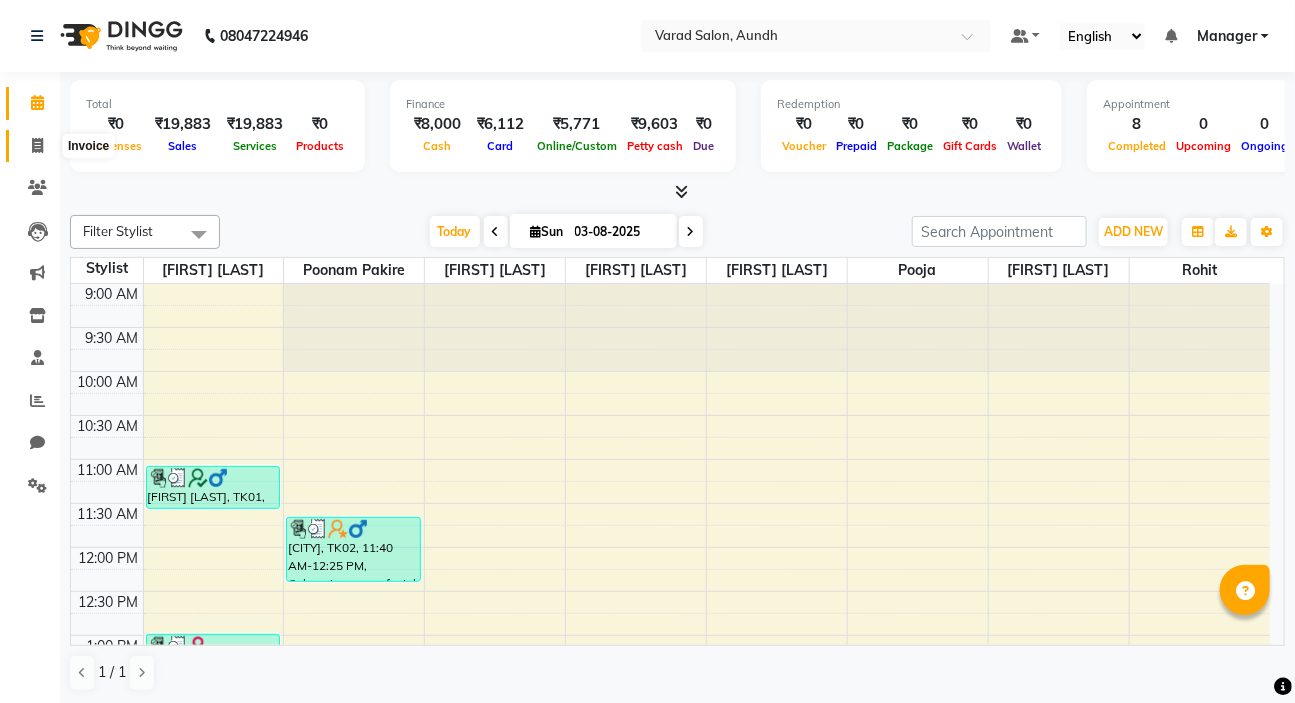 click 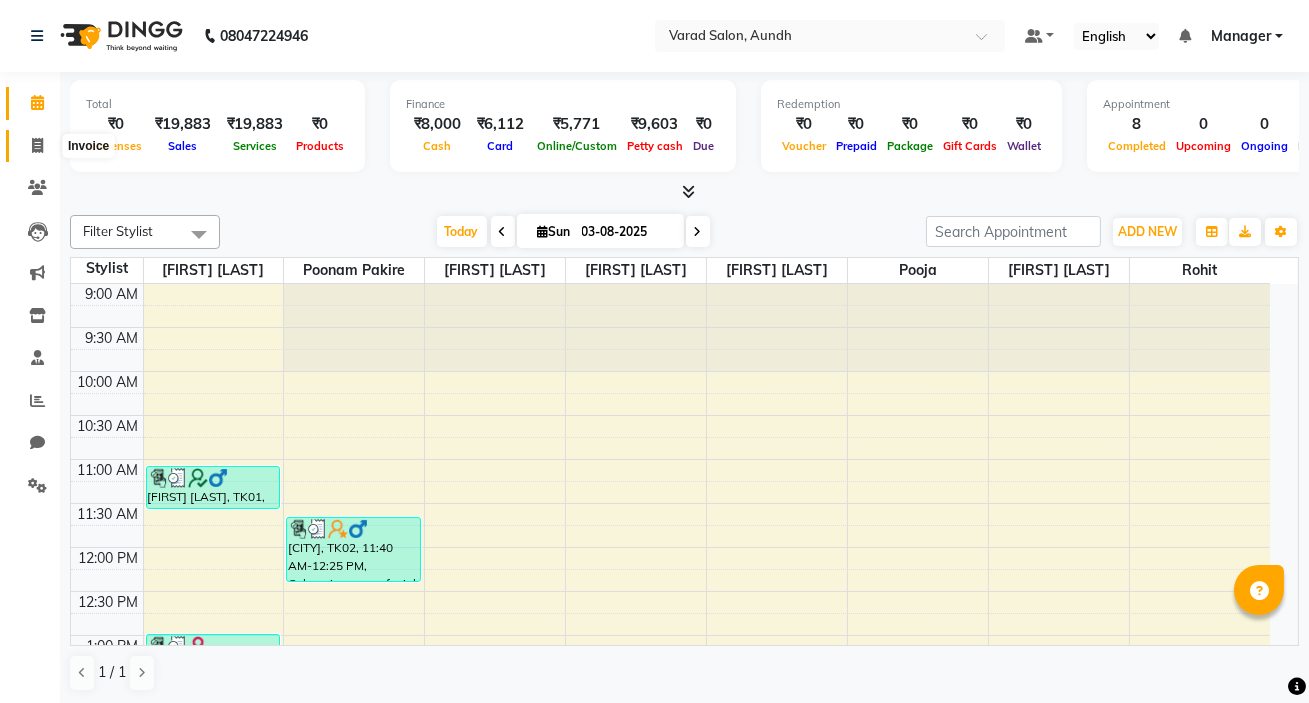 select on "7550" 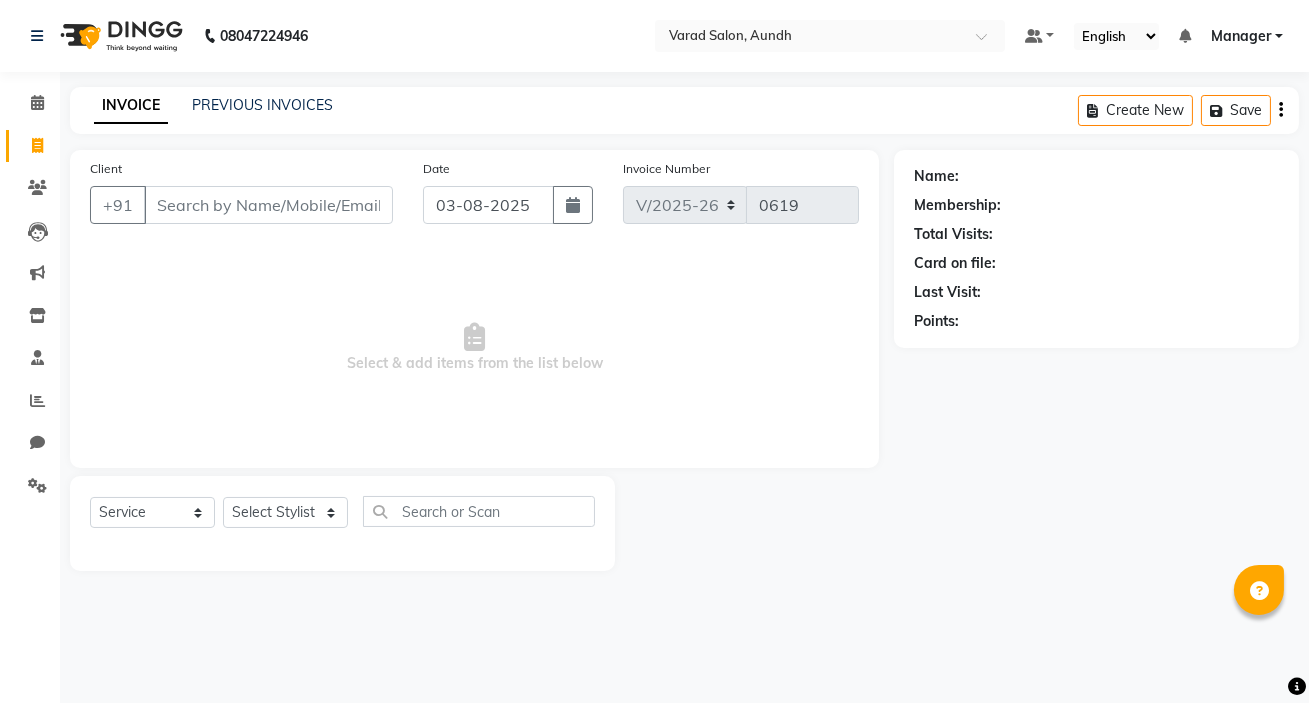 click on "INVOICE PREVIOUS INVOICES Create New   Save" 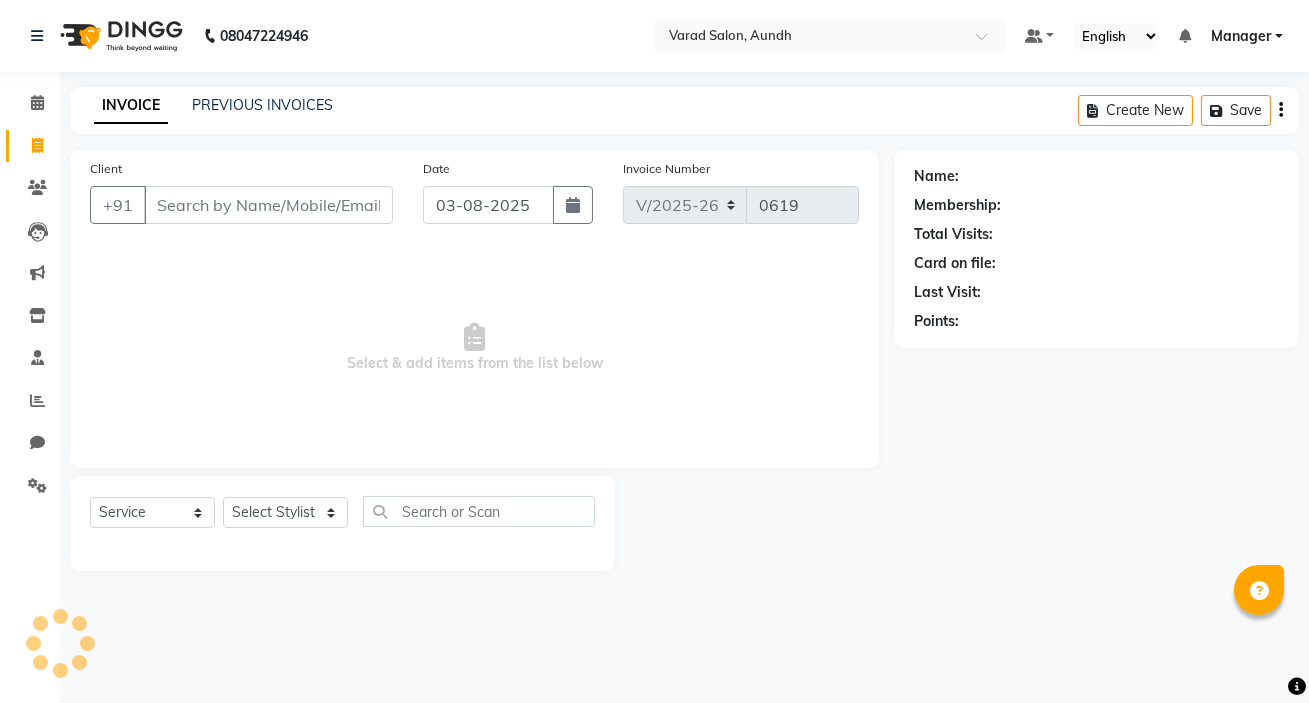 click on "INVOICE PREVIOUS INVOICES Create New   Save" 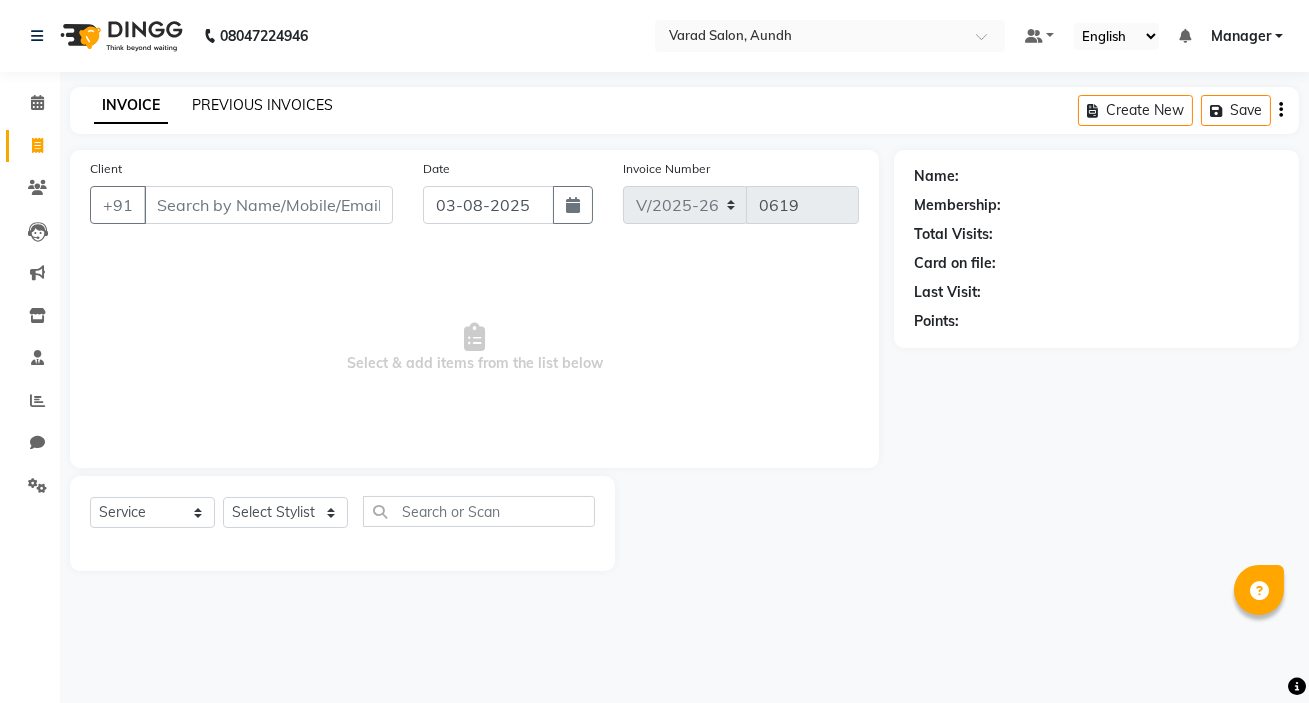 click on "PREVIOUS INVOICES" 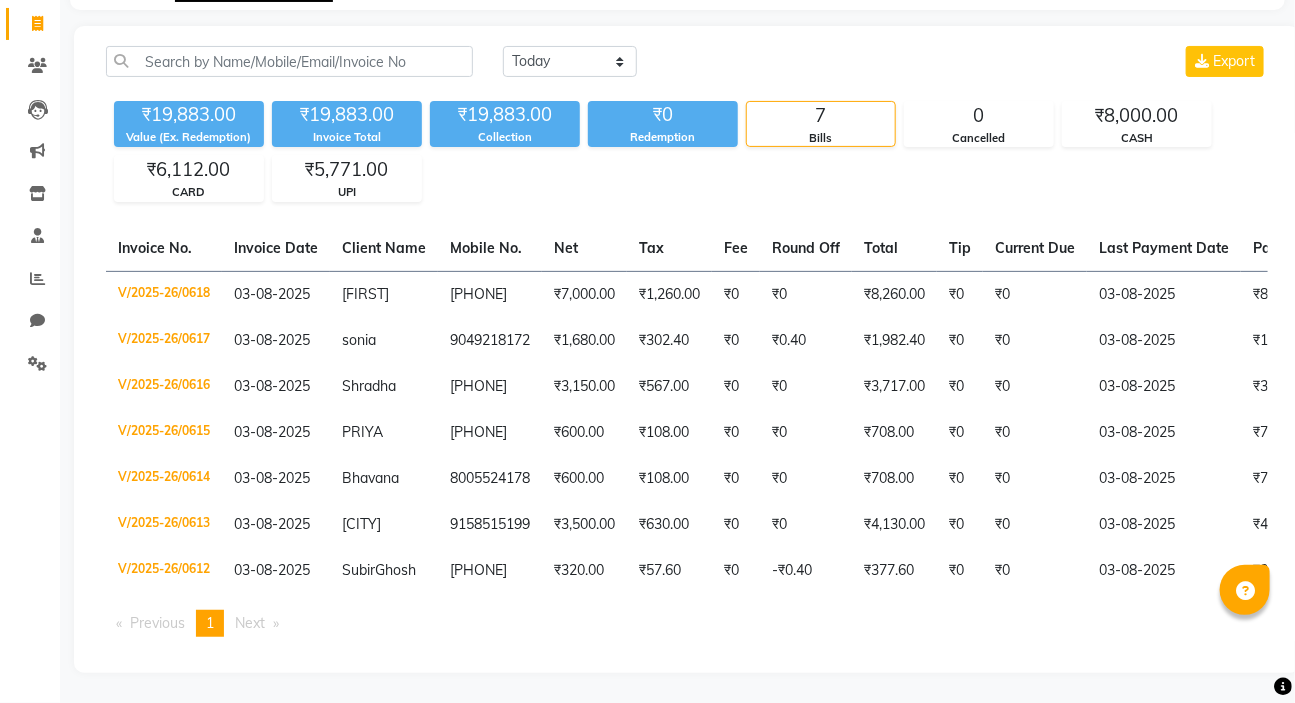scroll, scrollTop: 137, scrollLeft: 0, axis: vertical 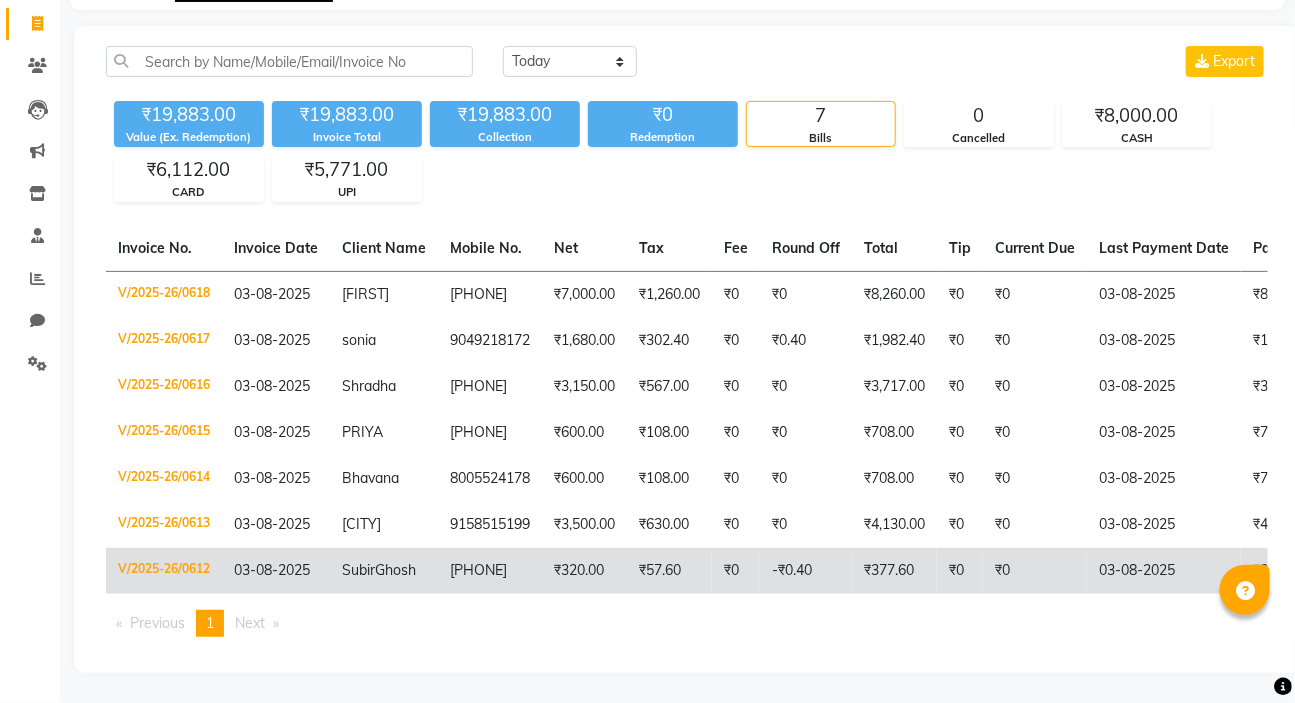 click on "V/2025-26/0612" 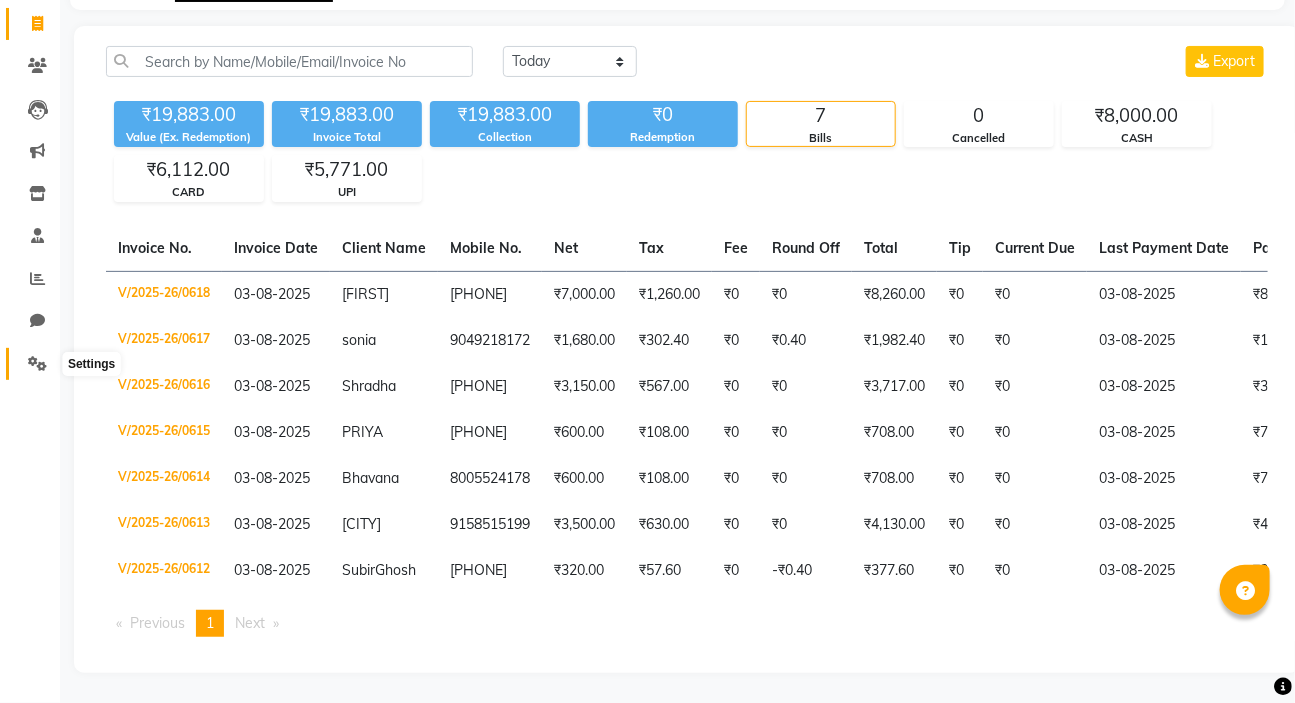 click 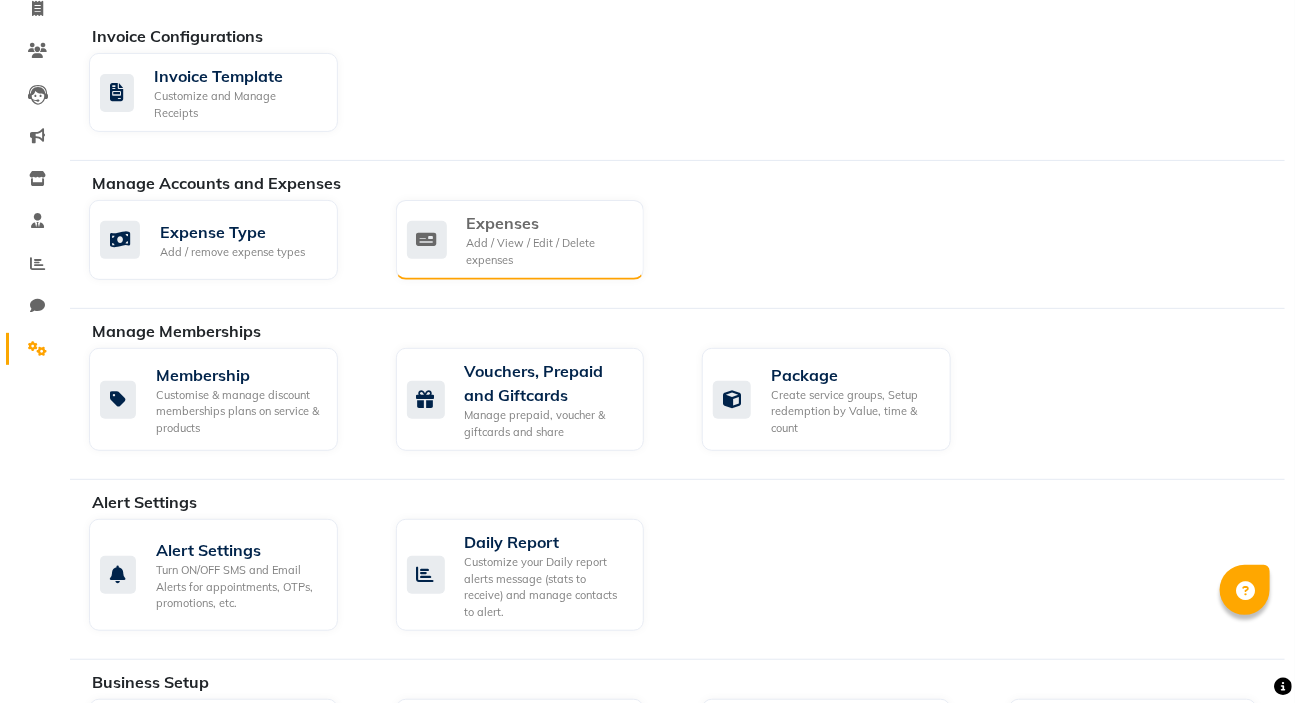 click on "Add / View / Edit / Delete expenses" 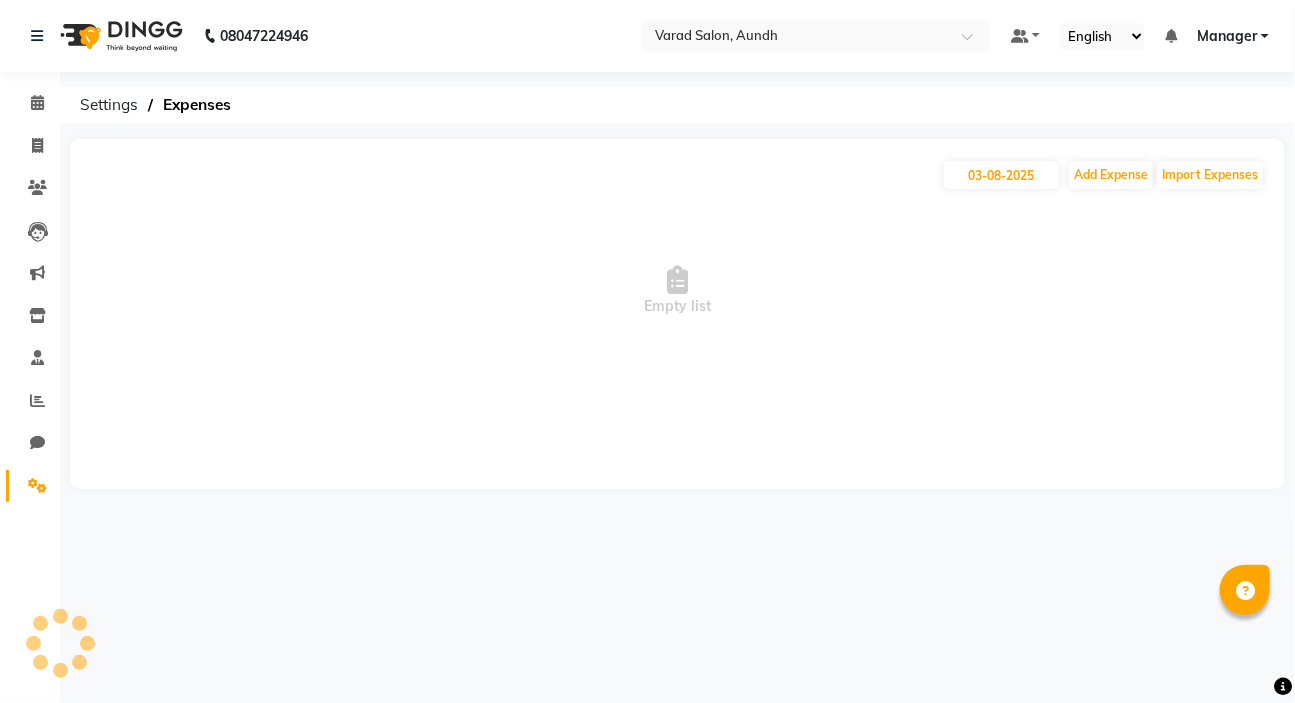scroll, scrollTop: 0, scrollLeft: 0, axis: both 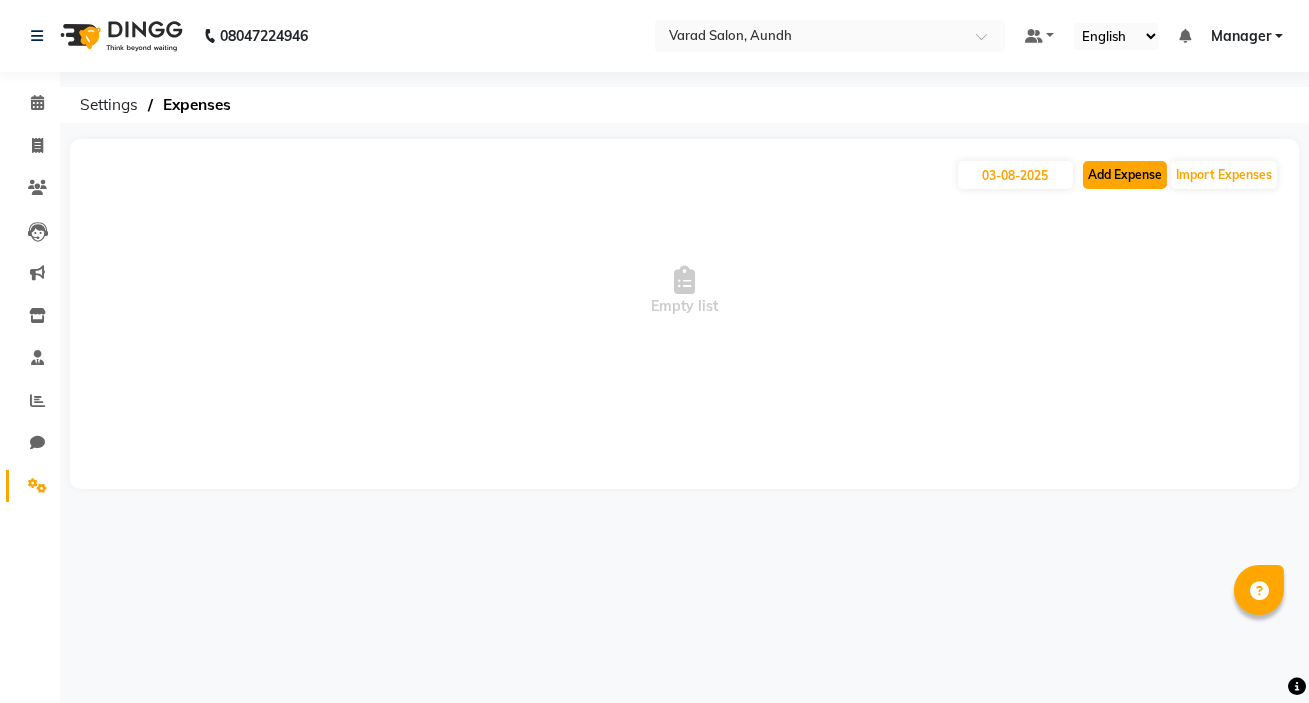 click on "Add Expense" 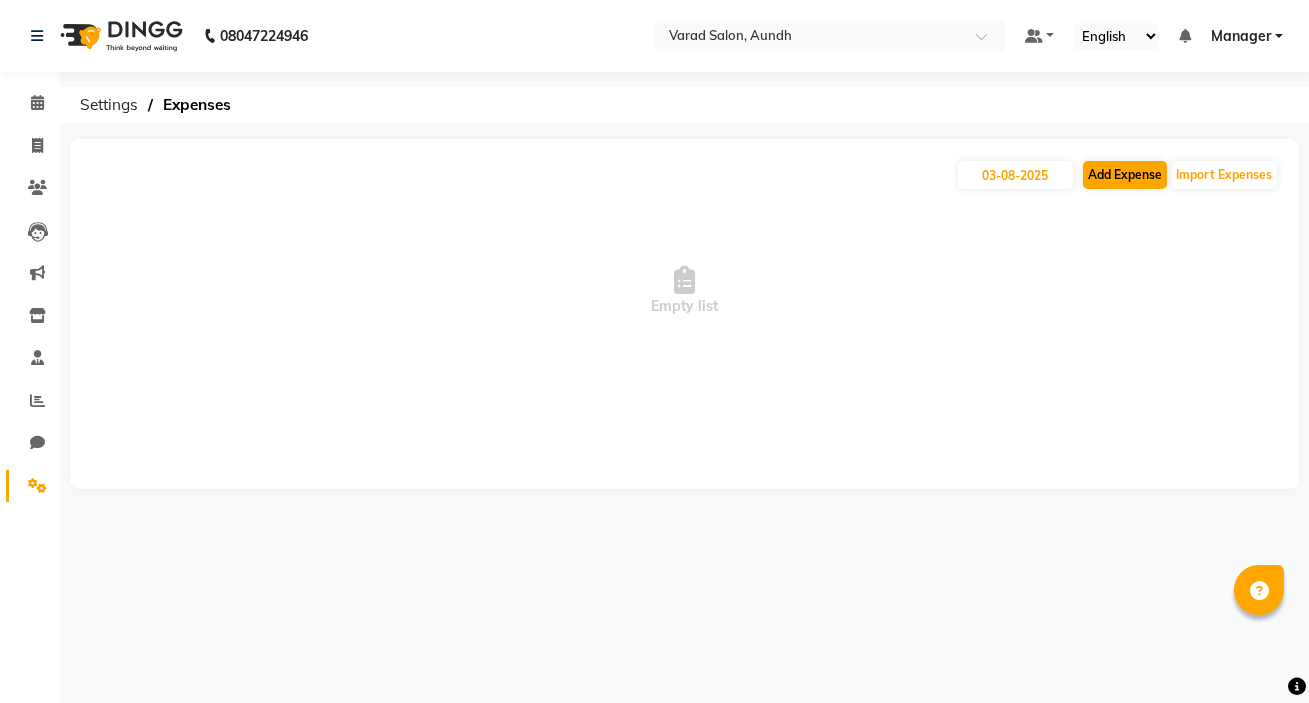 select on "1" 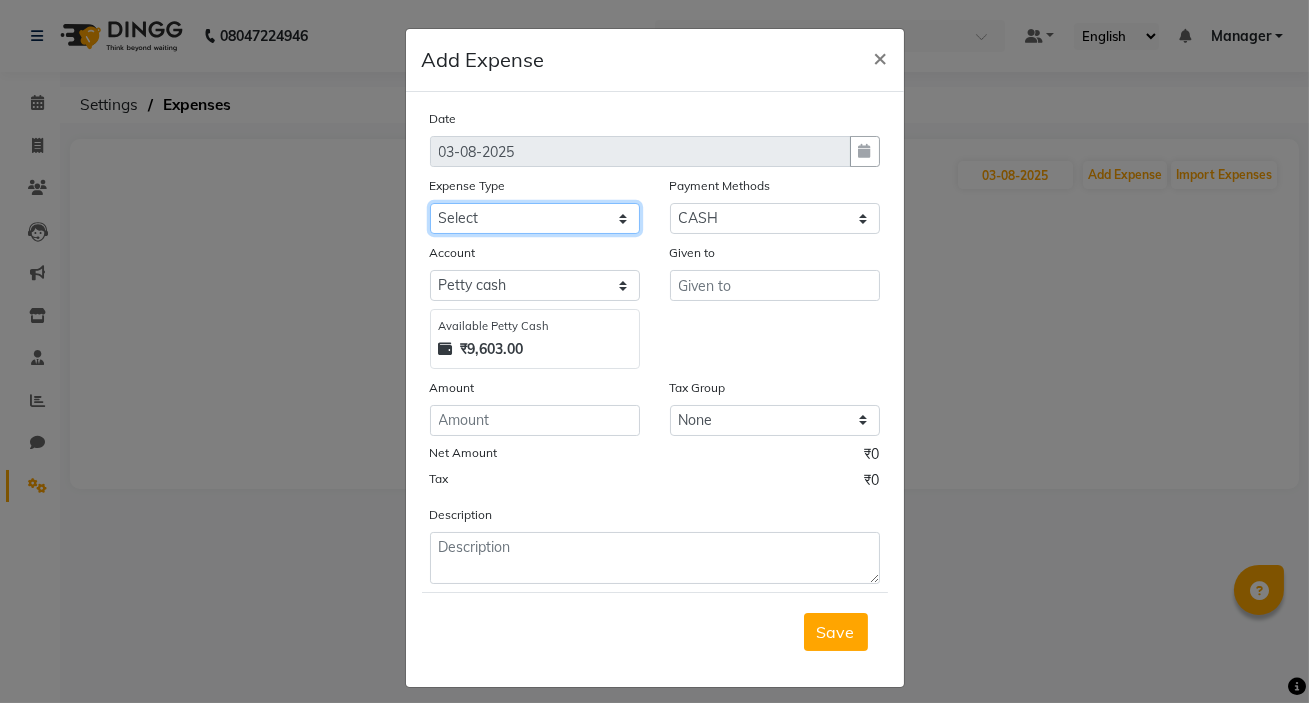 click on "Select Advance Salary Amezon parcel Bank charges birthday cake BLINKIT Car maintenance  Cash transfer to bank Client Snacks Clinical charges clint snaks Equipment flower pot Fuel Govt fee Hand Over To Pavan Sir Incentive Insurance International purchase kacharawala Laundry Loan Repayment Maintenance Marketing milk Miscellaneous Other Pantry portar Product puja saman Rent room deposit Salary salon products Staff Snacks Staff Tip staff welfare Tea & Refreshment Utilities" 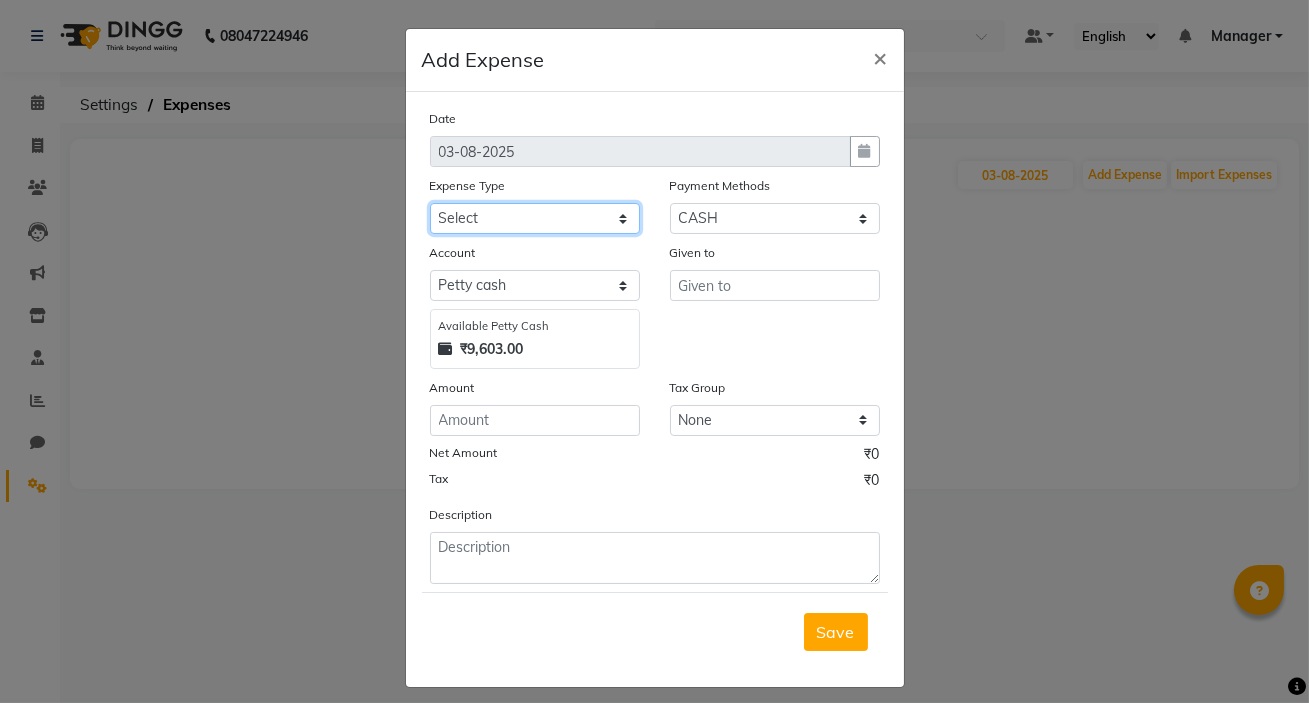 select on "18217" 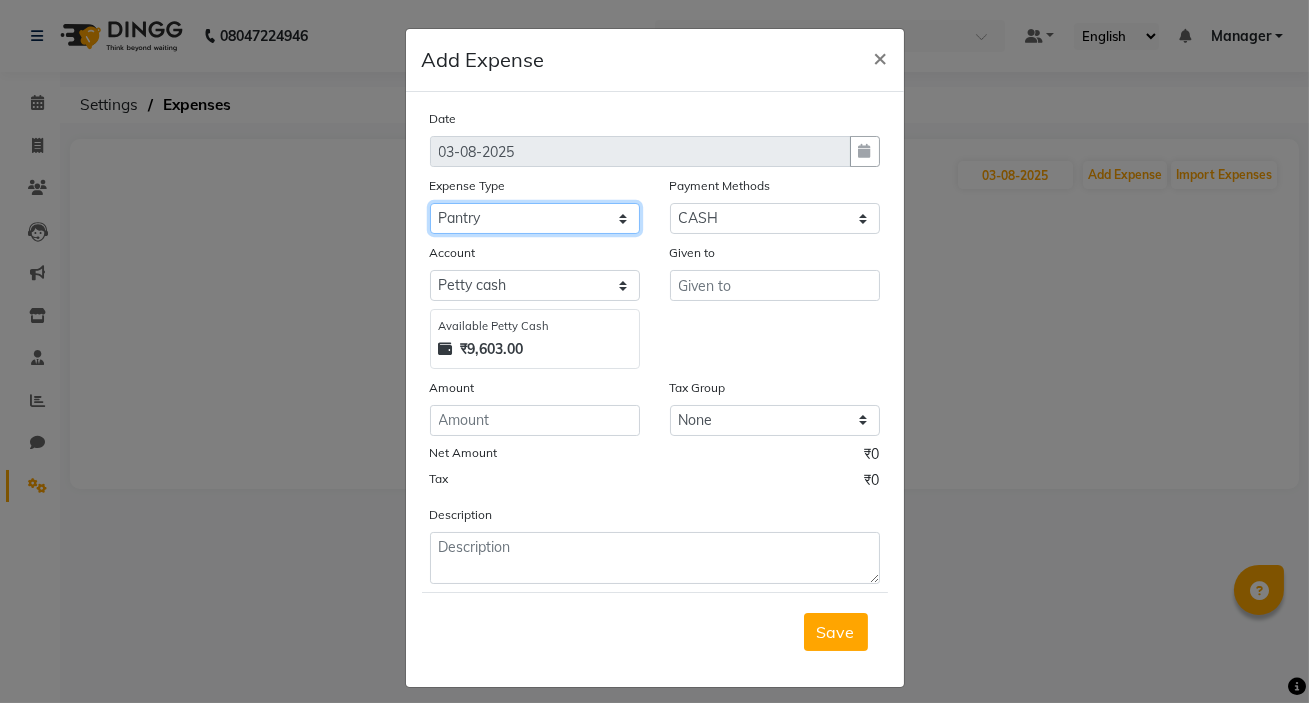click on "Select Advance Salary Amezon parcel Bank charges birthday cake BLINKIT Car maintenance  Cash transfer to bank Client Snacks Clinical charges clint snaks Equipment flower pot Fuel Govt fee Hand Over To Pavan Sir Incentive Insurance International purchase kacharawala Laundry Loan Repayment Maintenance Marketing milk Miscellaneous Other Pantry portar Product puja saman Rent room deposit Salary salon products Staff Snacks Staff Tip staff welfare Tea & Refreshment Utilities" 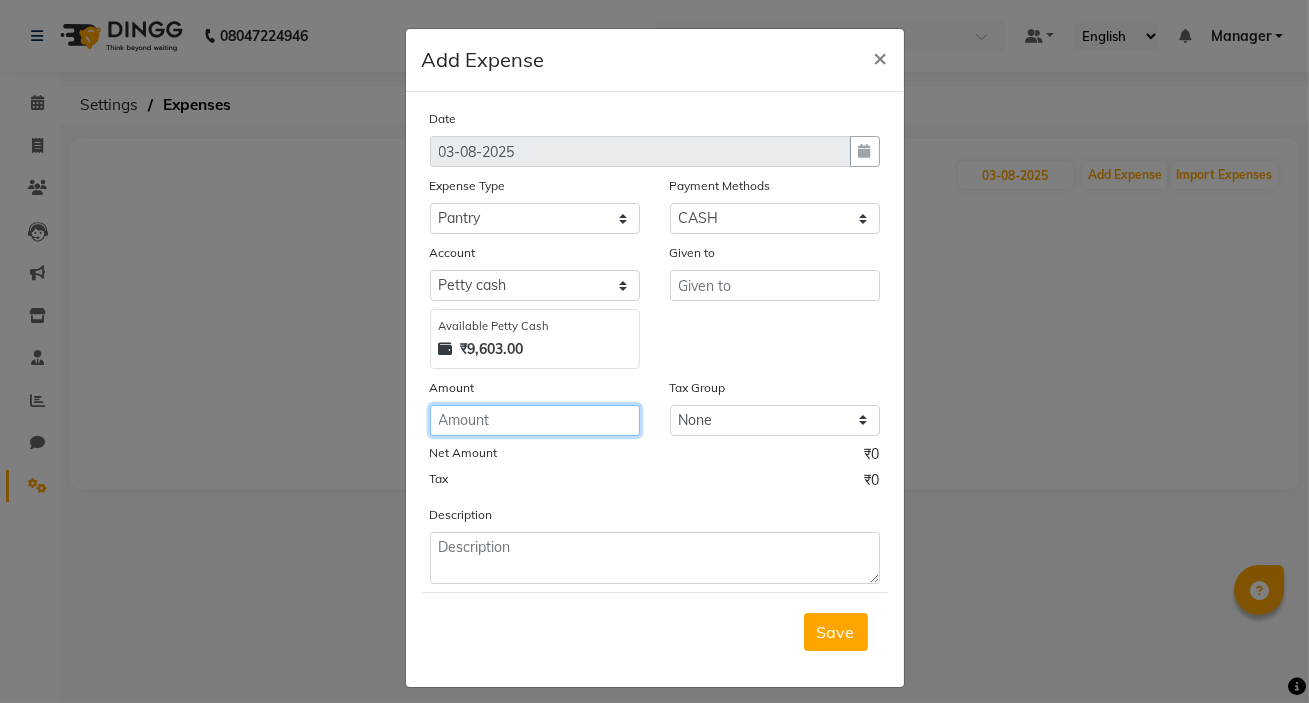 click 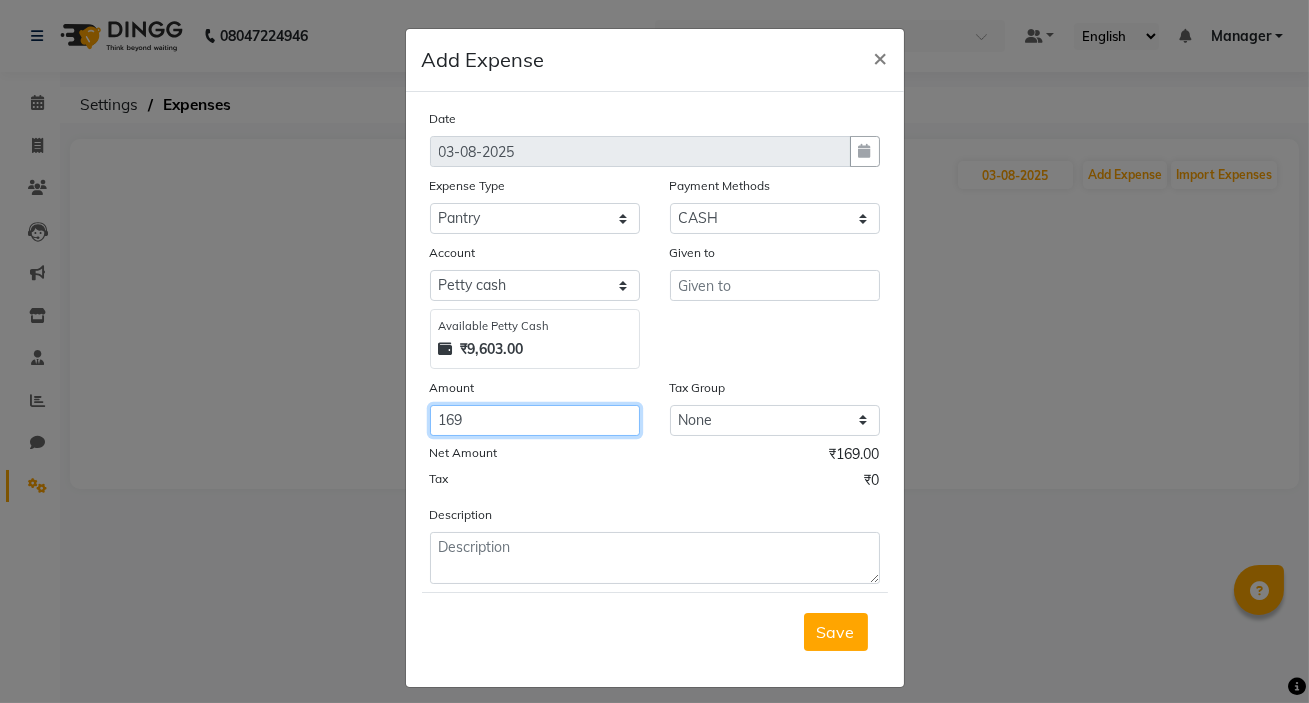 type on "169" 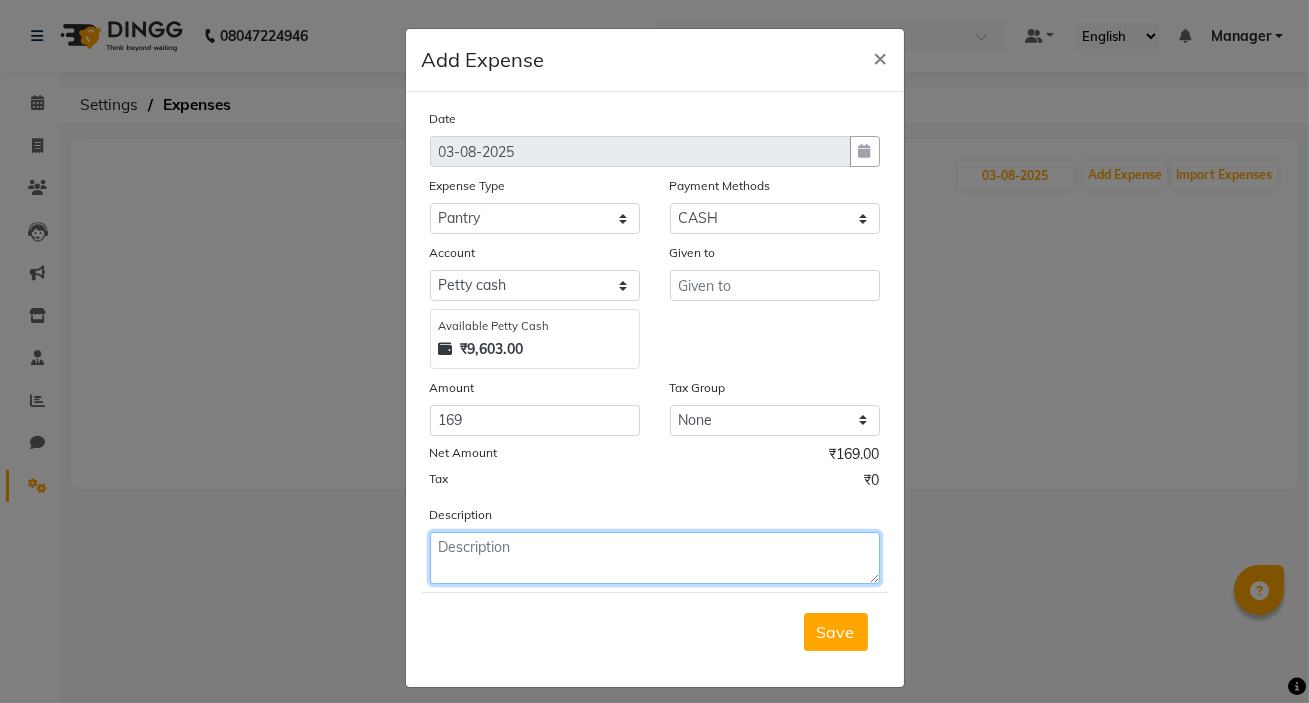 click 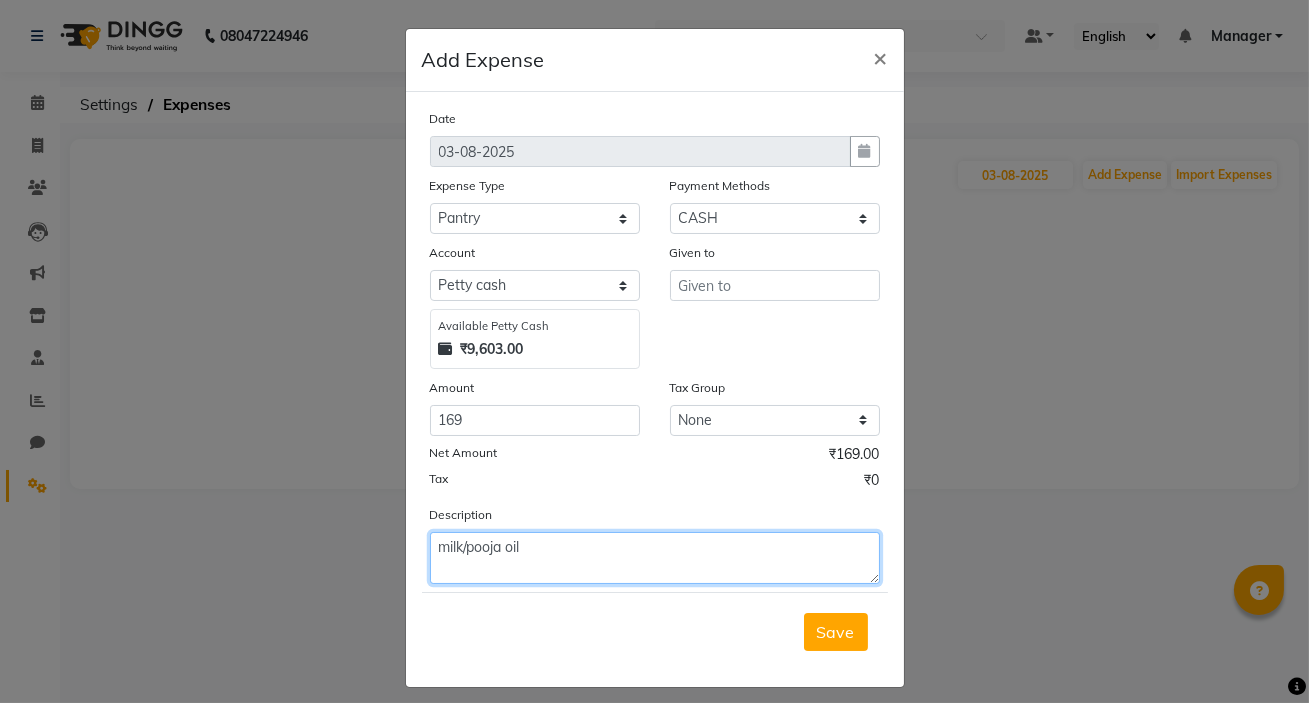 type on "milk/pooja oil" 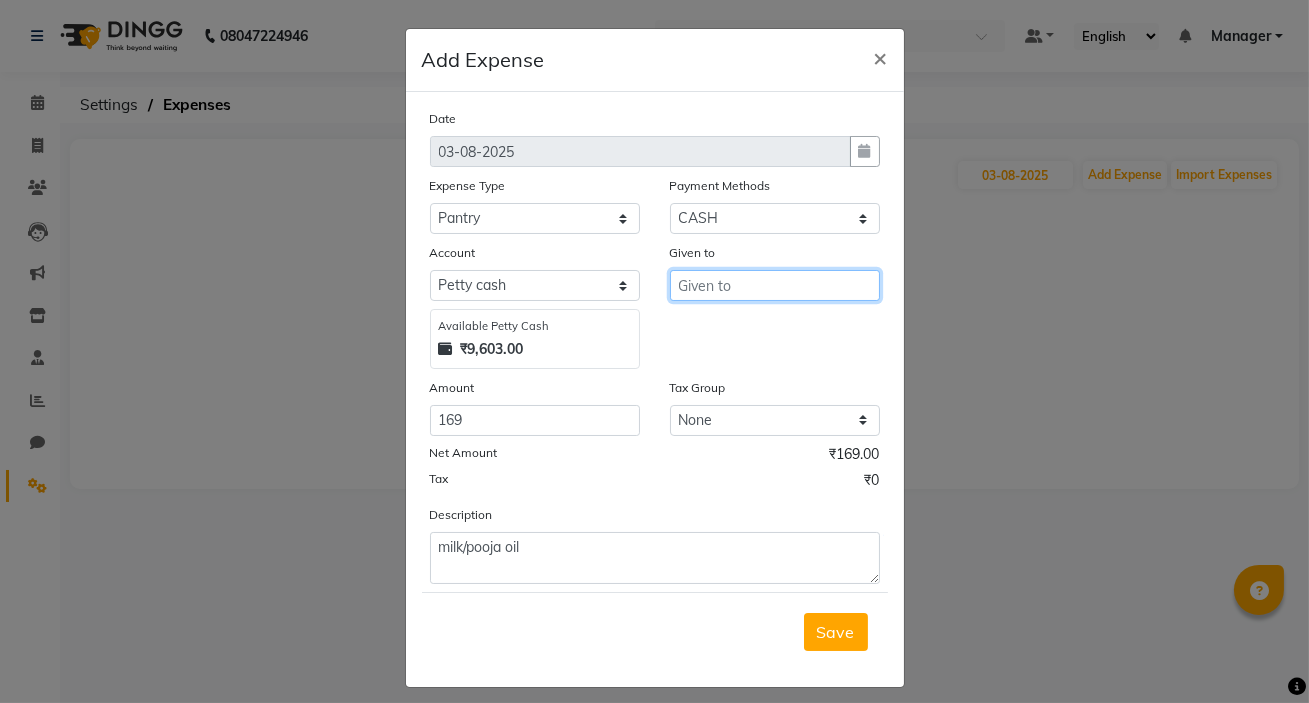 click at bounding box center (775, 285) 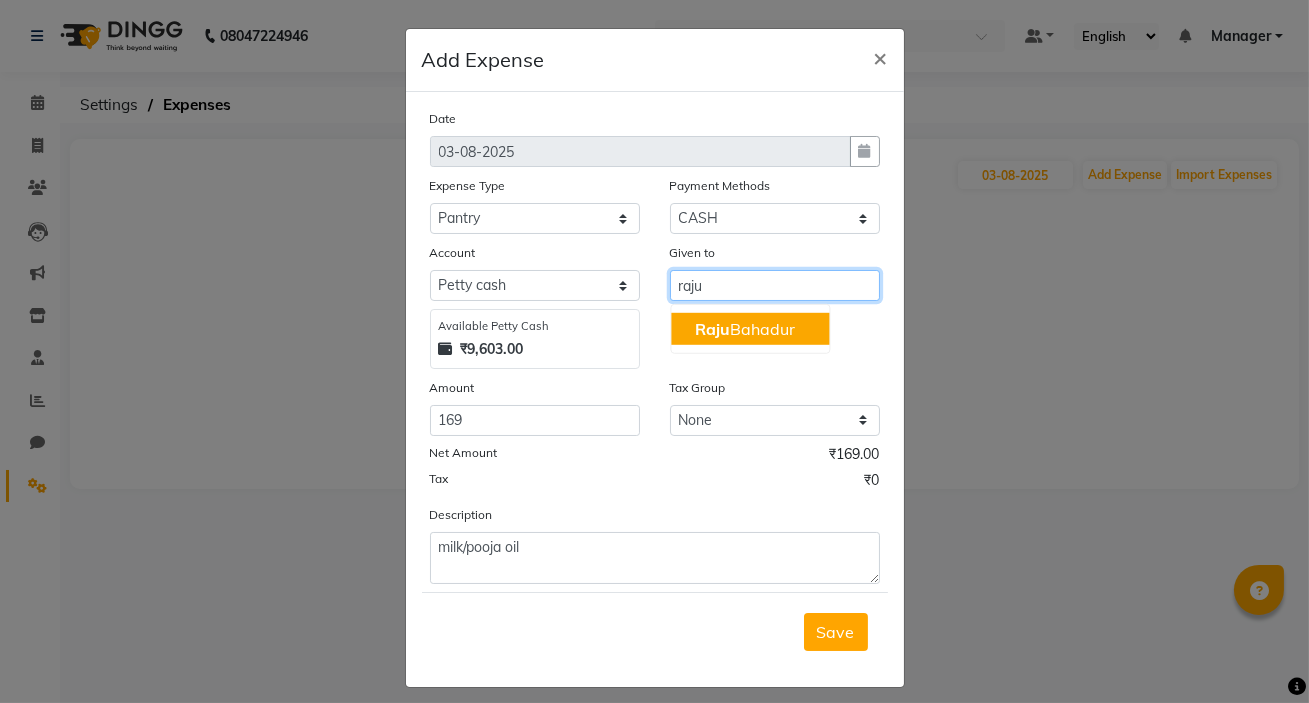 click on "Raju  Bahadur" at bounding box center (750, 329) 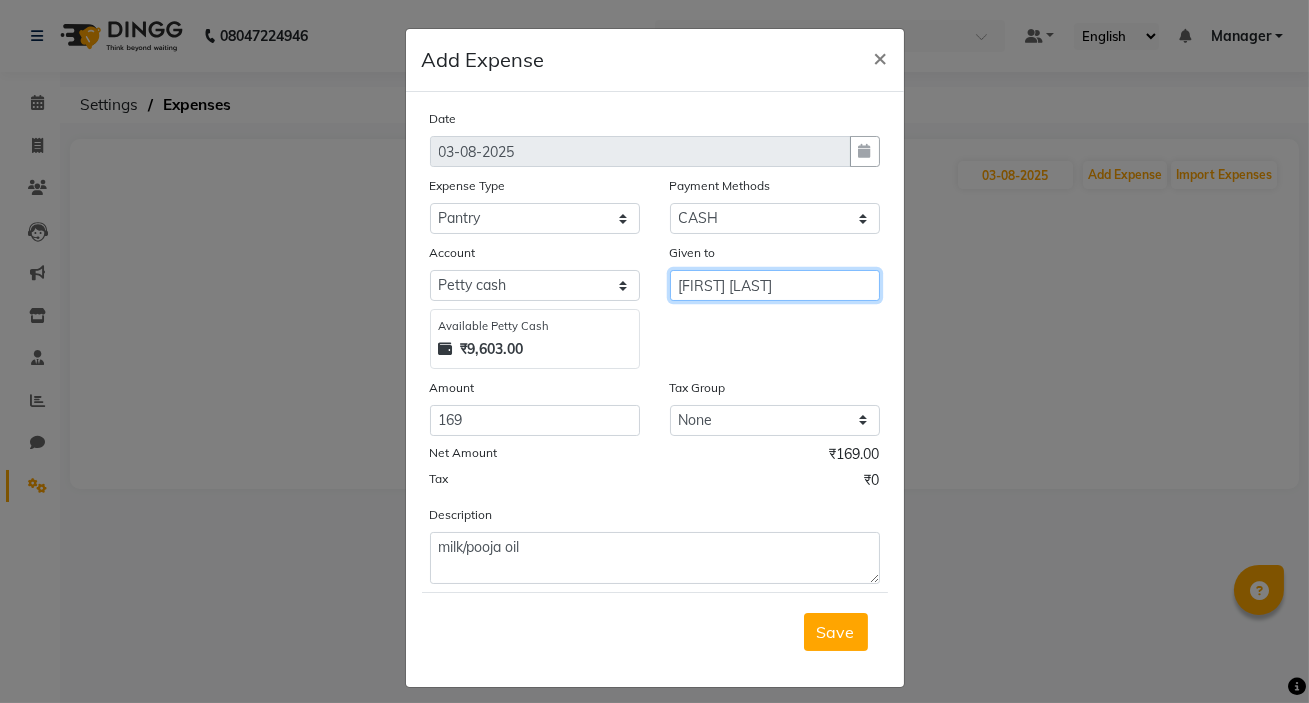 type on "Raju Bahadur" 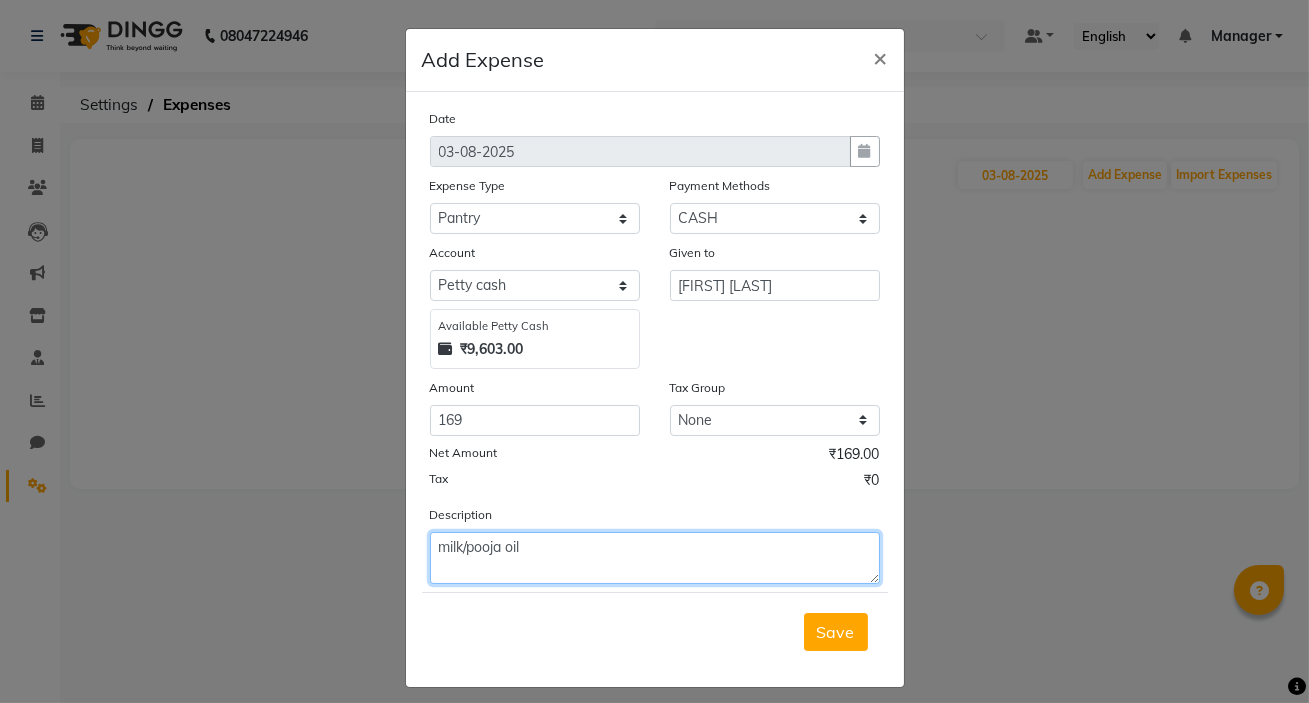 click on "milk/pooja oil" 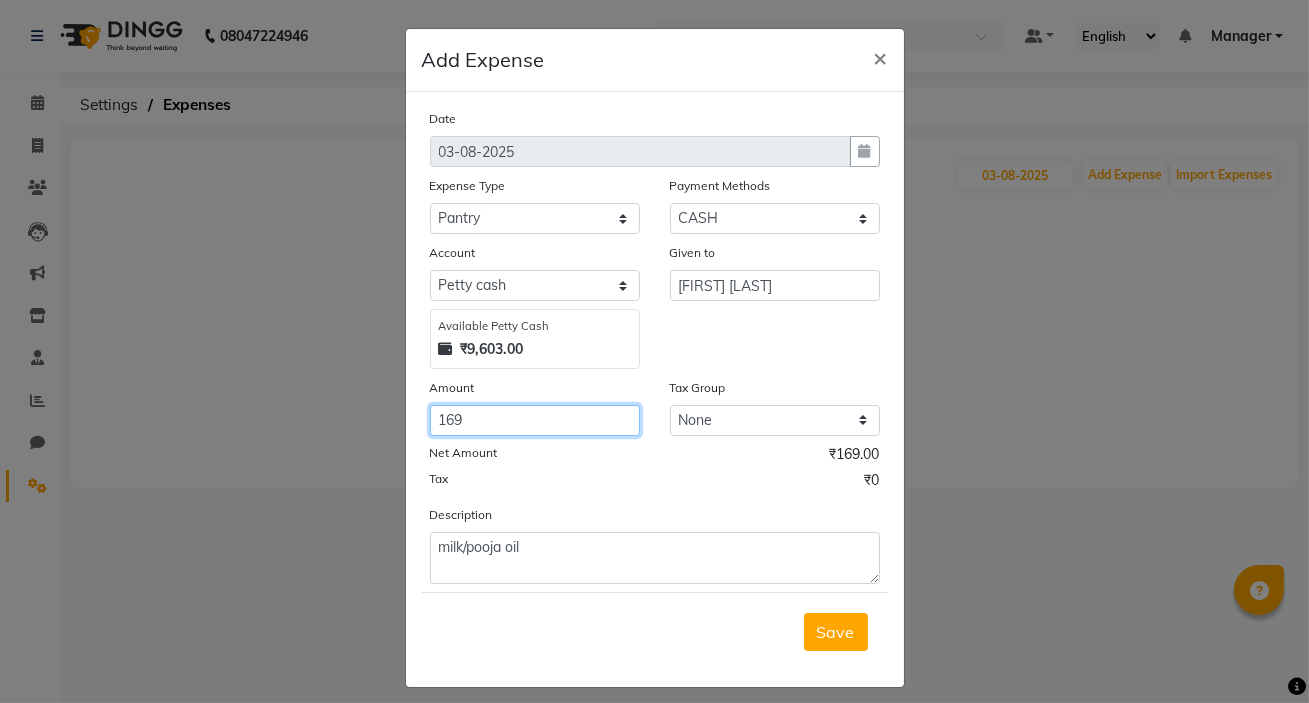 click on "169" 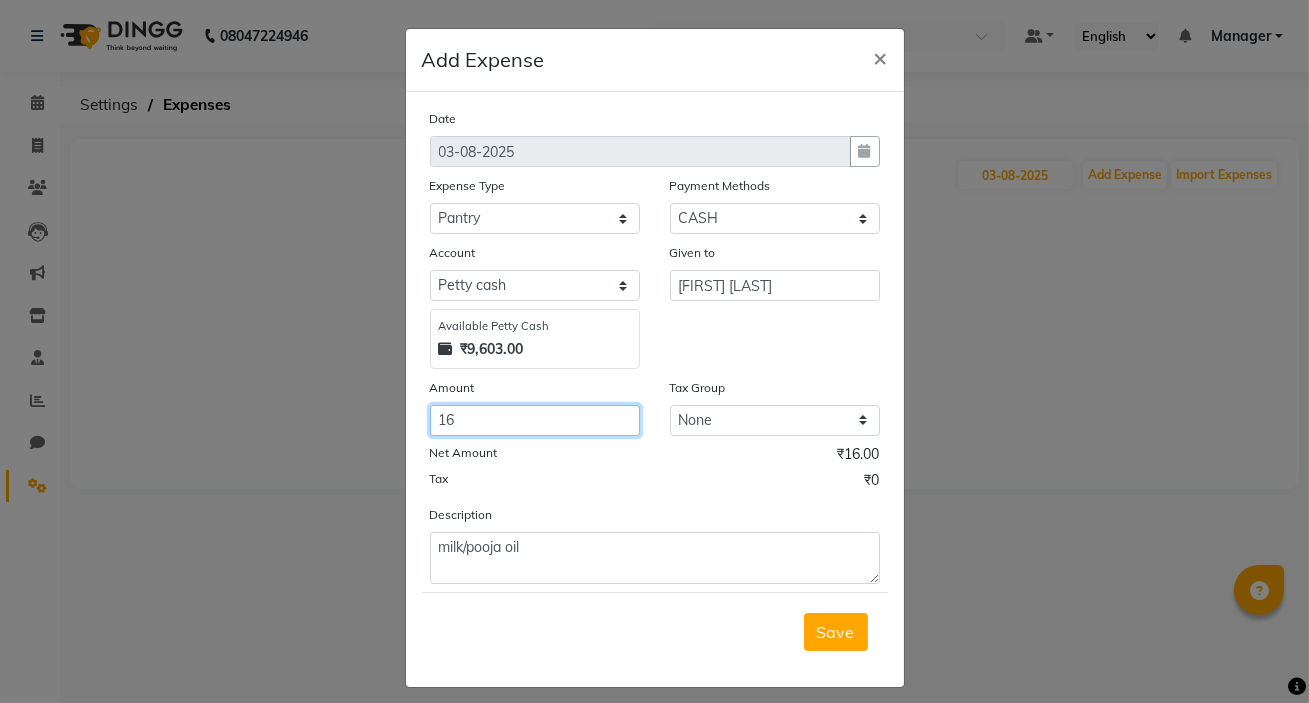 type on "1" 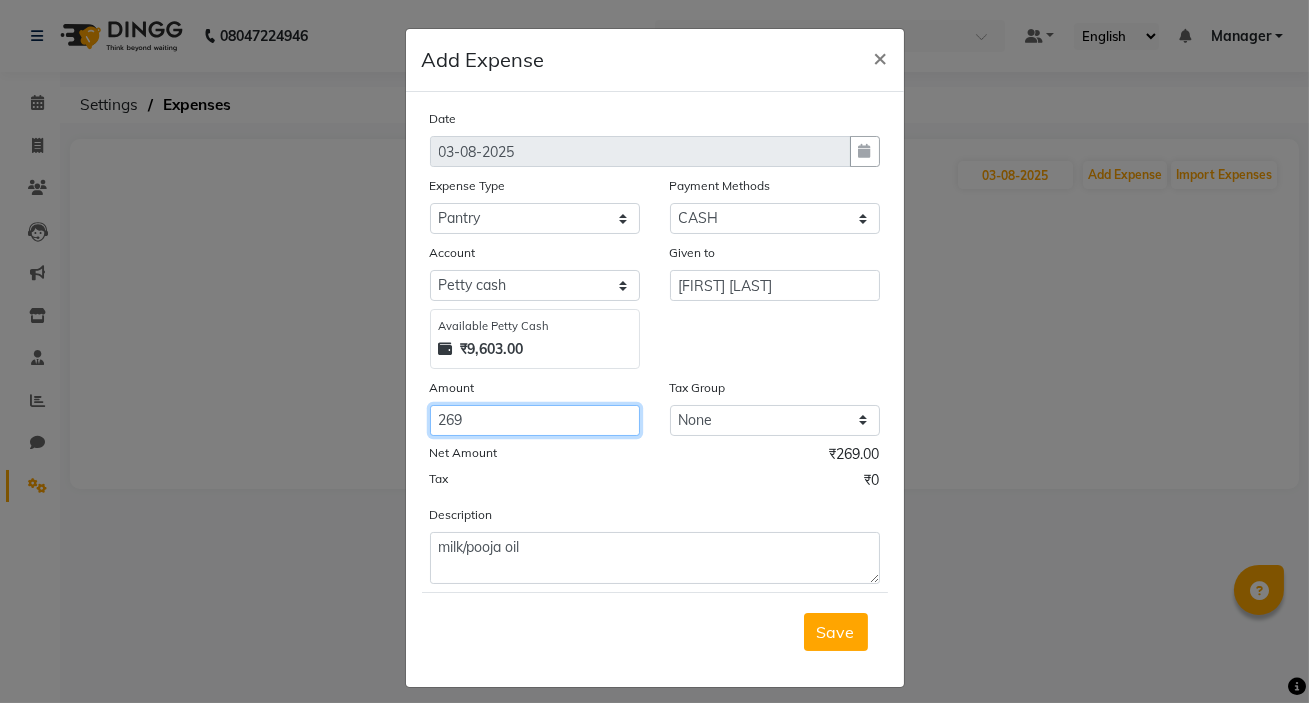 type on "269" 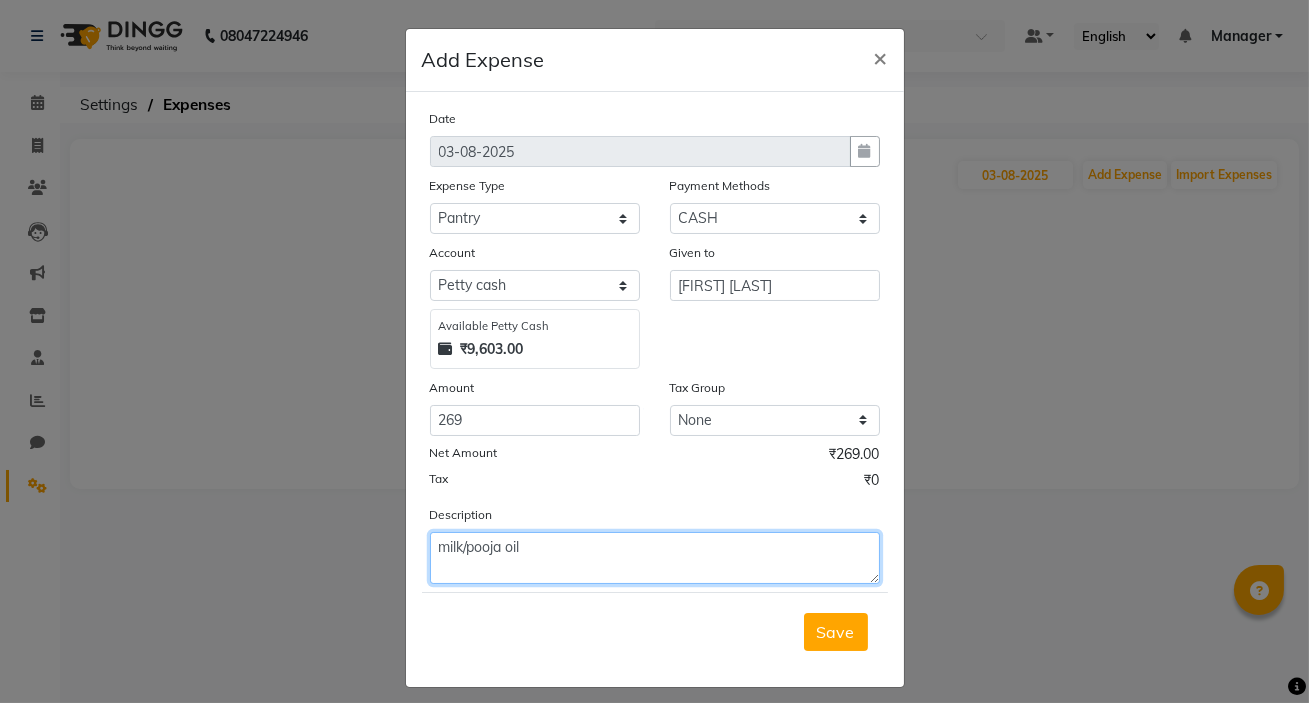 click on "milk/pooja oil" 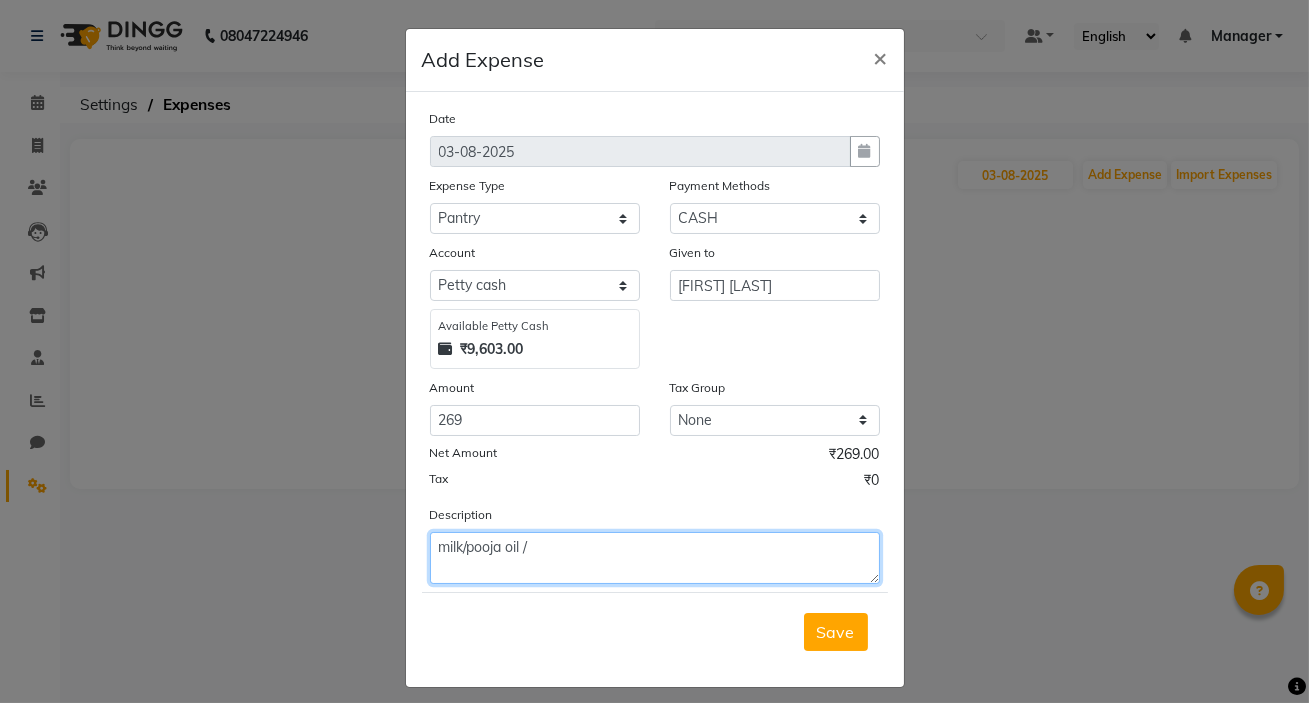 click on "milk/pooja oil /" 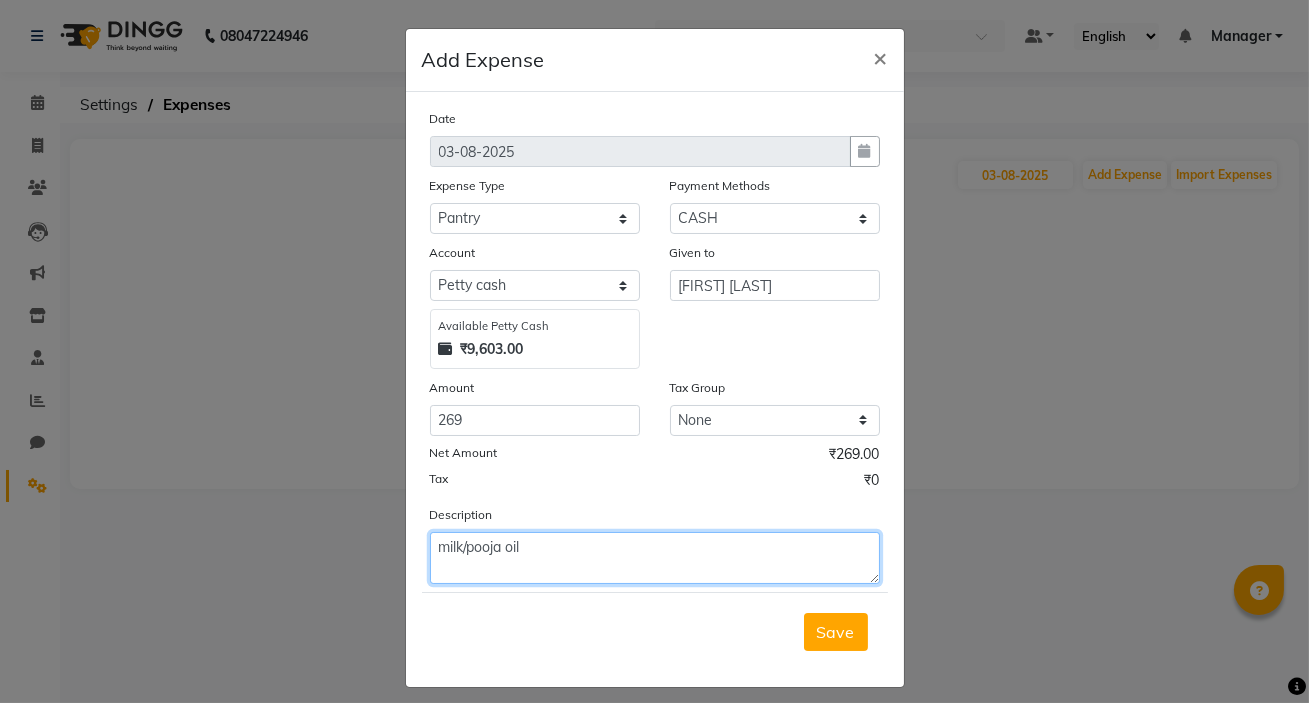 type on "milk/pooja oil" 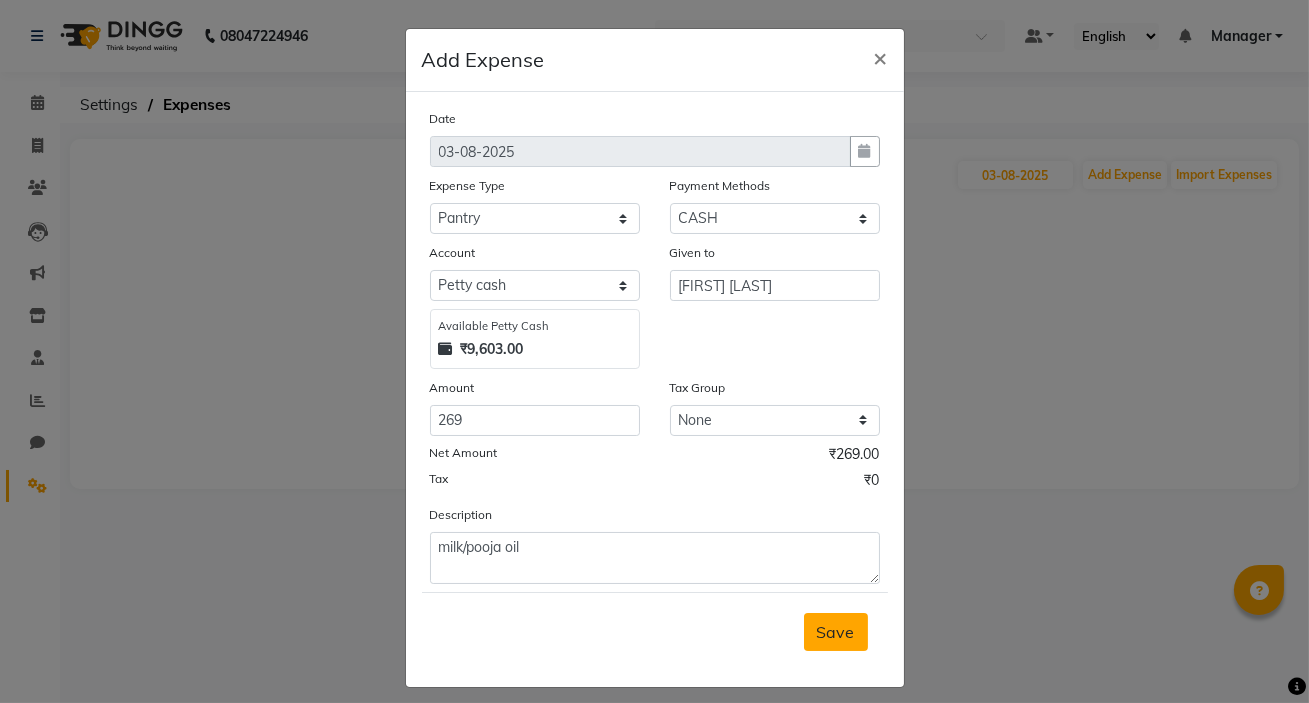 click on "Save" at bounding box center (836, 632) 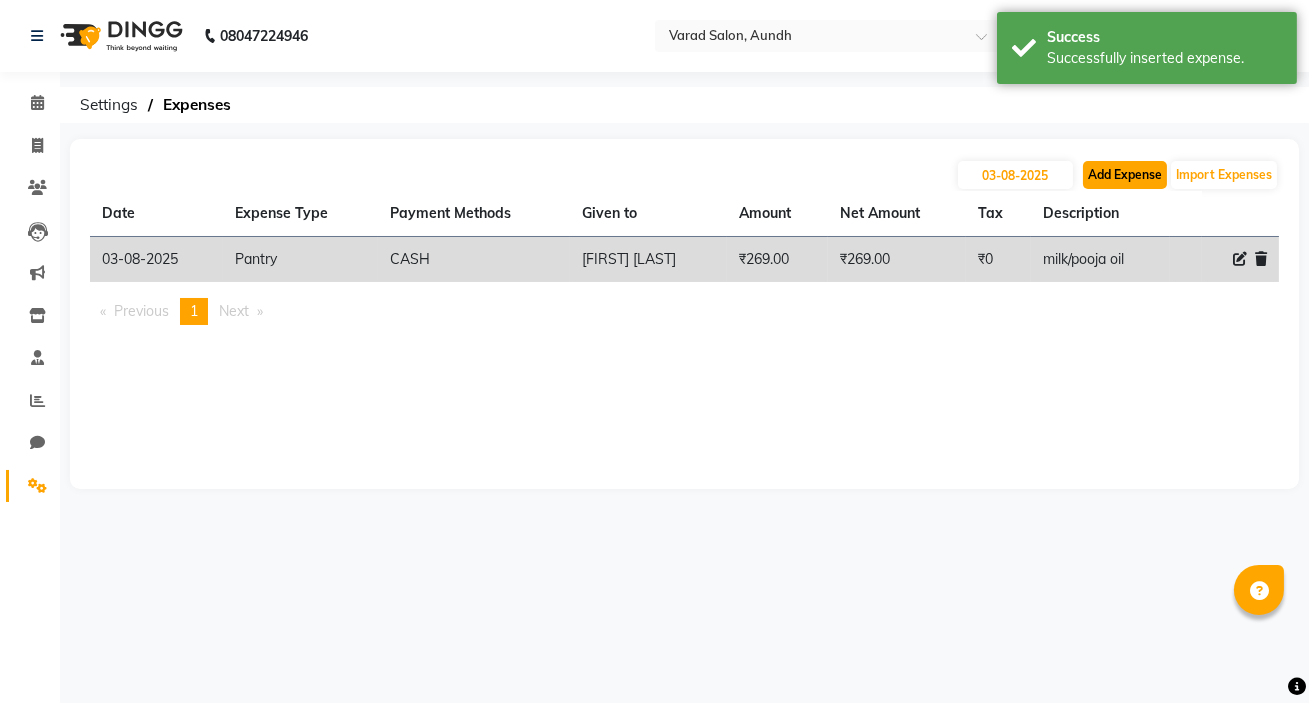 click on "Add Expense" 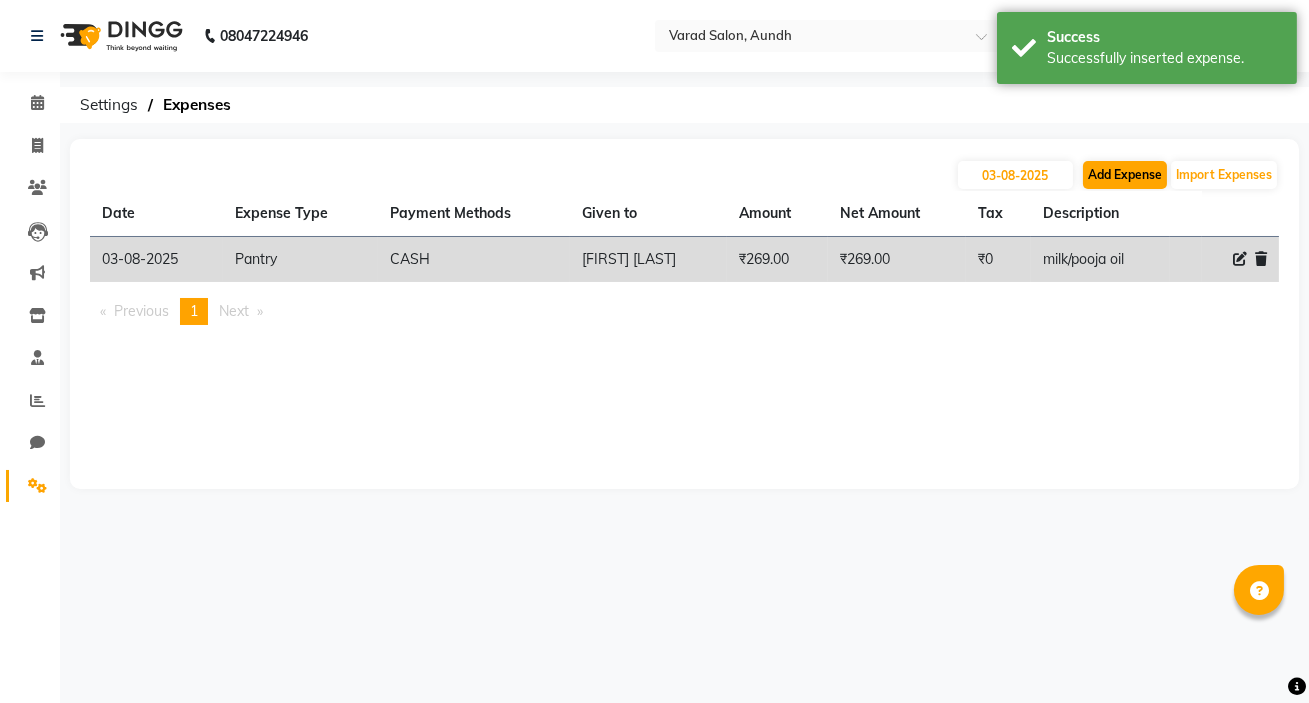 select on "1" 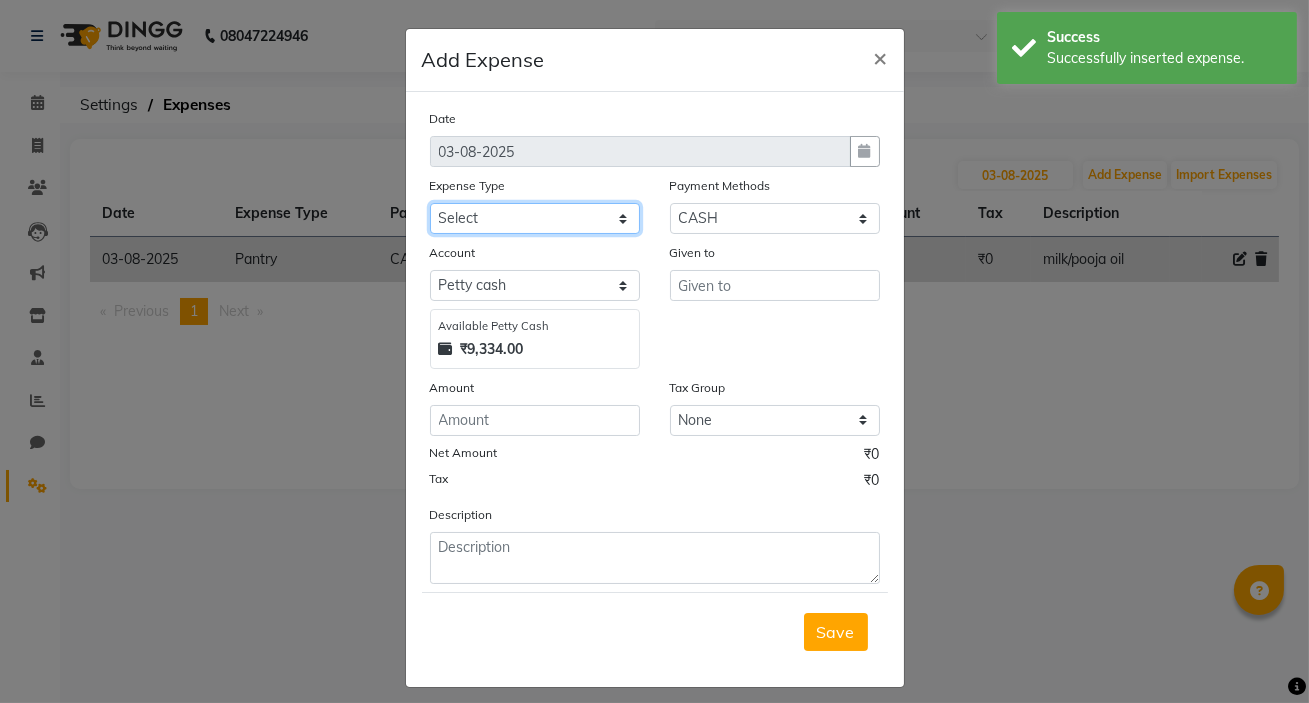drag, startPoint x: 538, startPoint y: 219, endPoint x: 536, endPoint y: 232, distance: 13.152946 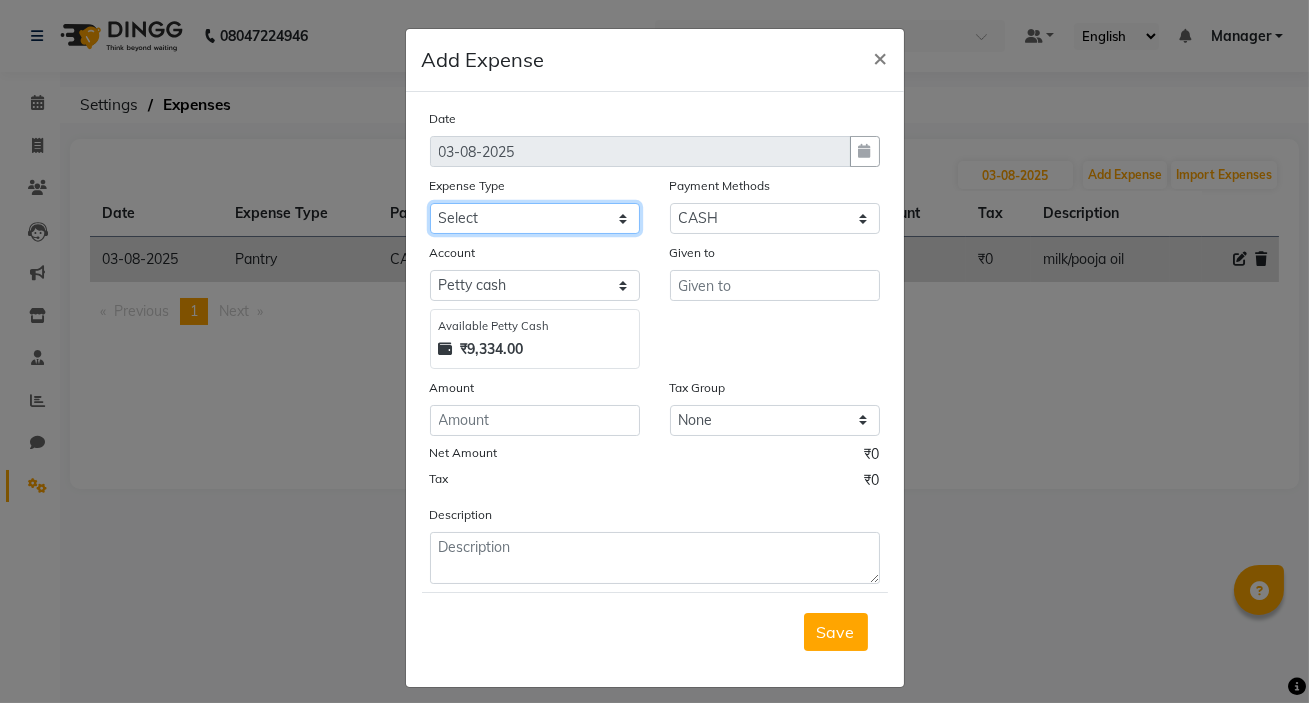 select on "18206" 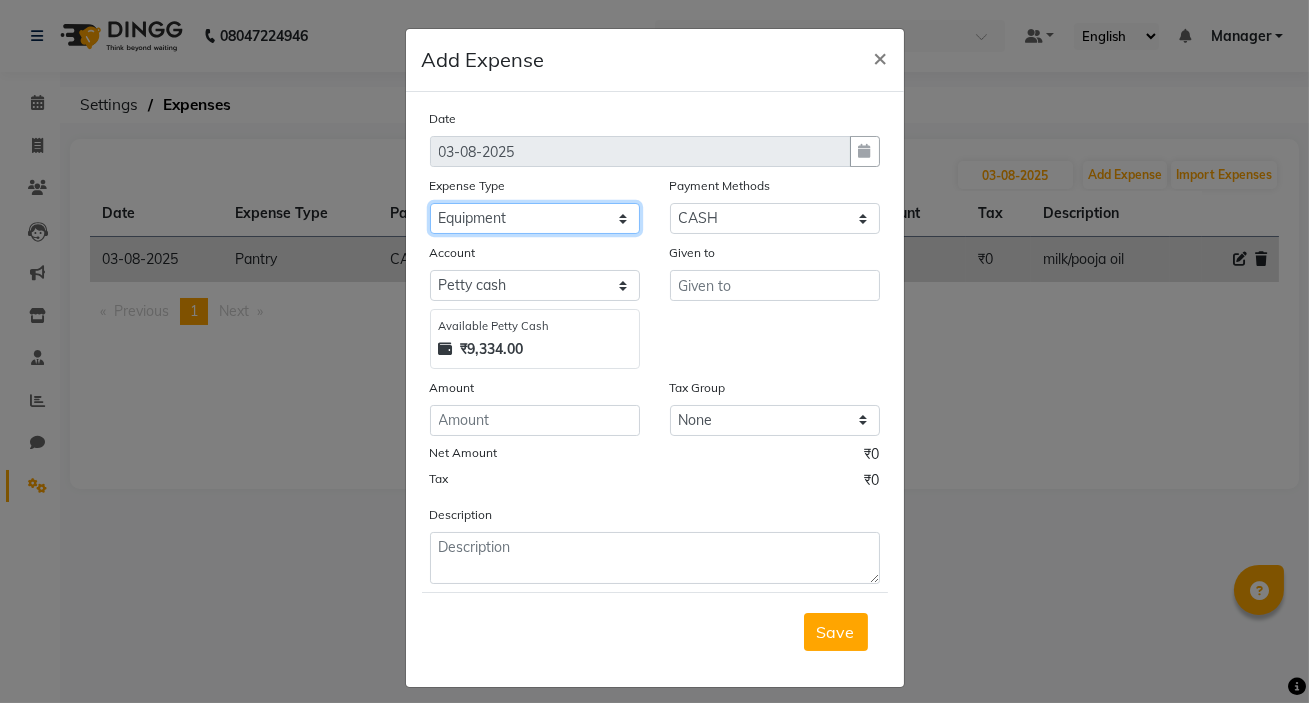 click on "Select Advance Salary Amezon parcel Bank charges birthday cake BLINKIT Car maintenance  Cash transfer to bank Client Snacks Clinical charges clint snaks Equipment flower pot Fuel Govt fee Hand Over To Pavan Sir Incentive Insurance International purchase kacharawala Laundry Loan Repayment Maintenance Marketing milk Miscellaneous Other Pantry portar Product puja saman Rent room deposit Salary salon products Staff Snacks Staff Tip staff welfare Tea & Refreshment Utilities" 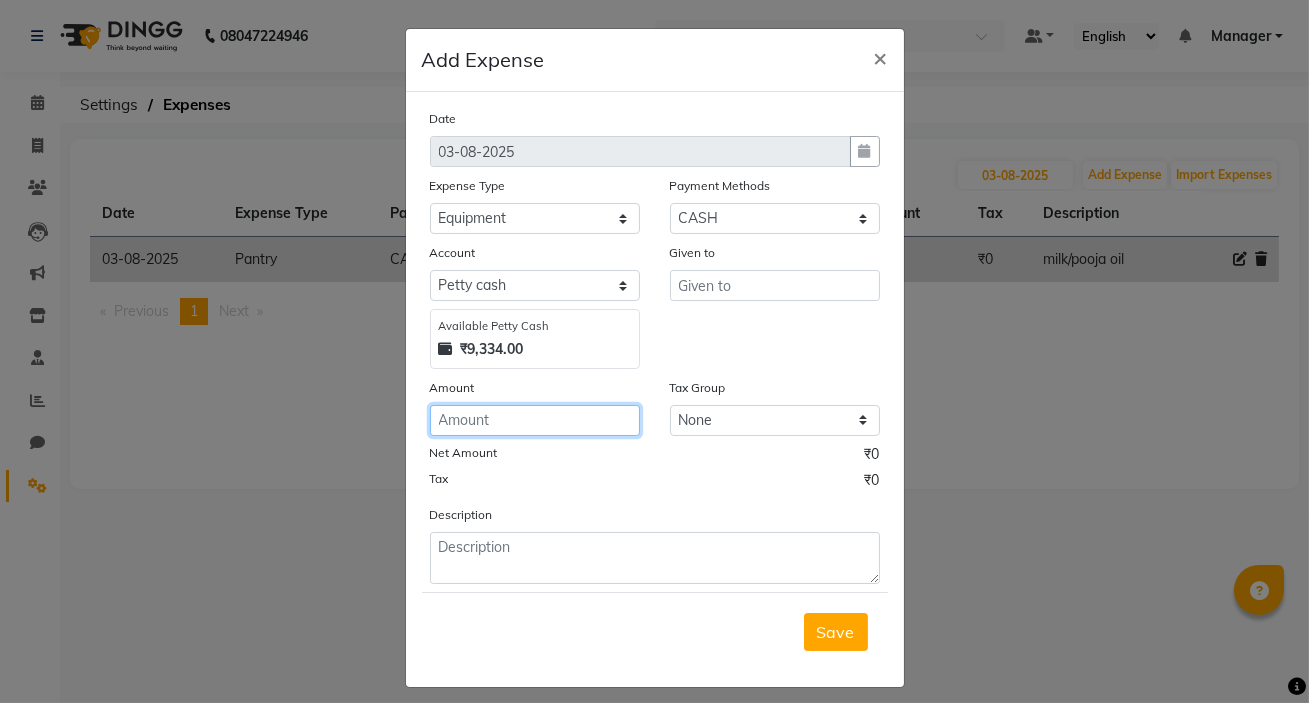 click 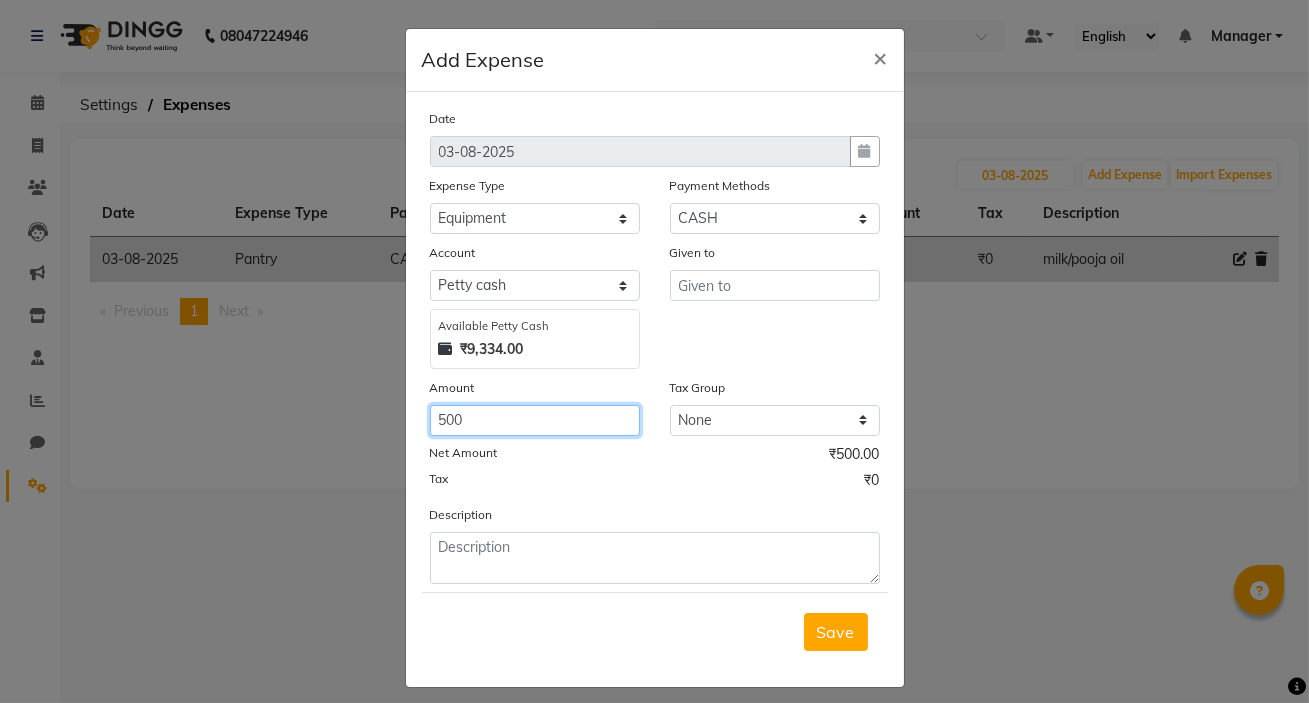 type on "500" 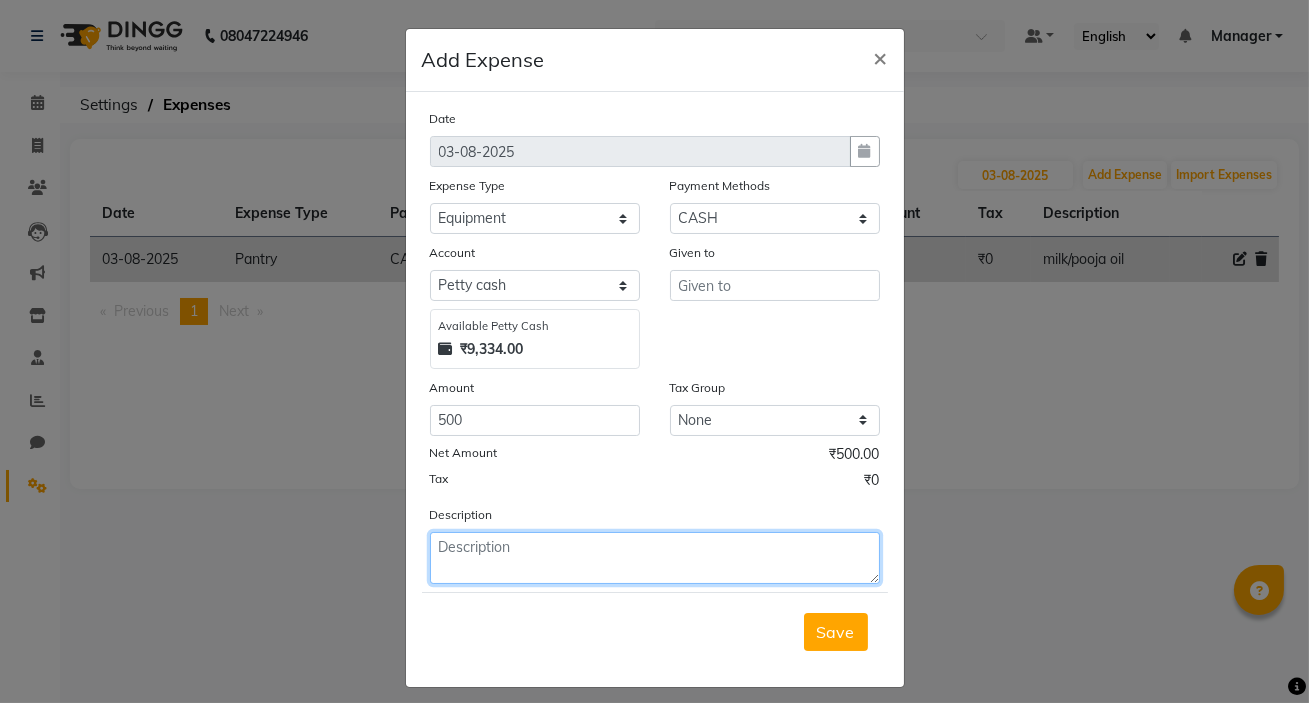 click 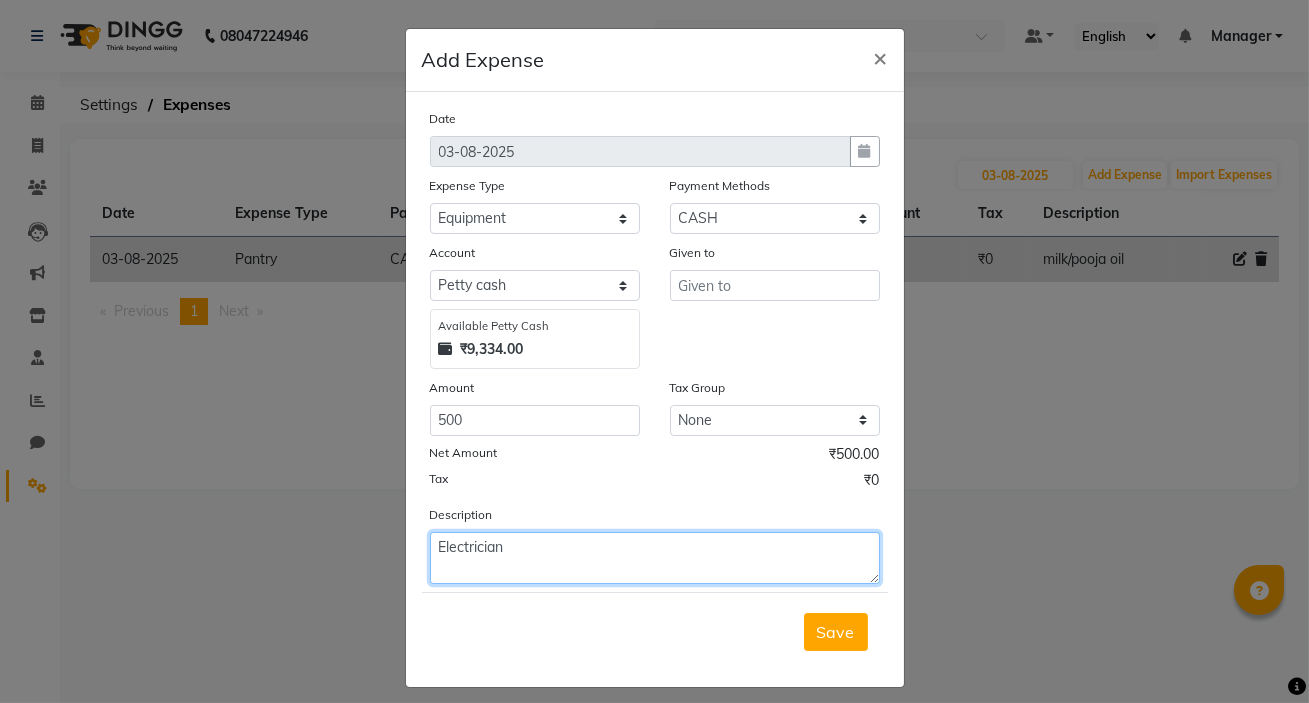 click on "Electrician" 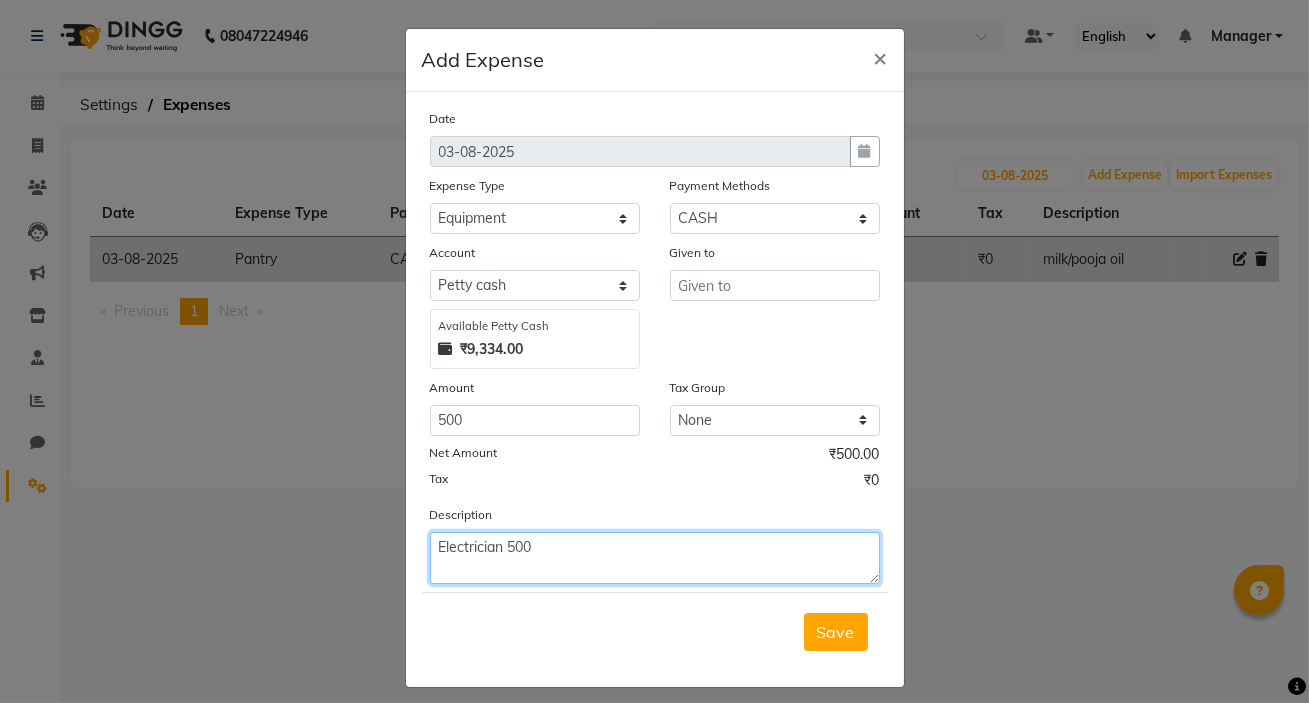 type on "Electrician 500" 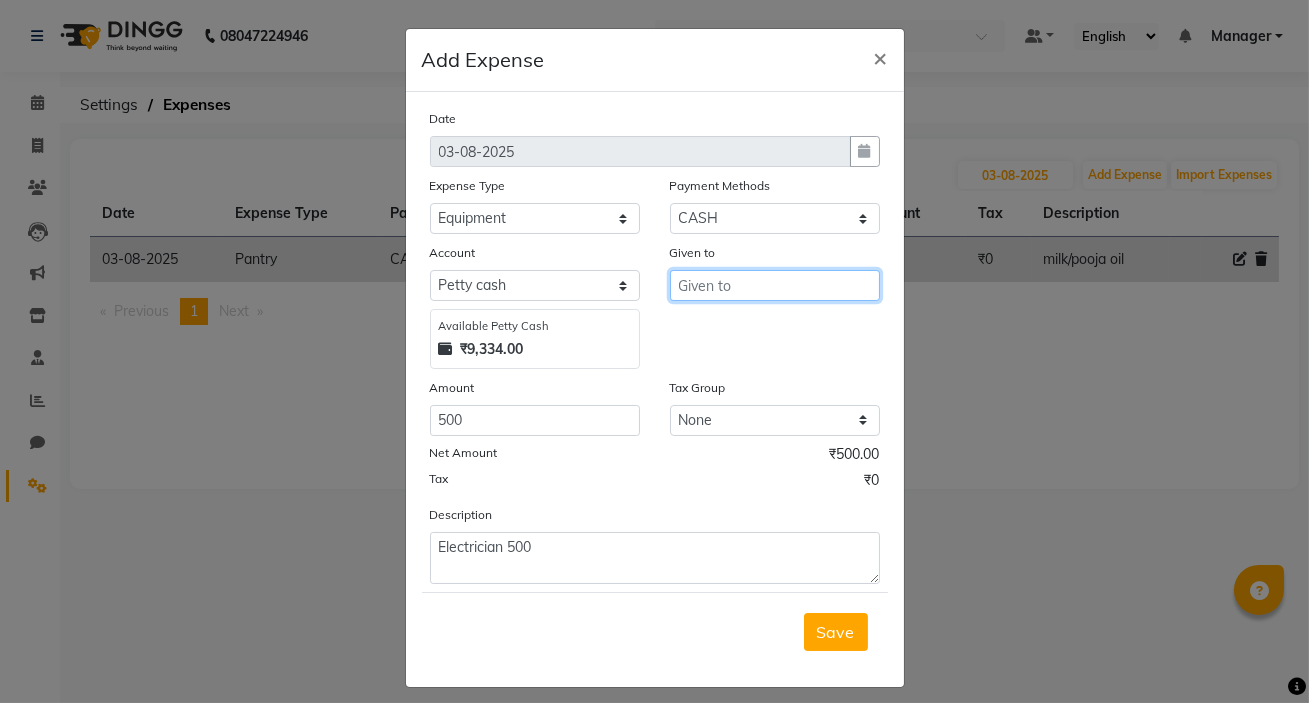 click at bounding box center [775, 285] 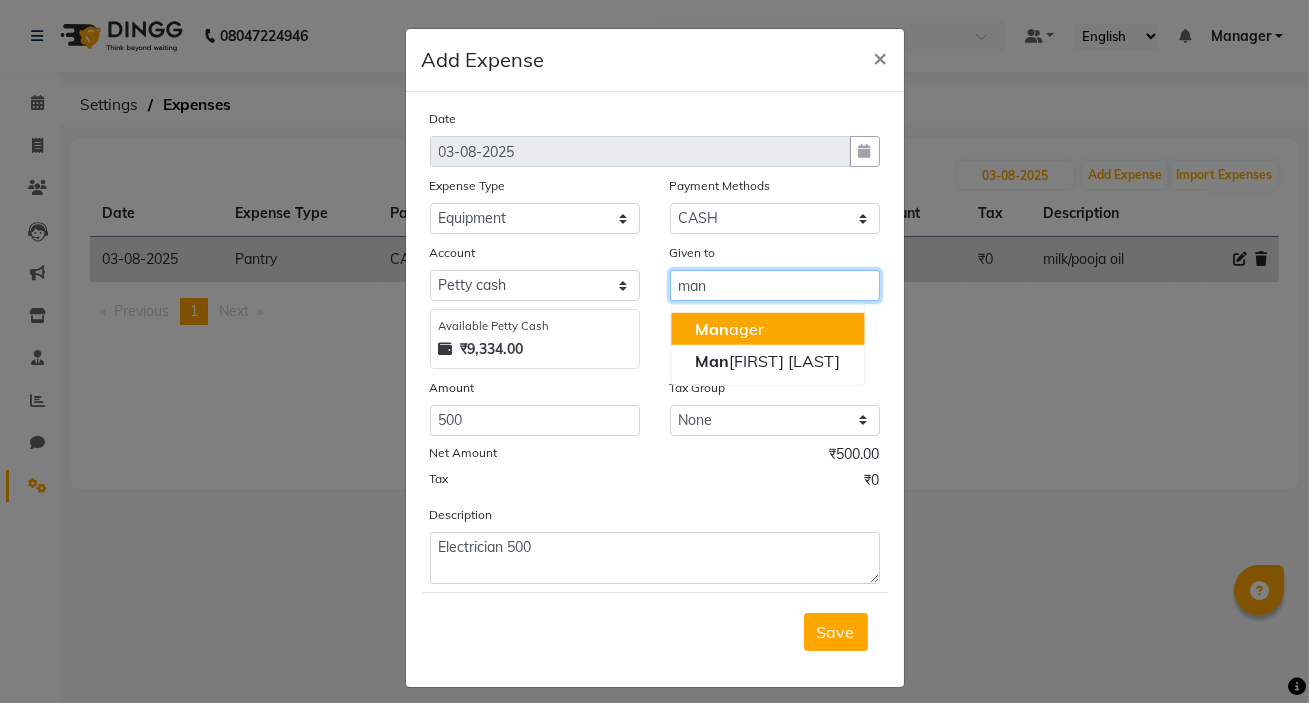 click on "Man ager" at bounding box center (729, 329) 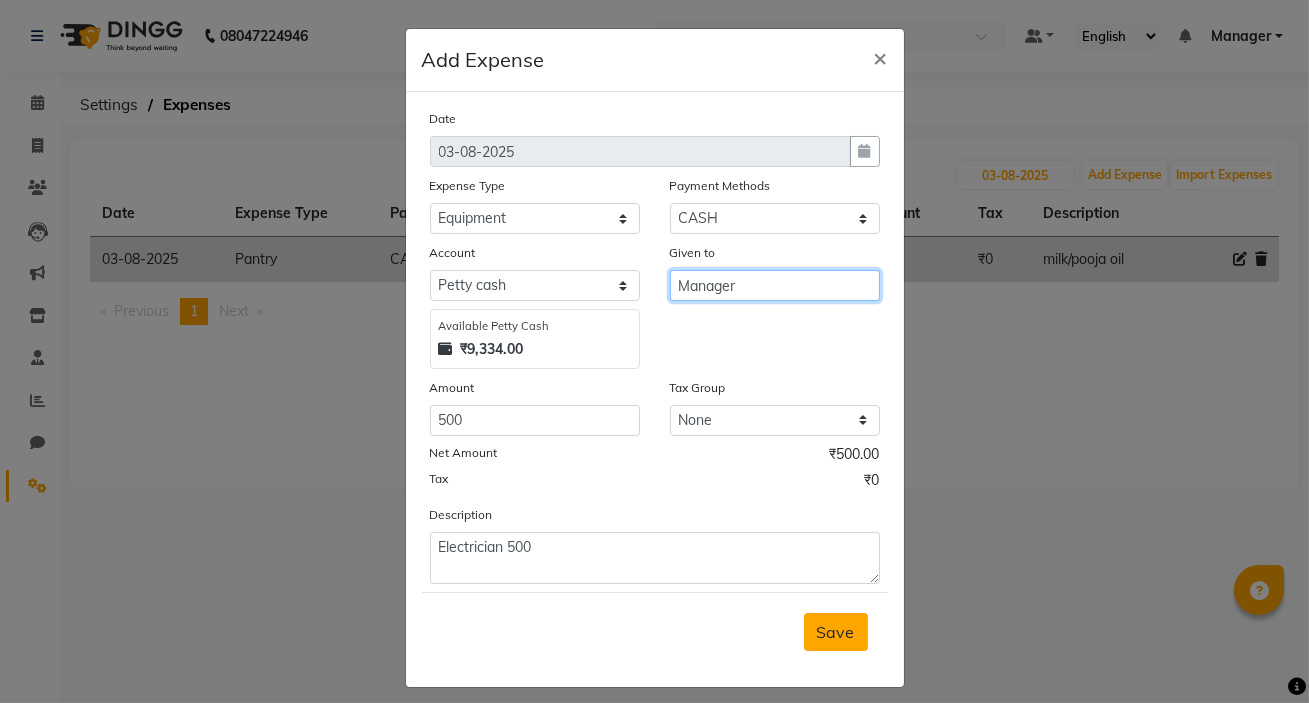 type on "Manager" 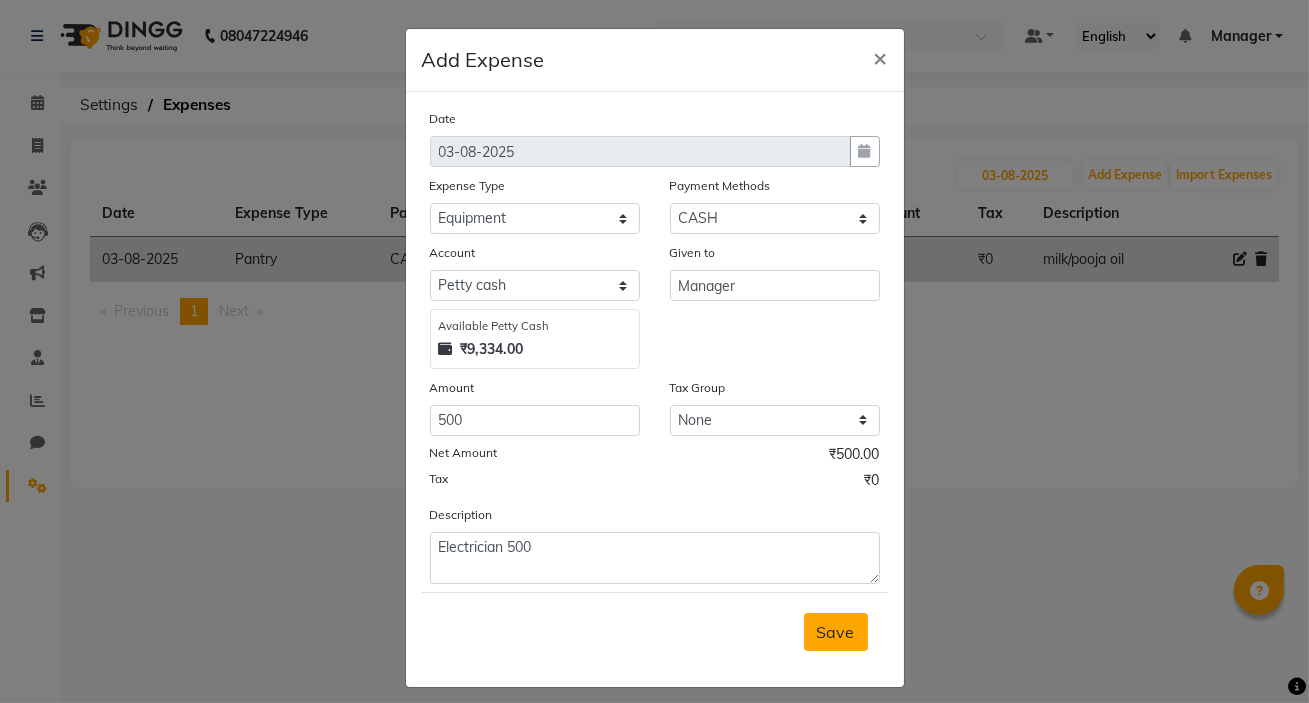 click on "Save" at bounding box center [836, 632] 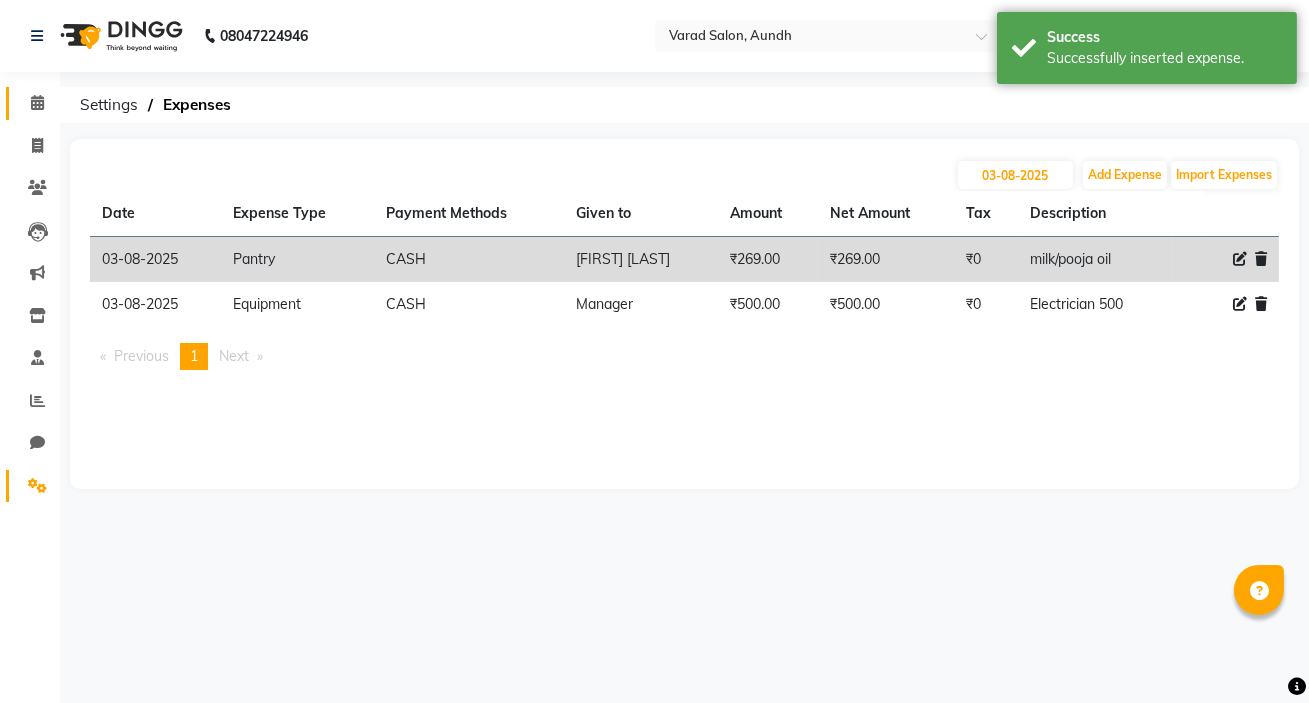 click on "Calendar" 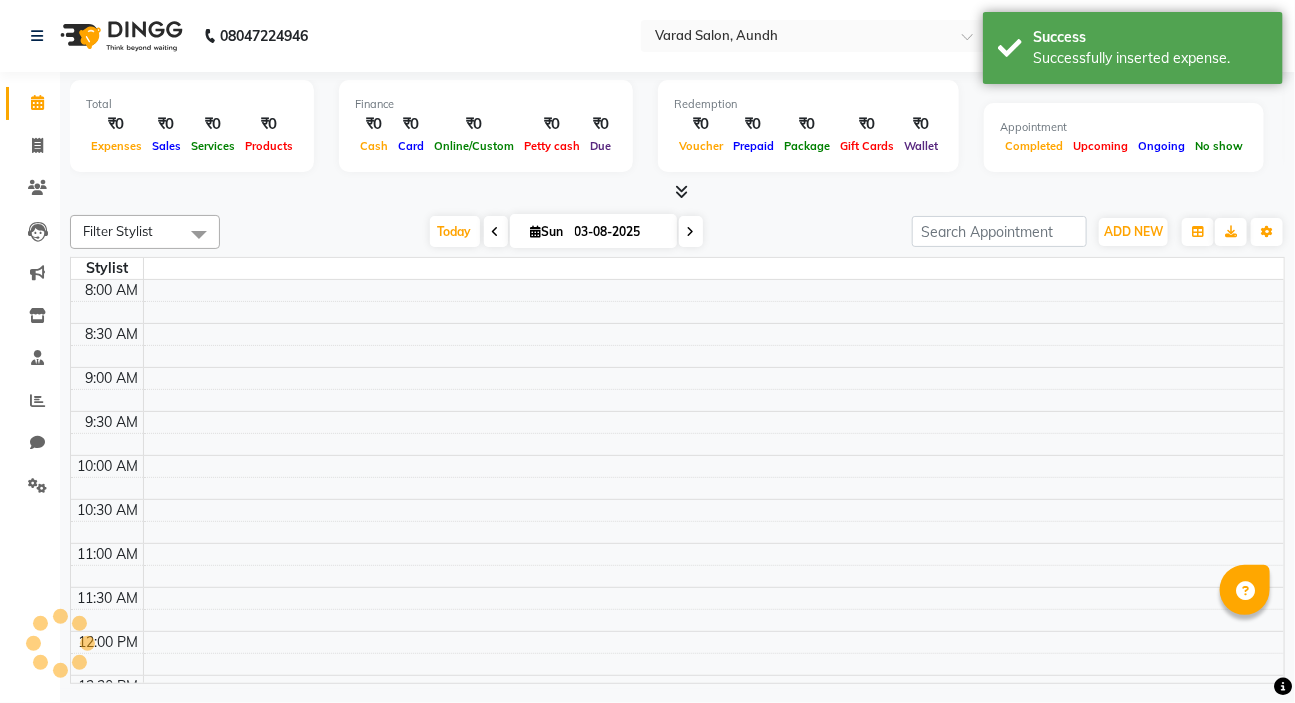 scroll, scrollTop: 740, scrollLeft: 0, axis: vertical 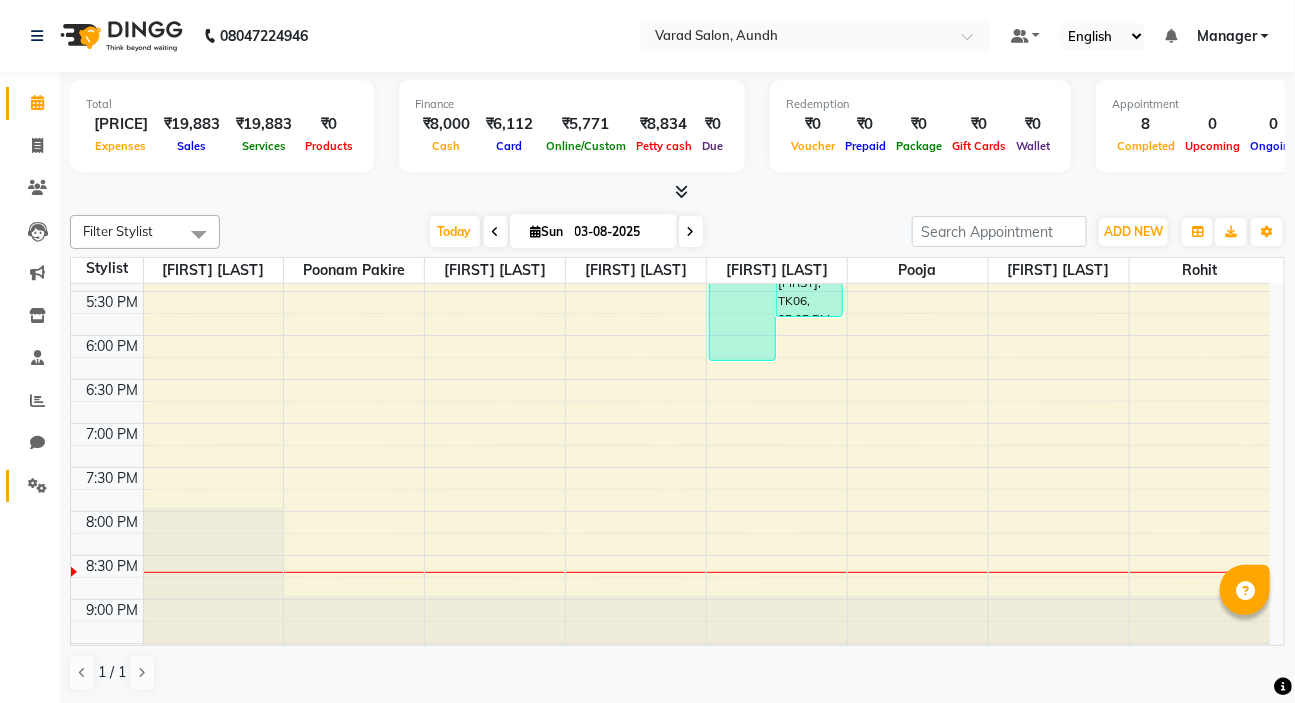 click on "08047224946 Select Location × Varad Salon, Aundh Default Panel My Panel English ENGLISH Español العربية मराठी हिंदी ગુજરાતી தமிழ் 中文 Notifications nothing to show Manager Manage Profile Change Password Sign out  Version:3.15.11  ☀ Varad Salon, Aundh  Calendar  Invoice  Clients  Leads   Marketing  Inventory  Staff  Reports  Chat  Settings Completed InProgress Upcoming Dropped Tentative Check-In Confirm Bookings Generate Report Segments Page Builder Total  ₹769  Expenses ₹19,883  Sales ₹19,883  Services ₹0  Products Finance  ₹8,000  Cash ₹6,112  Card ₹5,771  Online/Custom ₹8,834 Petty cash ₹0 Due  Redemption  ₹0 Voucher ₹0 Prepaid ₹0 Package ₹0  Gift Cards ₹0  Wallet  Appointment  8 Completed 0 Upcoming 0 Ongoing 0 No show  Other sales  ₹0  Packages ₹0  Memberships ₹0  Vouchers ₹0  Prepaids ₹0  Gift Cards Filter Stylist Select All karan raut kiran karagir Manjeet kaur  nagesh sonawane Pooja Poonam Pakire 8" at bounding box center [647, 351] 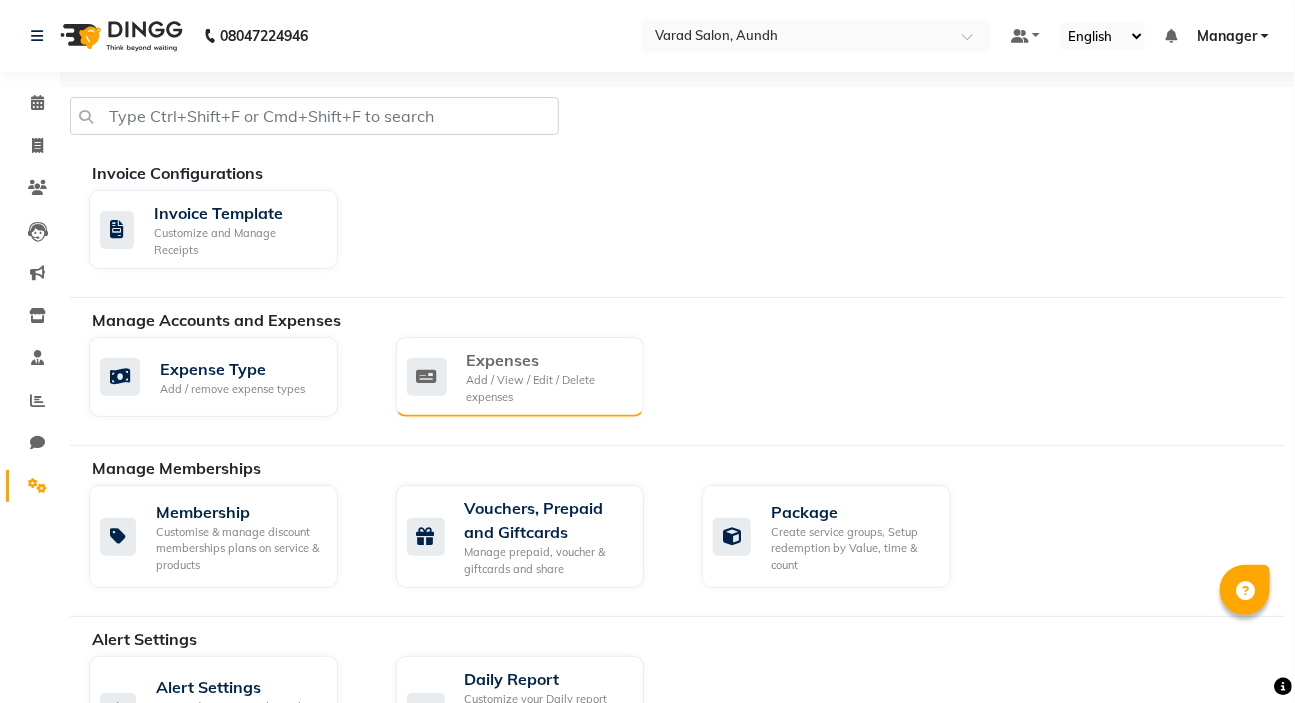click on "Add / View / Edit / Delete expenses" 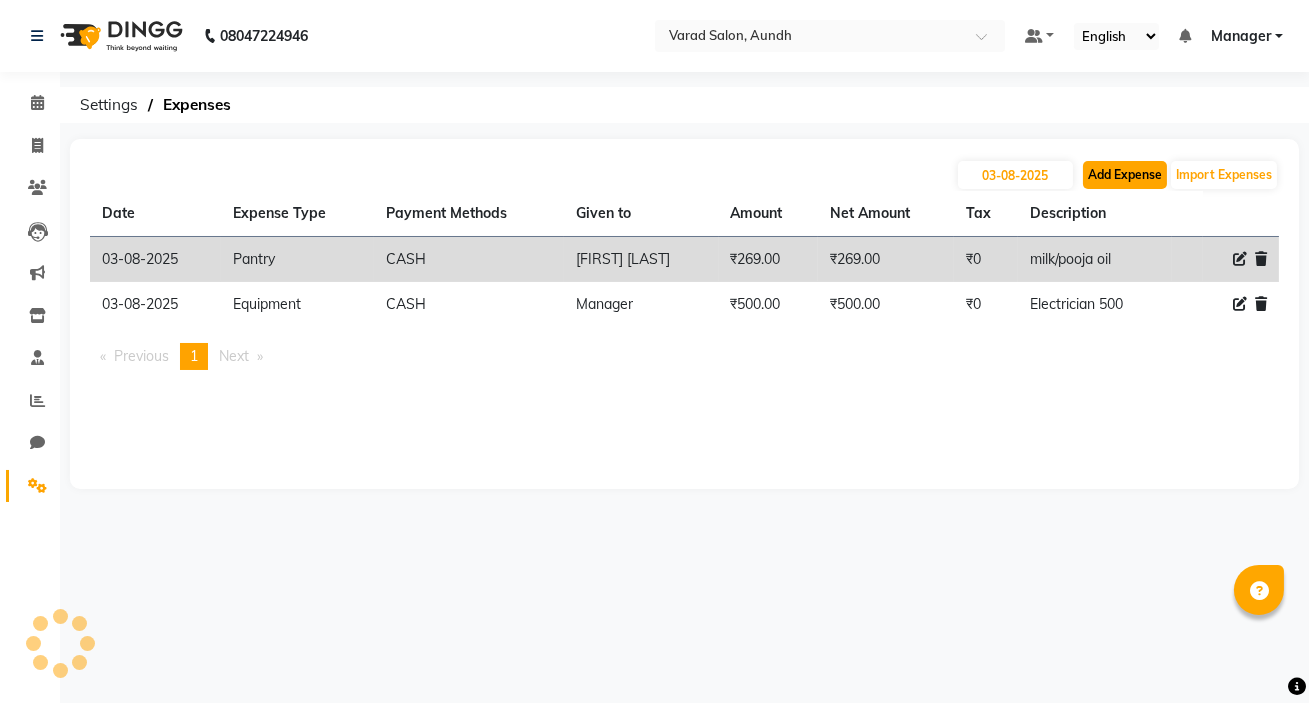 click on "Add Expense" 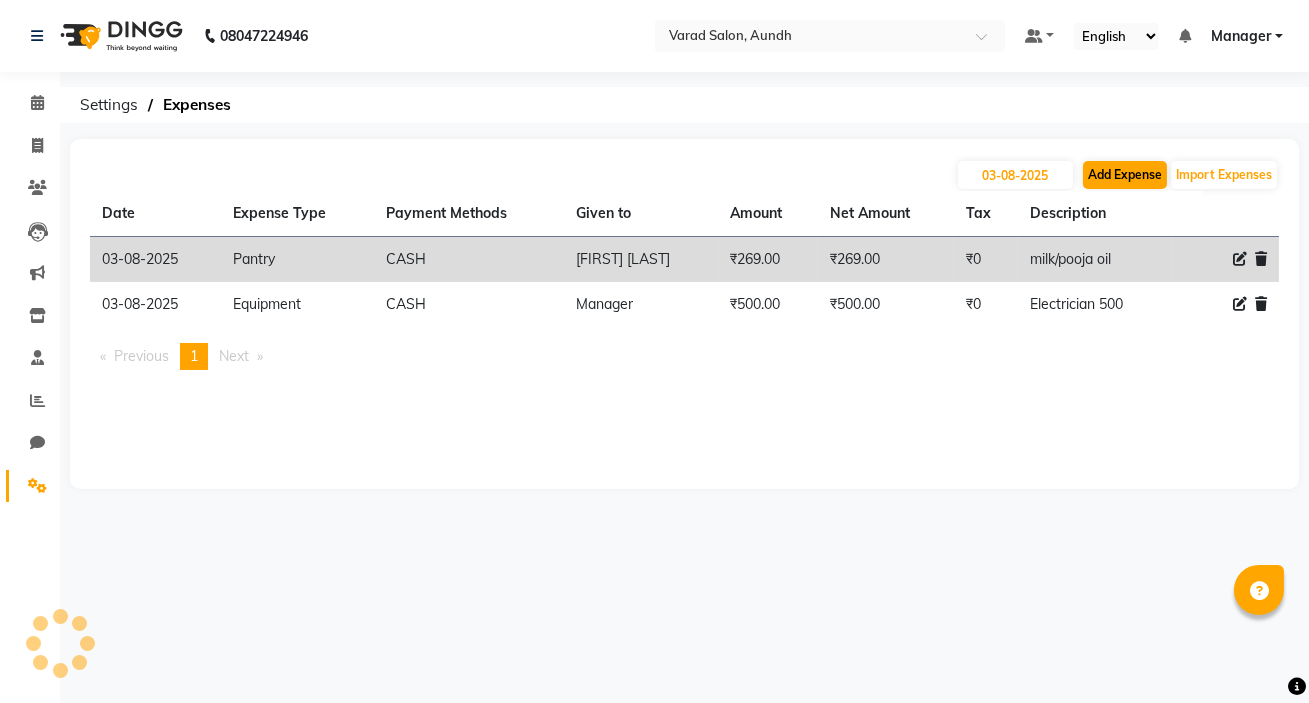 select on "1" 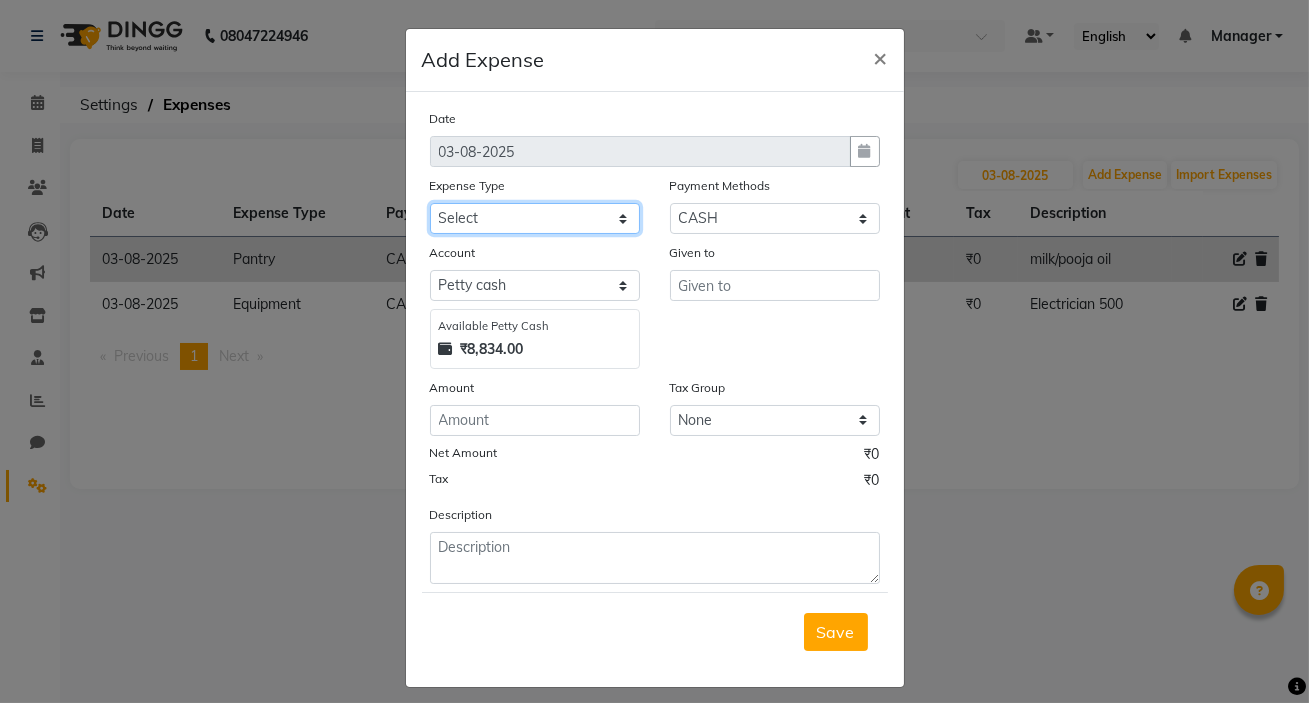 click on "Select Advance Salary Amezon parcel Bank charges birthday cake BLINKIT Car maintenance  Cash transfer to bank Client Snacks Clinical charges clint snaks Equipment flower pot Fuel Govt fee Hand Over To Pavan Sir Incentive Insurance International purchase kacharawala Laundry Loan Repayment Maintenance Marketing milk Miscellaneous Other Pantry portar Product puja saman Rent room deposit Salary salon products Staff Snacks Staff Tip staff welfare Tea & Refreshment Utilities" 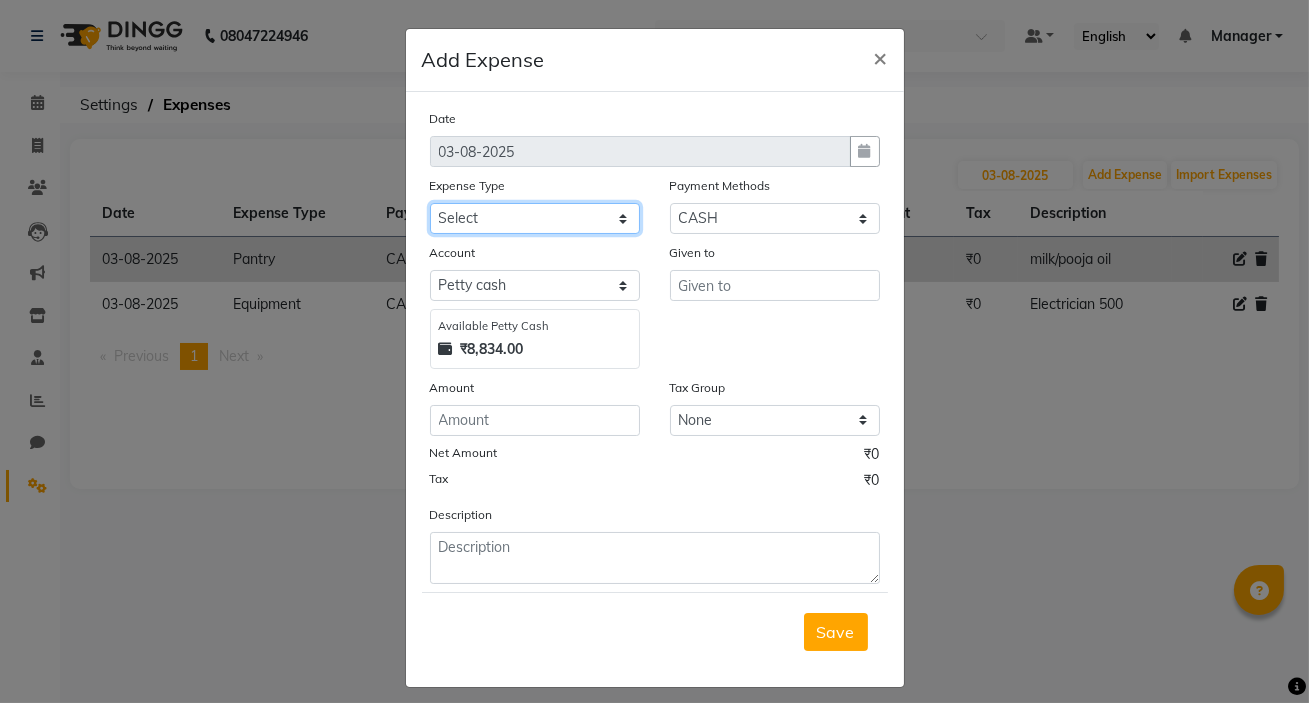 select on "18217" 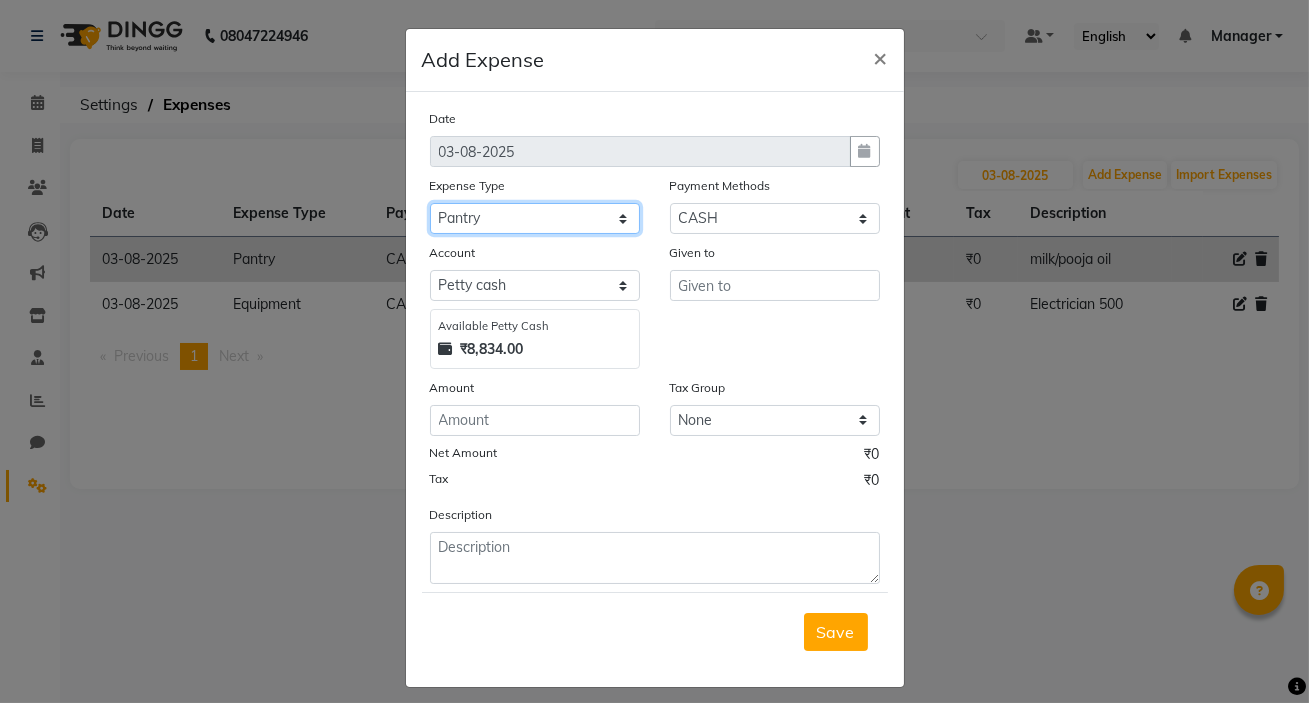 click on "Select Advance Salary Amezon parcel Bank charges birthday cake BLINKIT Car maintenance  Cash transfer to bank Client Snacks Clinical charges clint snaks Equipment flower pot Fuel Govt fee Hand Over To Pavan Sir Incentive Insurance International purchase kacharawala Laundry Loan Repayment Maintenance Marketing milk Miscellaneous Other Pantry portar Product puja saman Rent room deposit Salary salon products Staff Snacks Staff Tip staff welfare Tea & Refreshment Utilities" 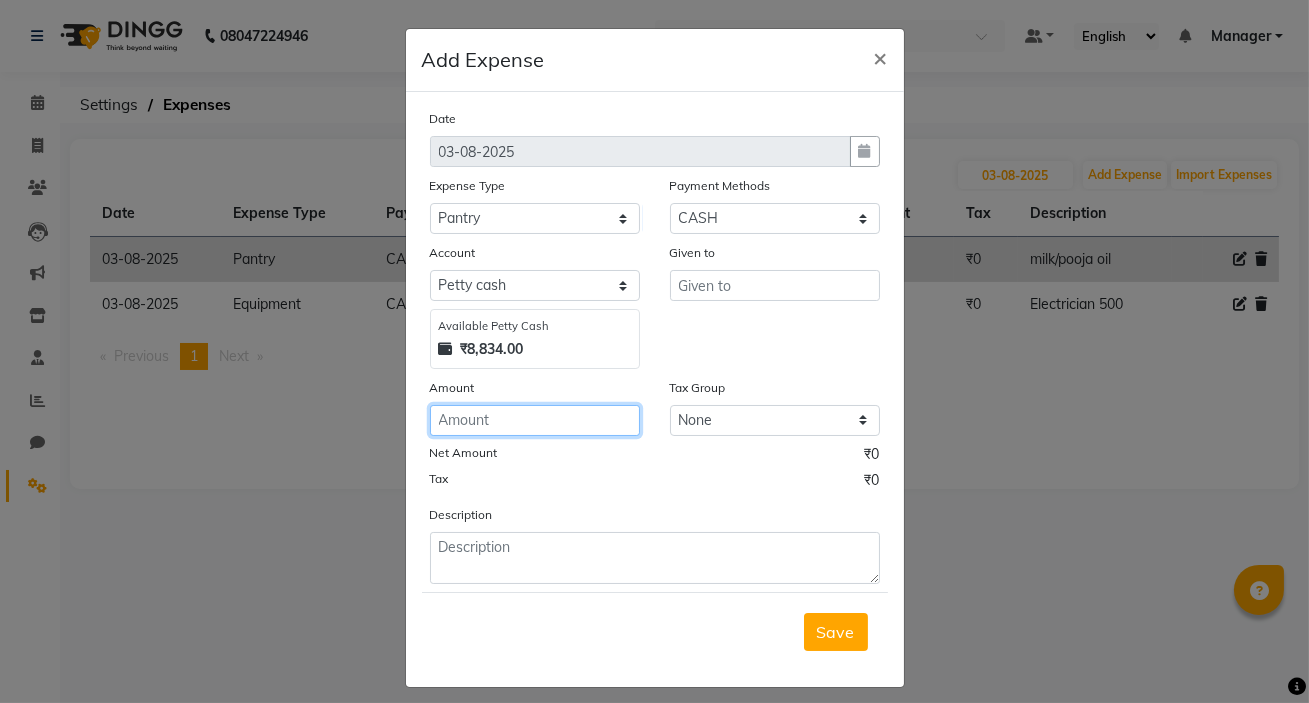 click 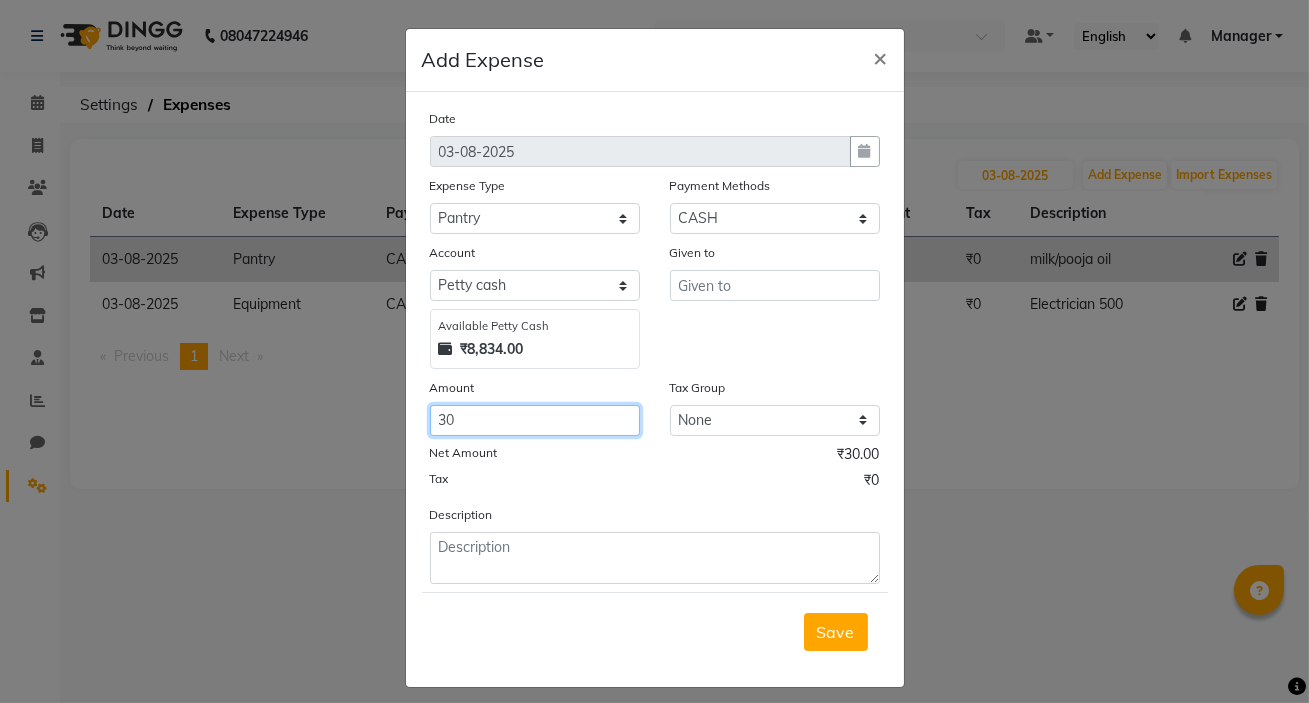 type on "30" 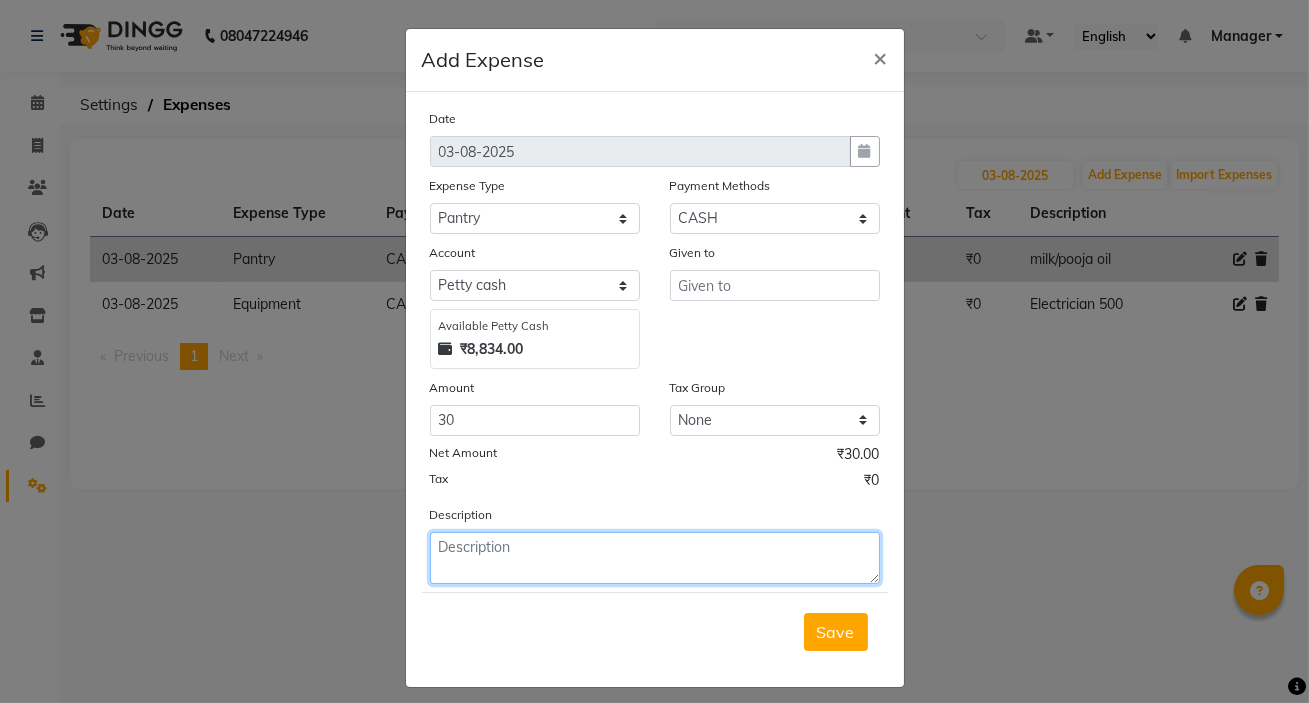 click 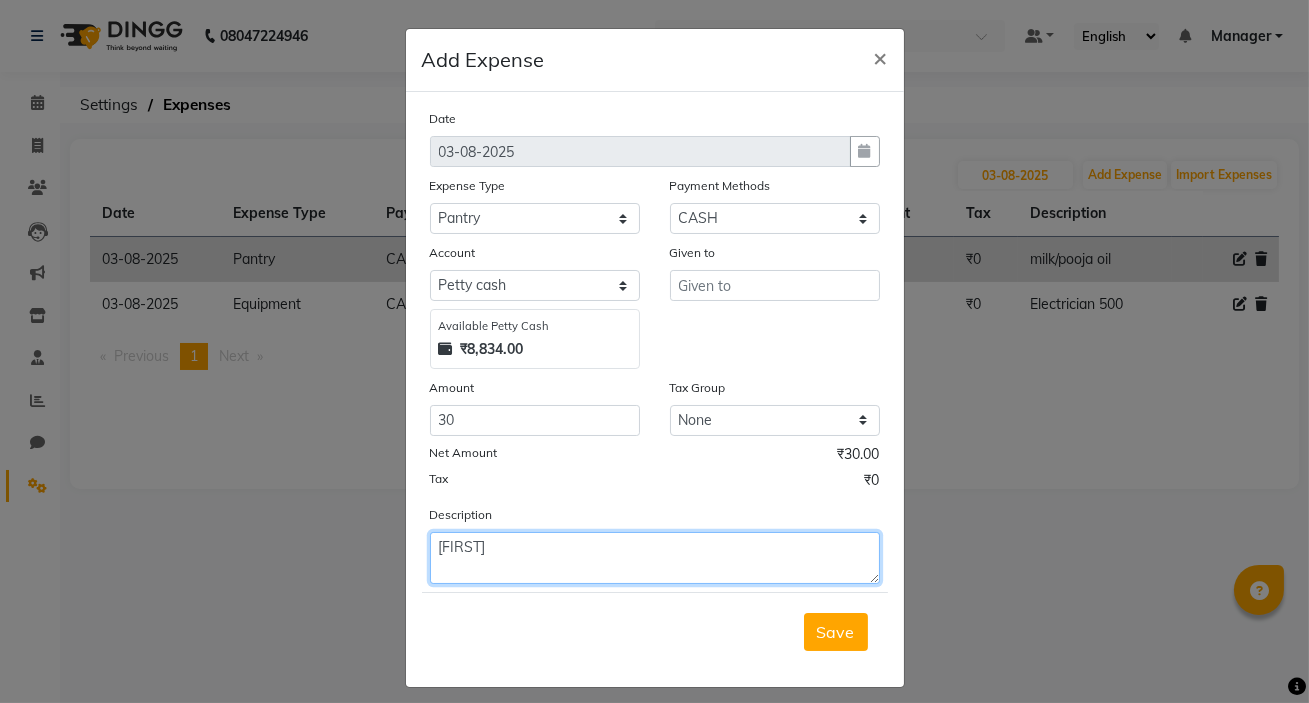 type on "kinnar" 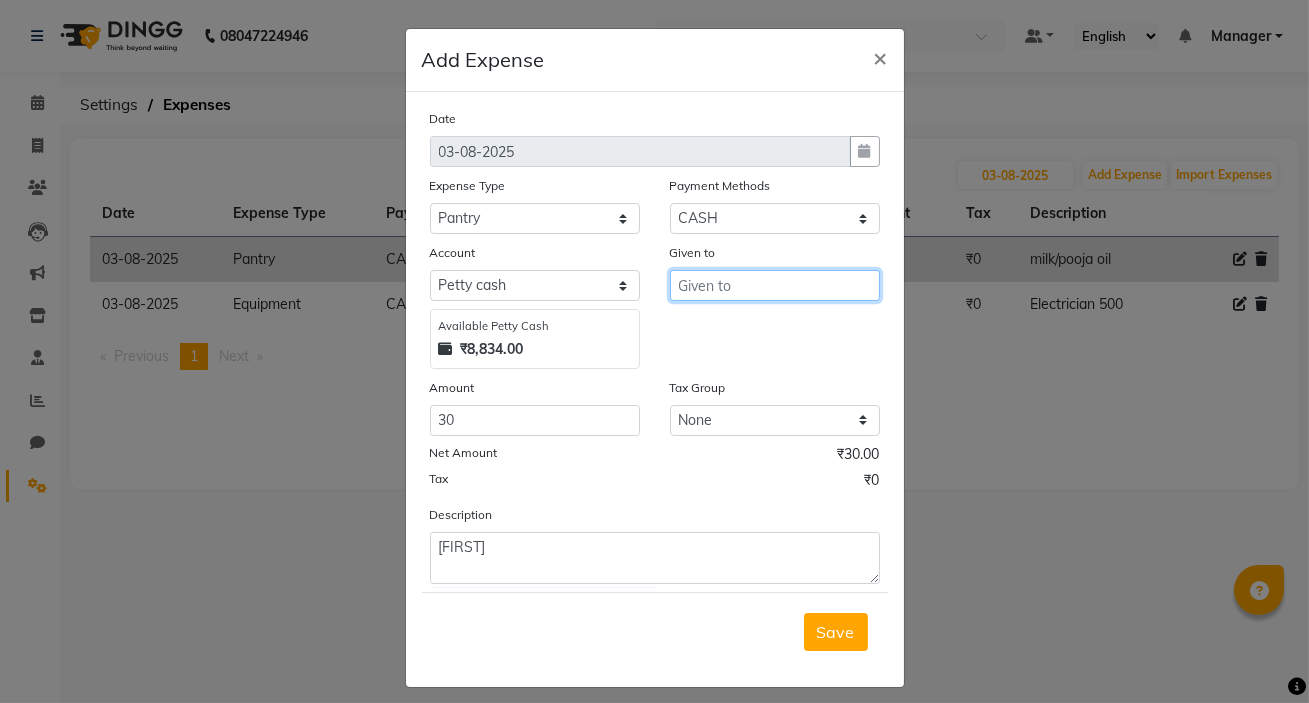 click at bounding box center [775, 285] 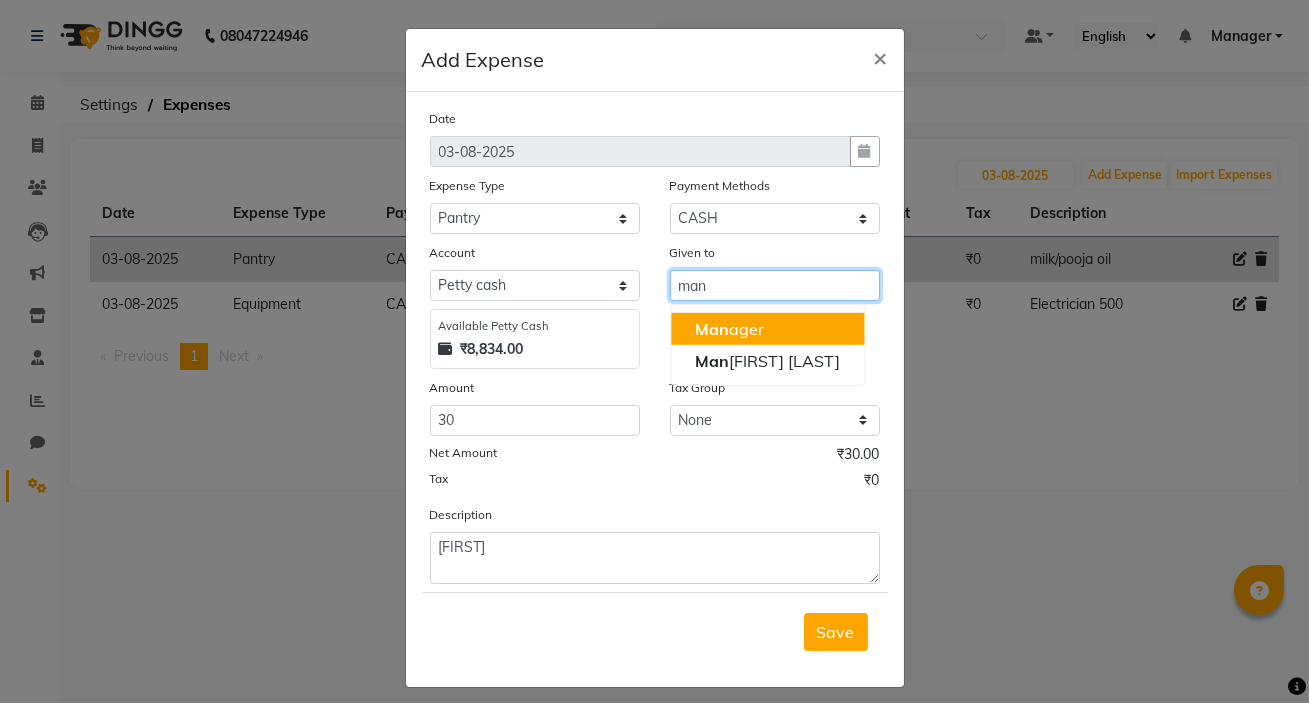 click on "Man ager" at bounding box center [767, 329] 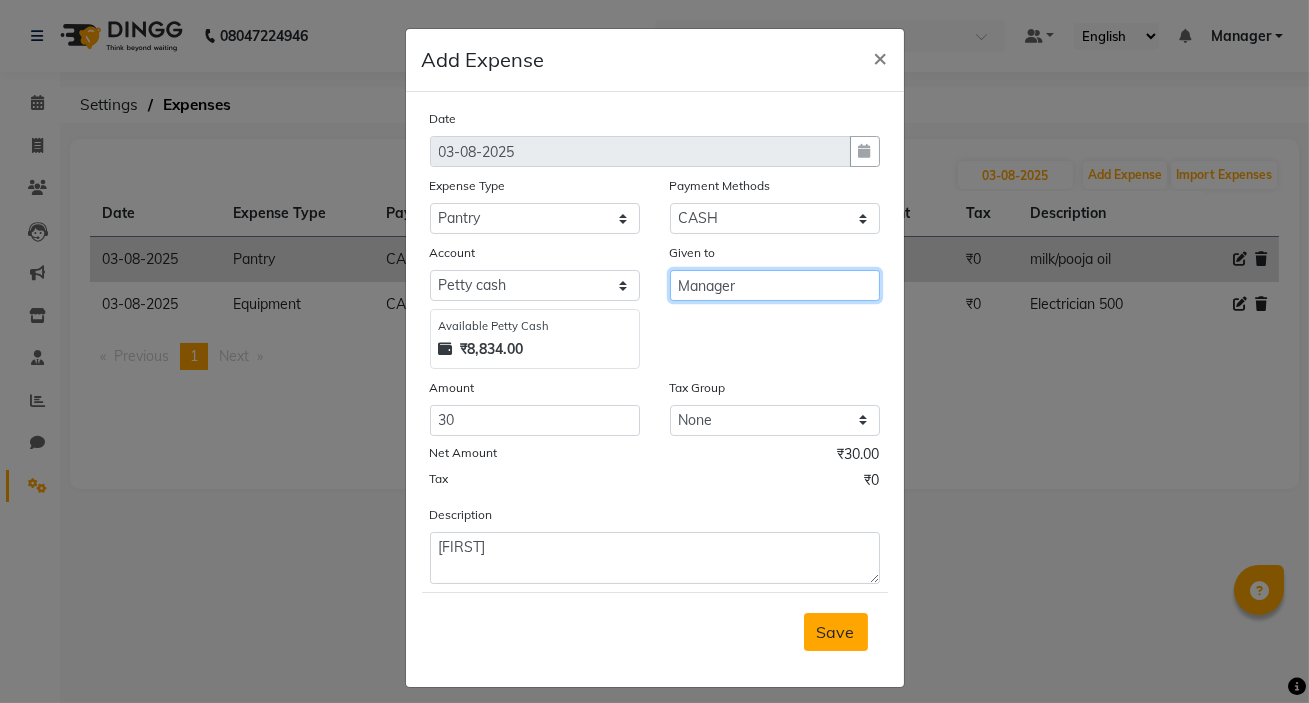type on "Manager" 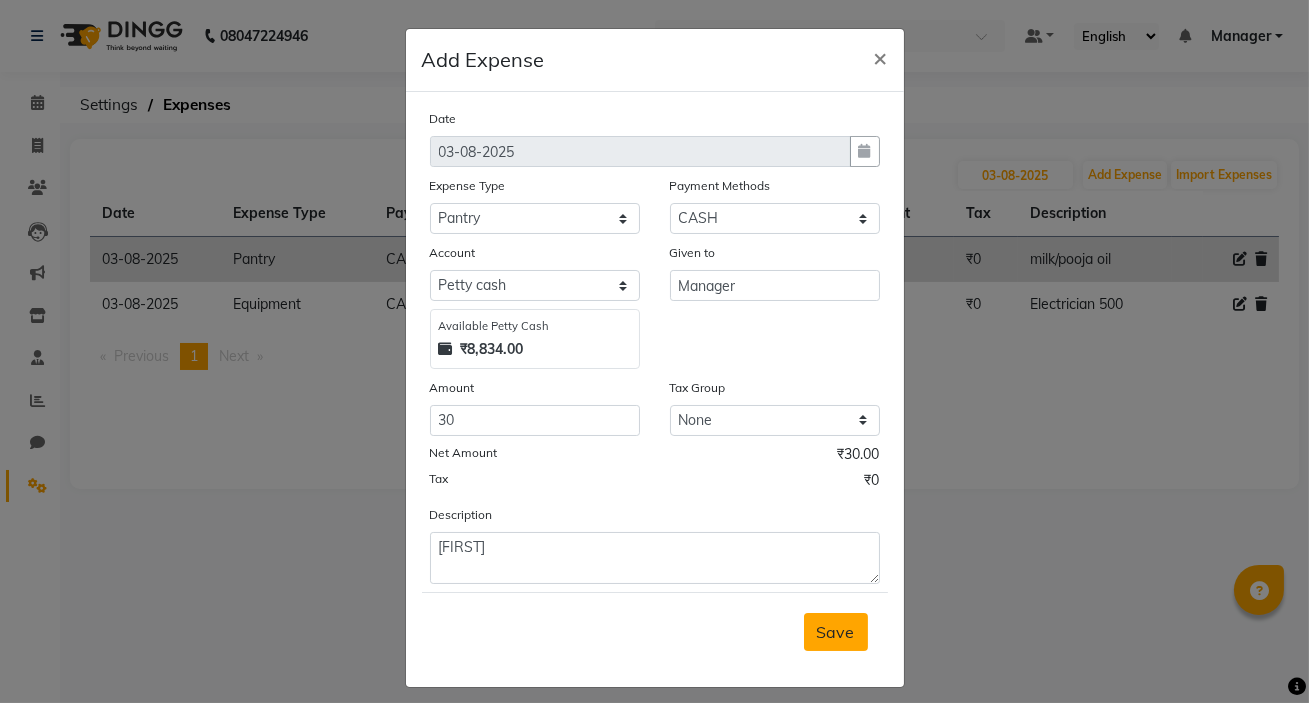 click on "Save" at bounding box center [836, 632] 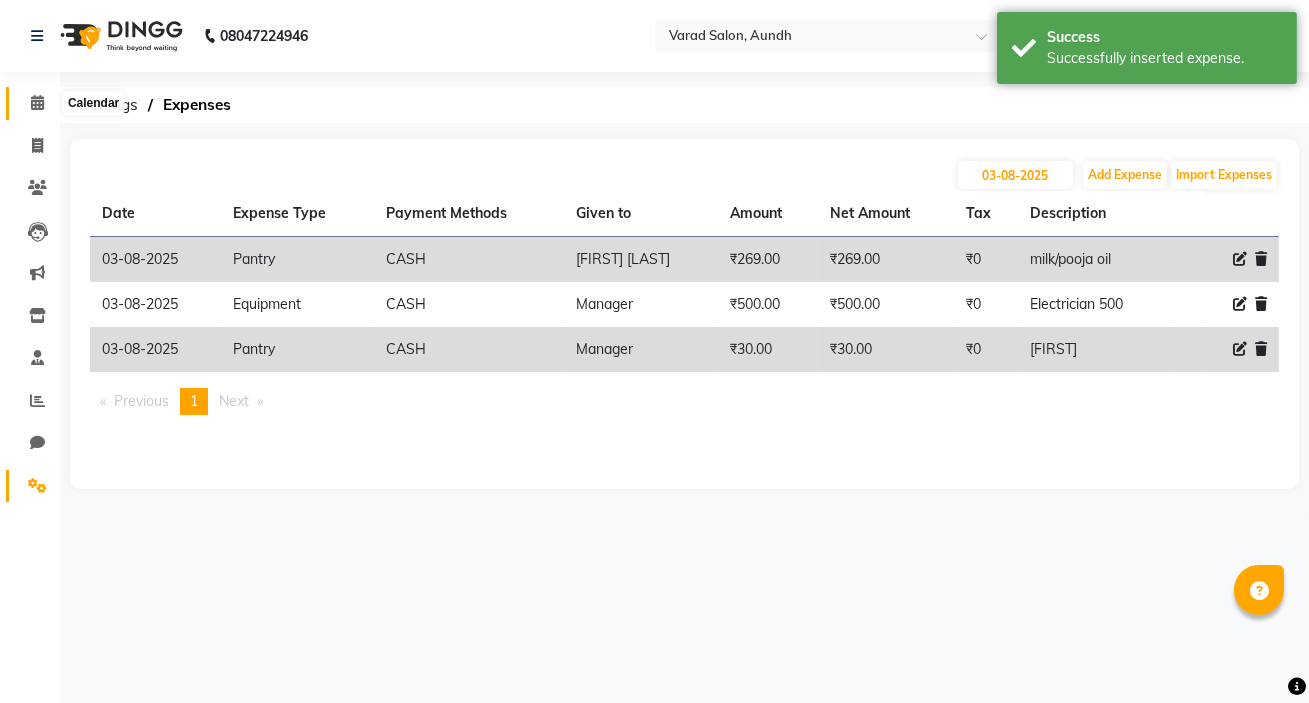 click 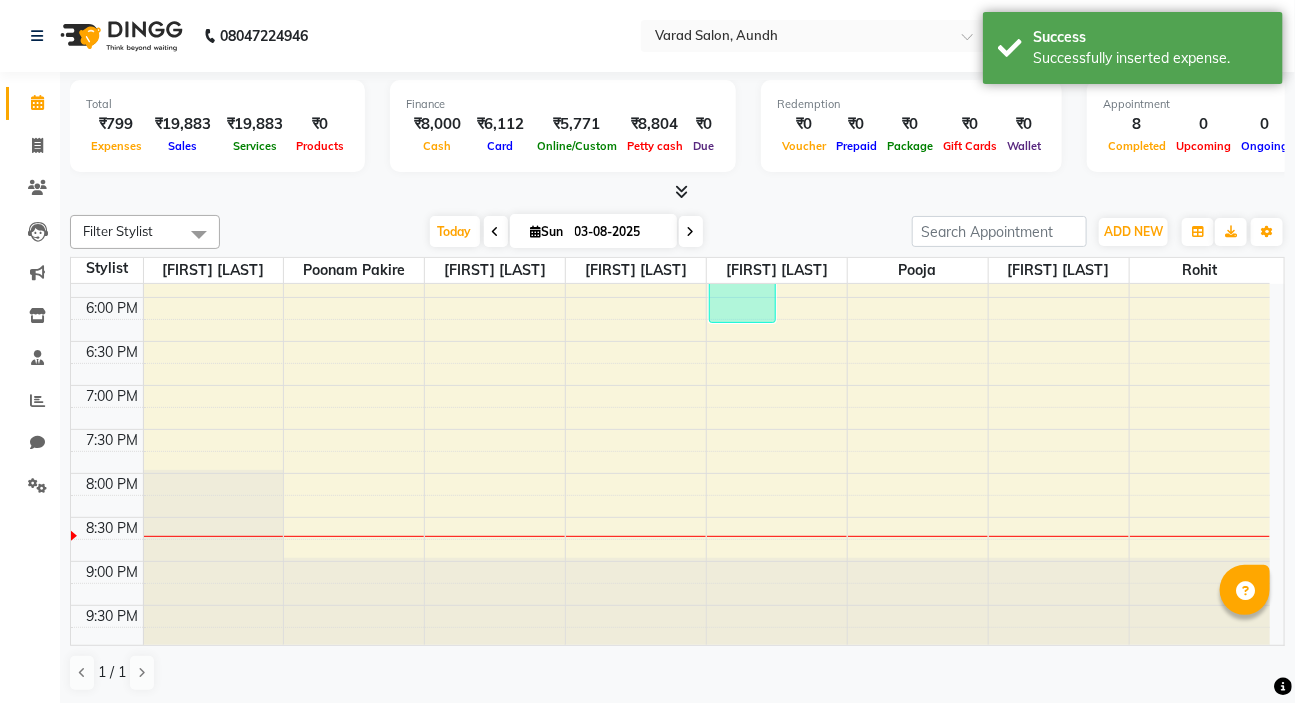 scroll, scrollTop: 687, scrollLeft: 0, axis: vertical 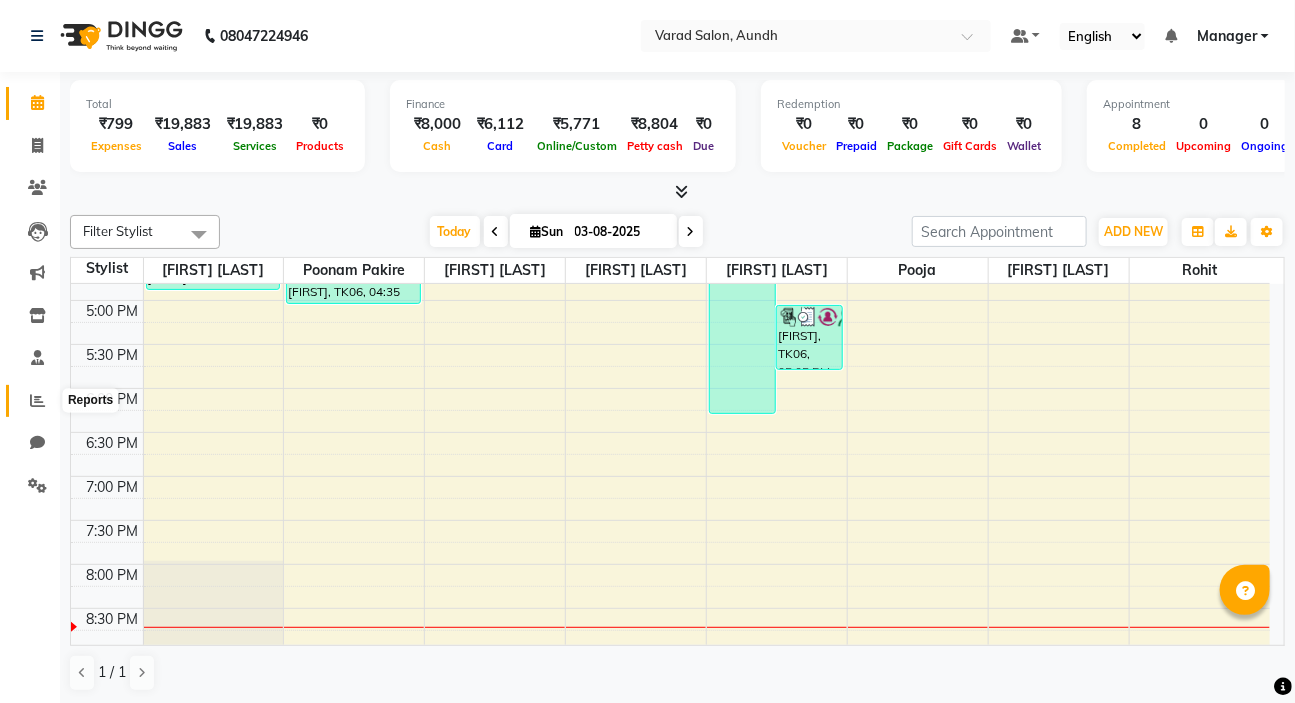 click 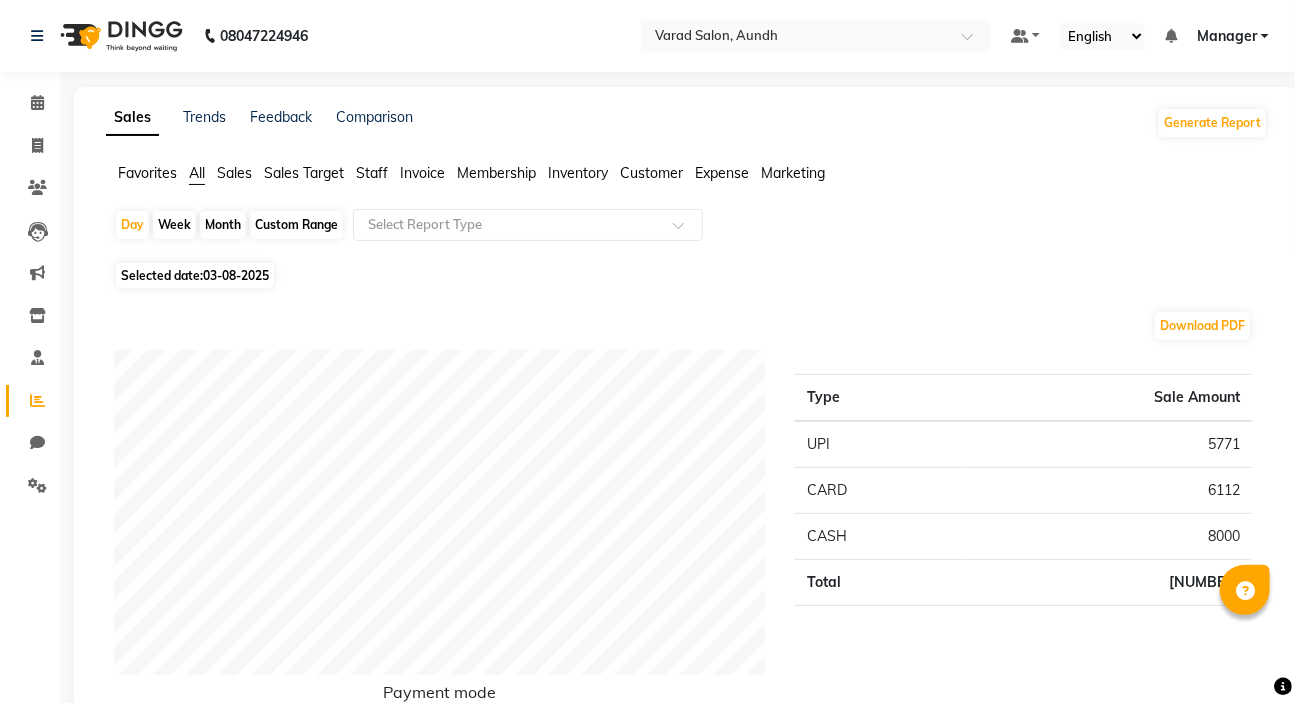 scroll, scrollTop: 90, scrollLeft: 0, axis: vertical 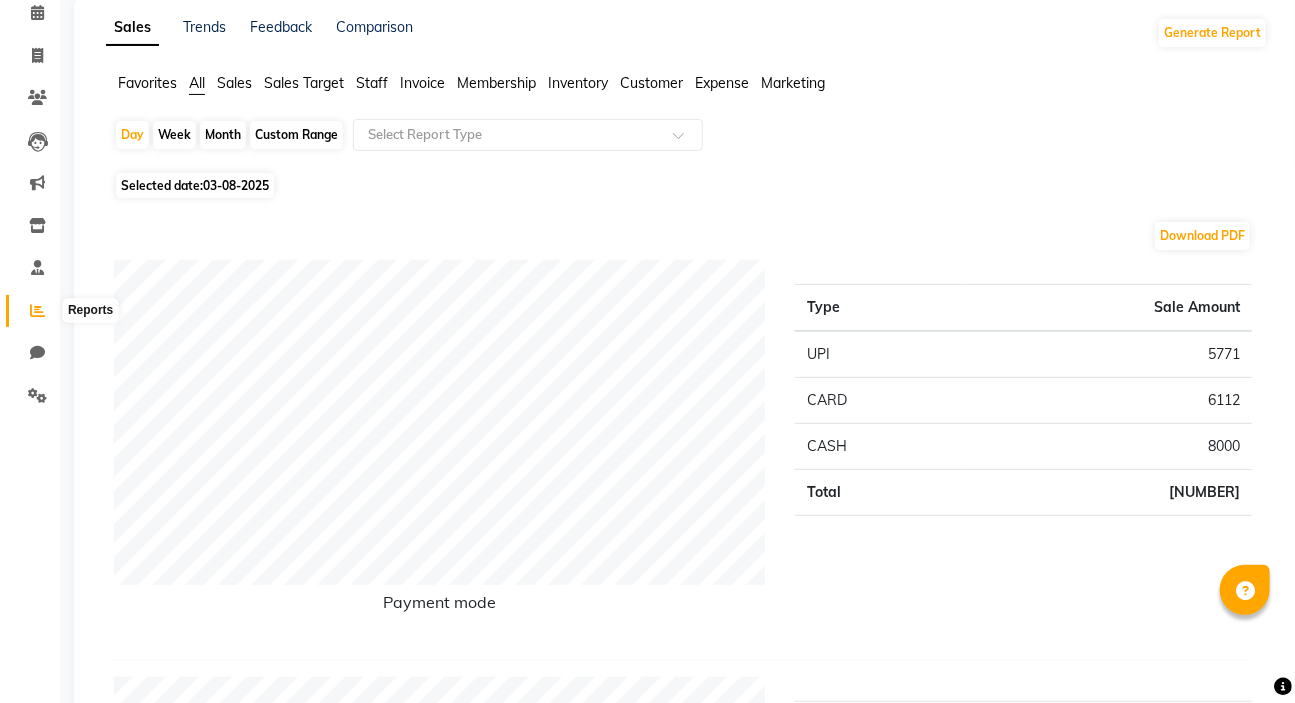 click 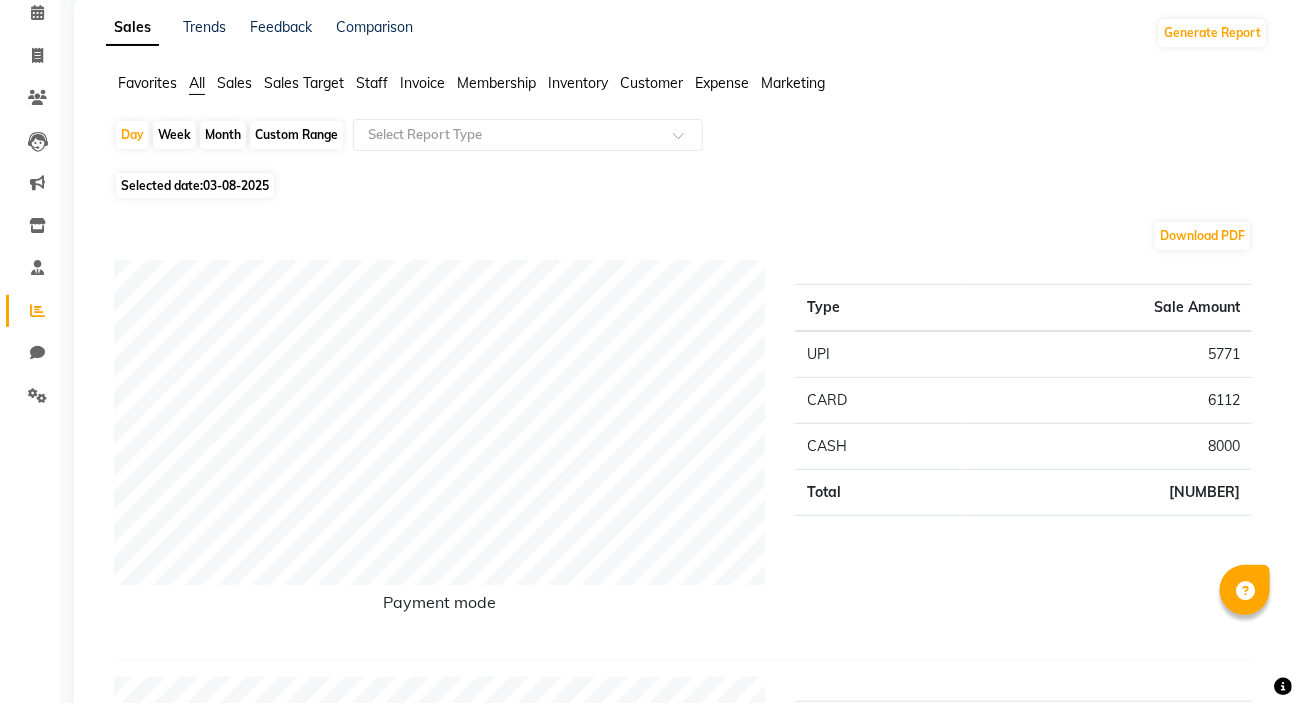 click on "Staff" 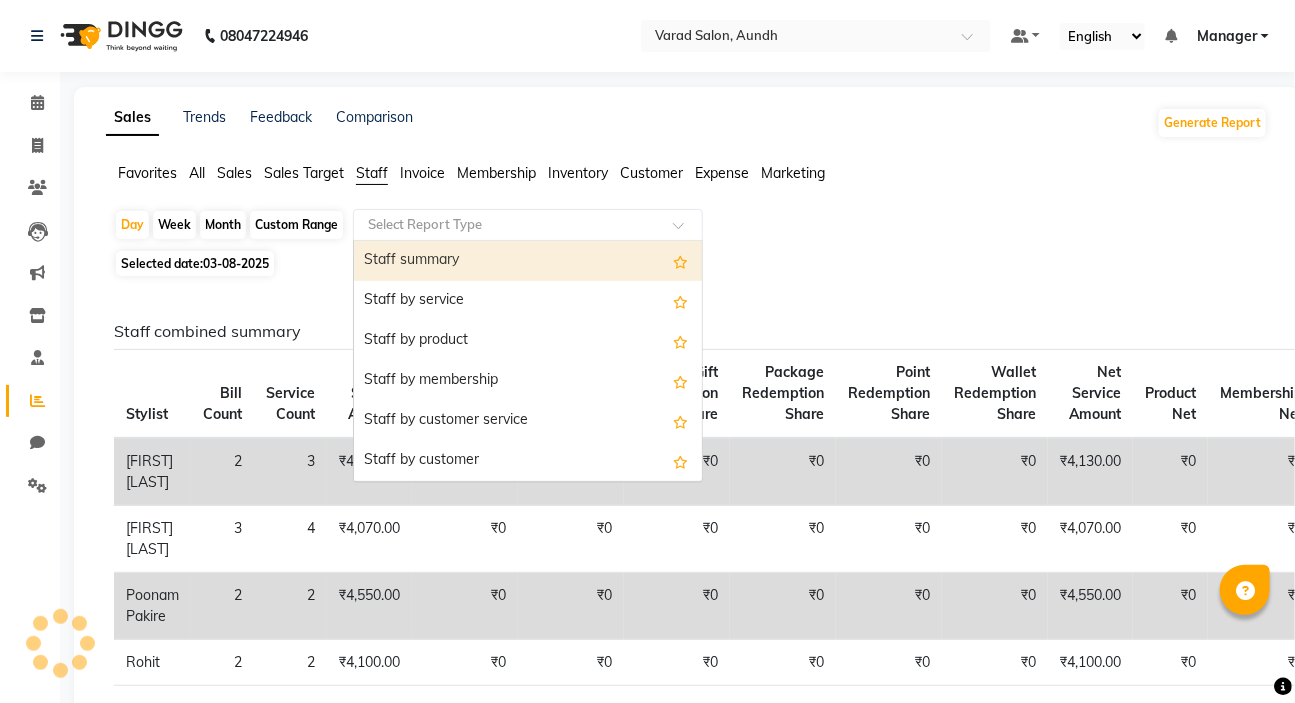 click 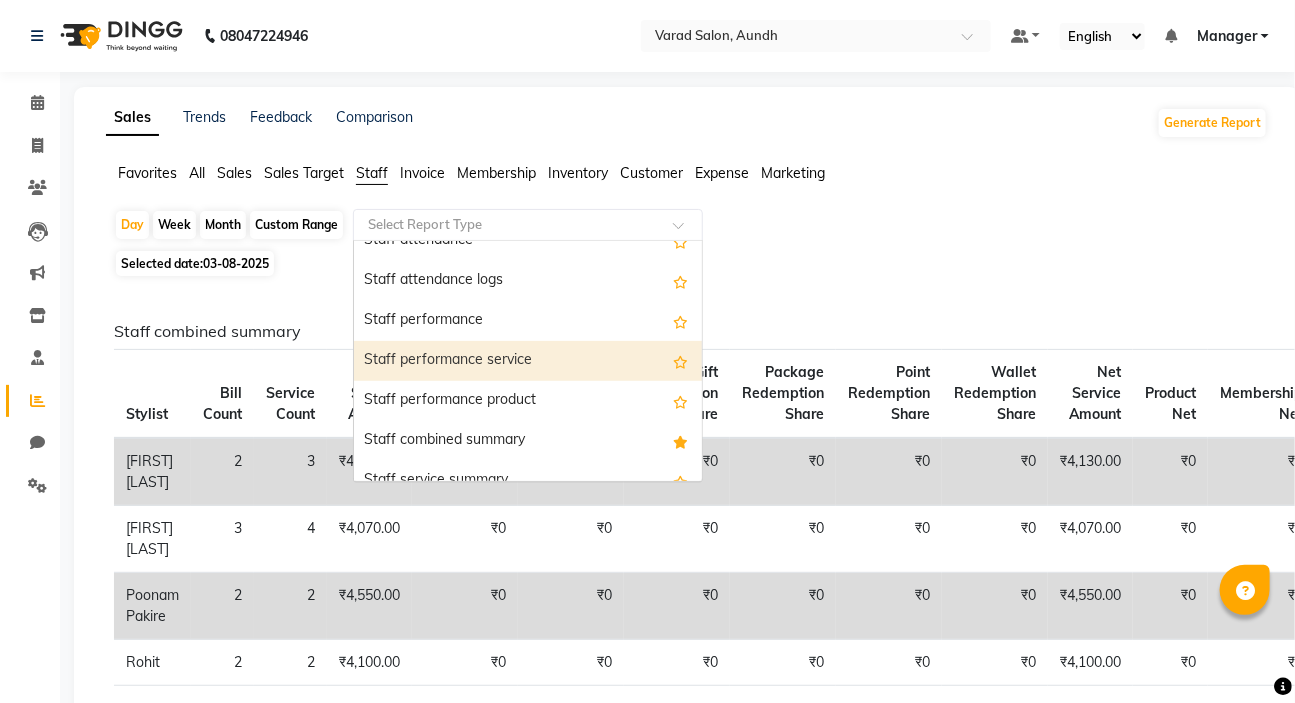 scroll, scrollTop: 363, scrollLeft: 0, axis: vertical 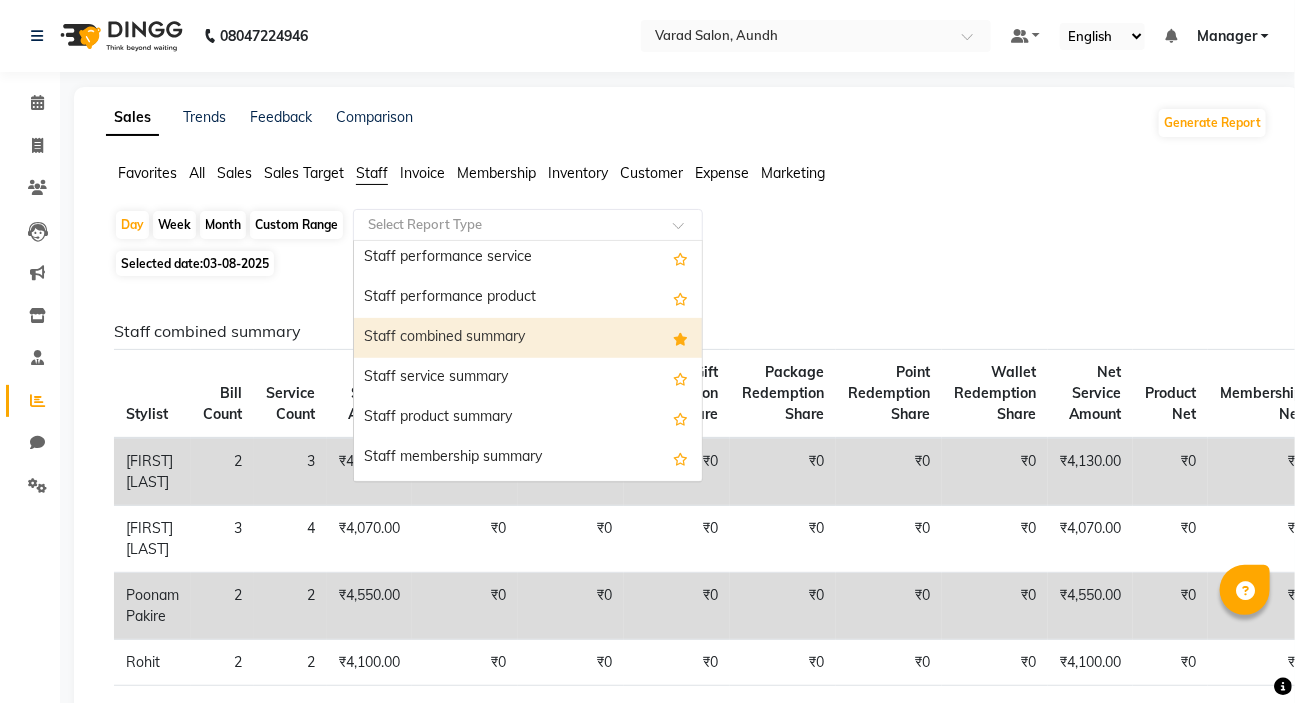 click on "Staff combined summary" at bounding box center [528, 338] 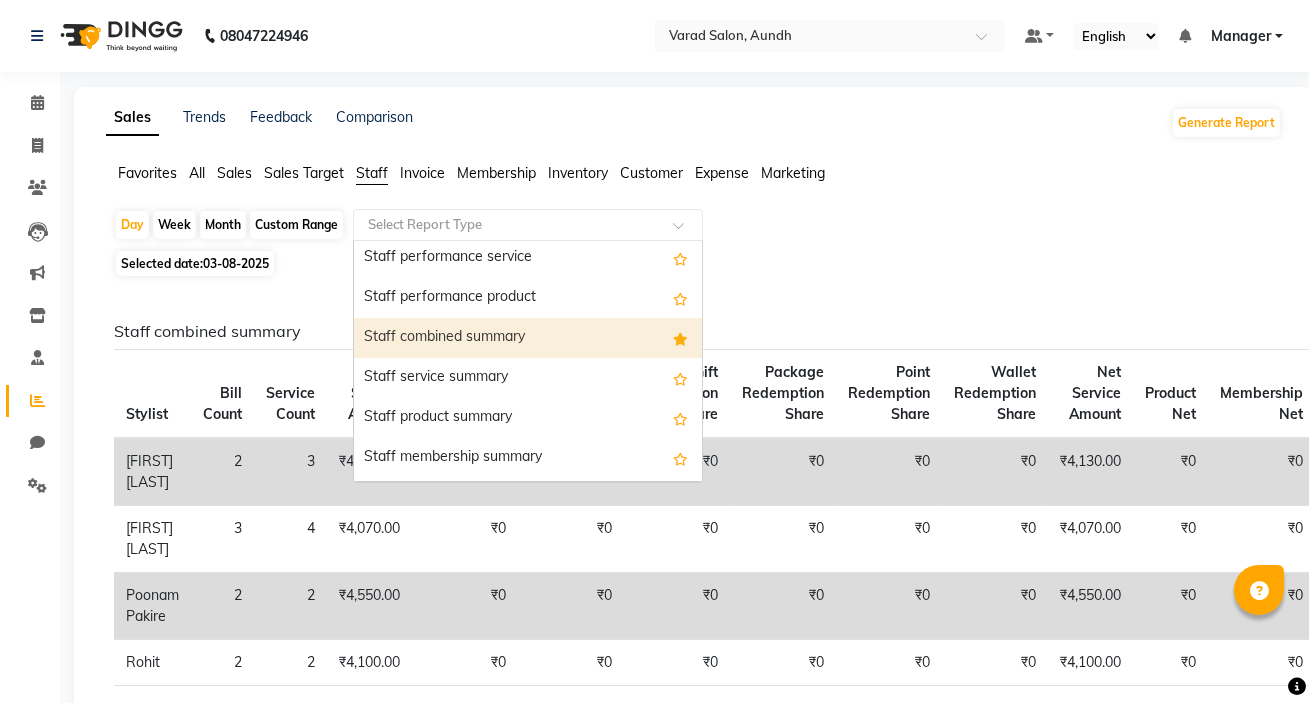 select on "full_report" 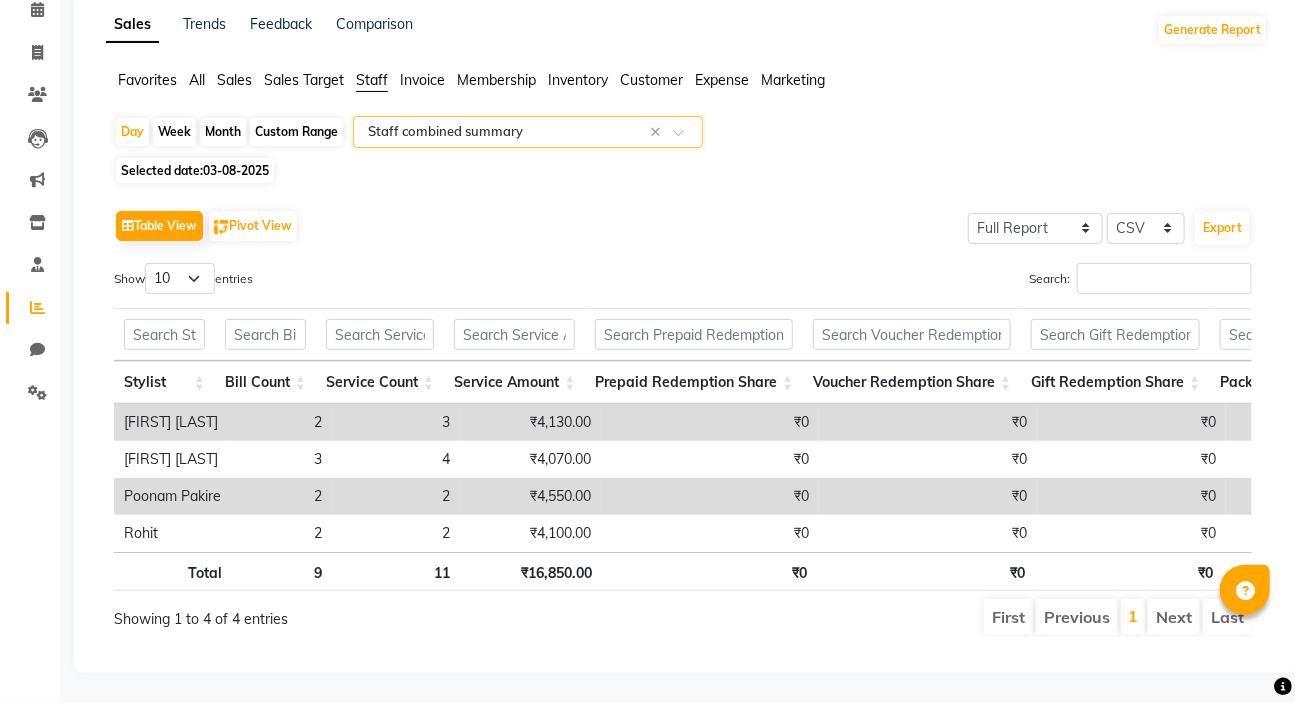 scroll, scrollTop: 119, scrollLeft: 0, axis: vertical 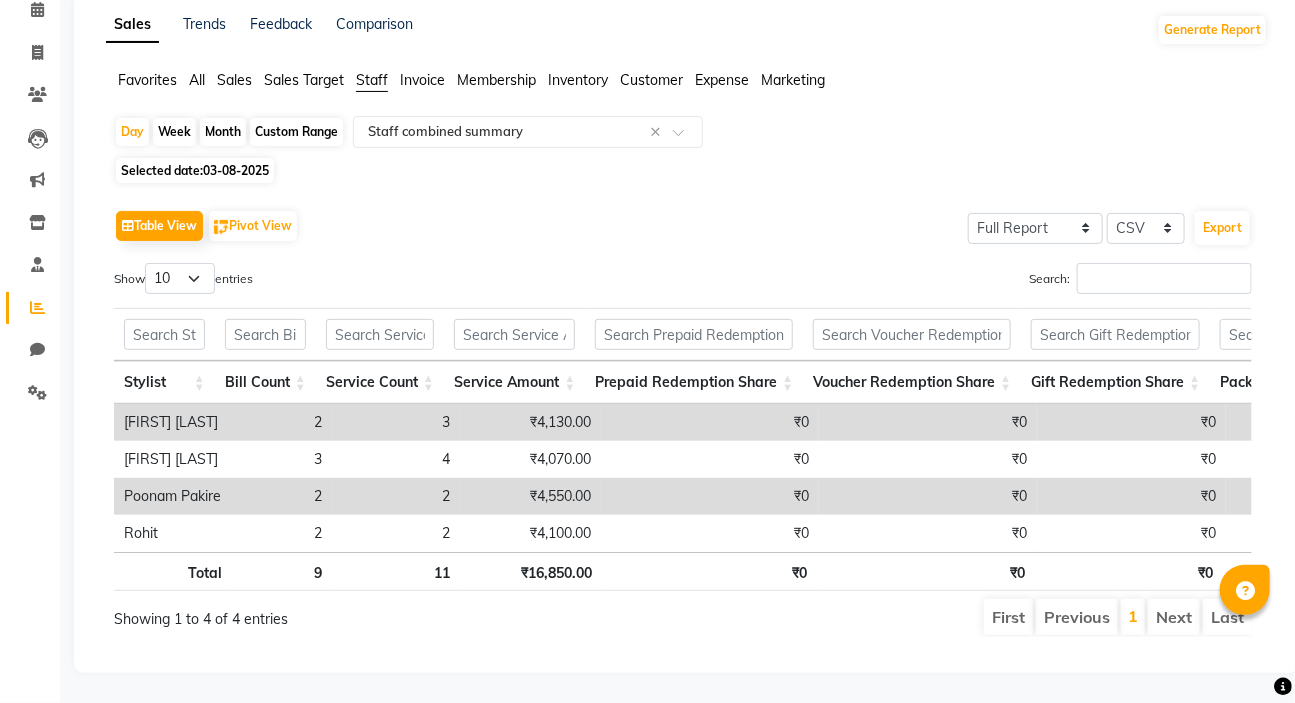 click on "Month" 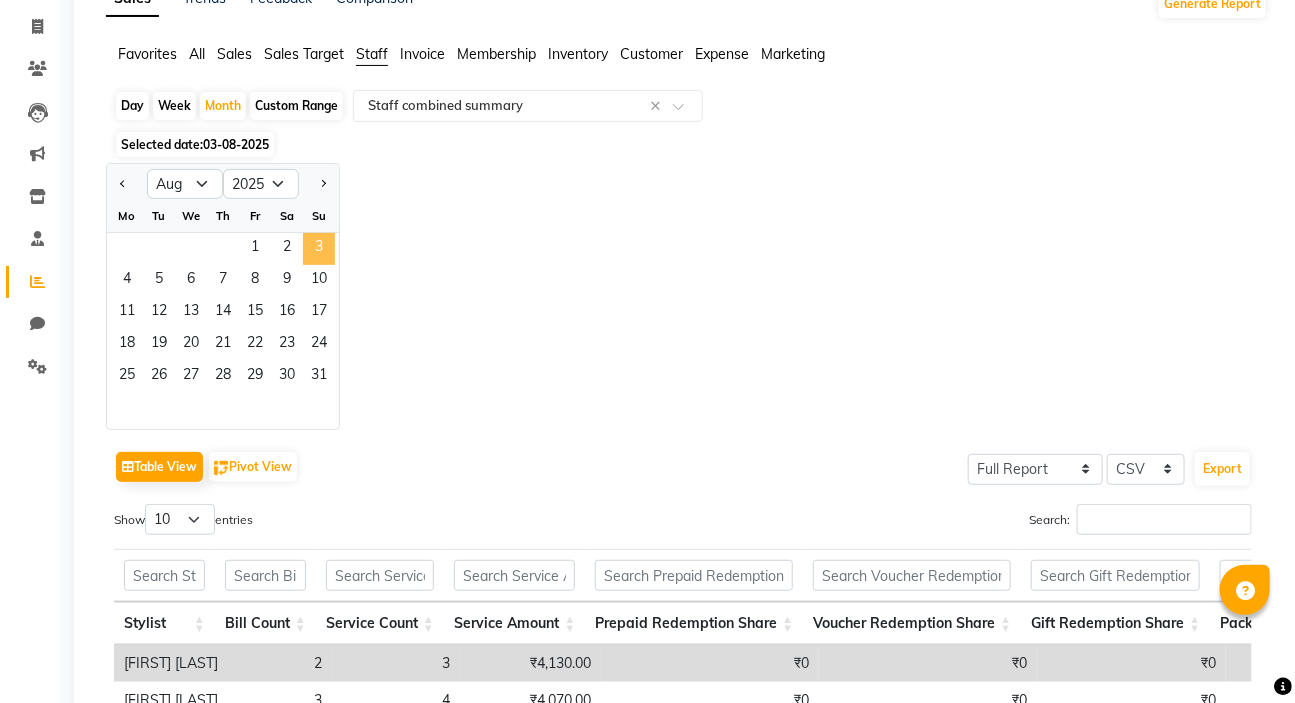 click on "3" 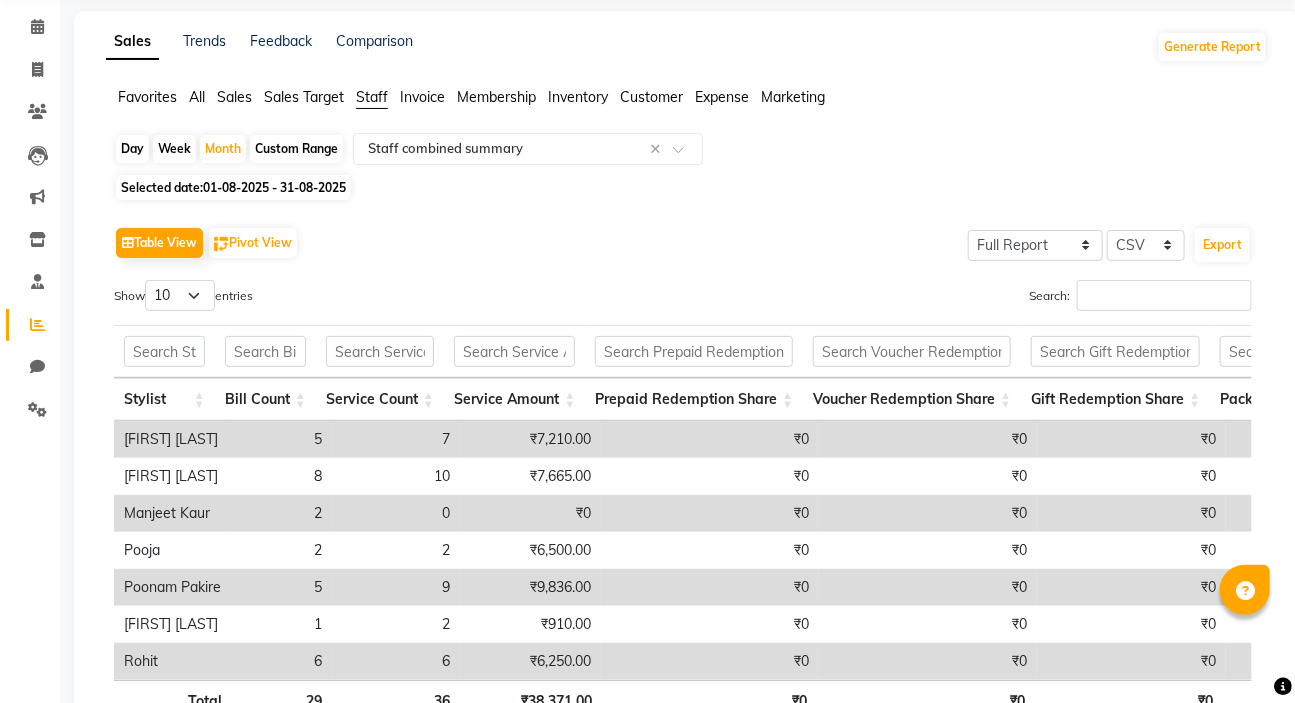 scroll, scrollTop: 230, scrollLeft: 0, axis: vertical 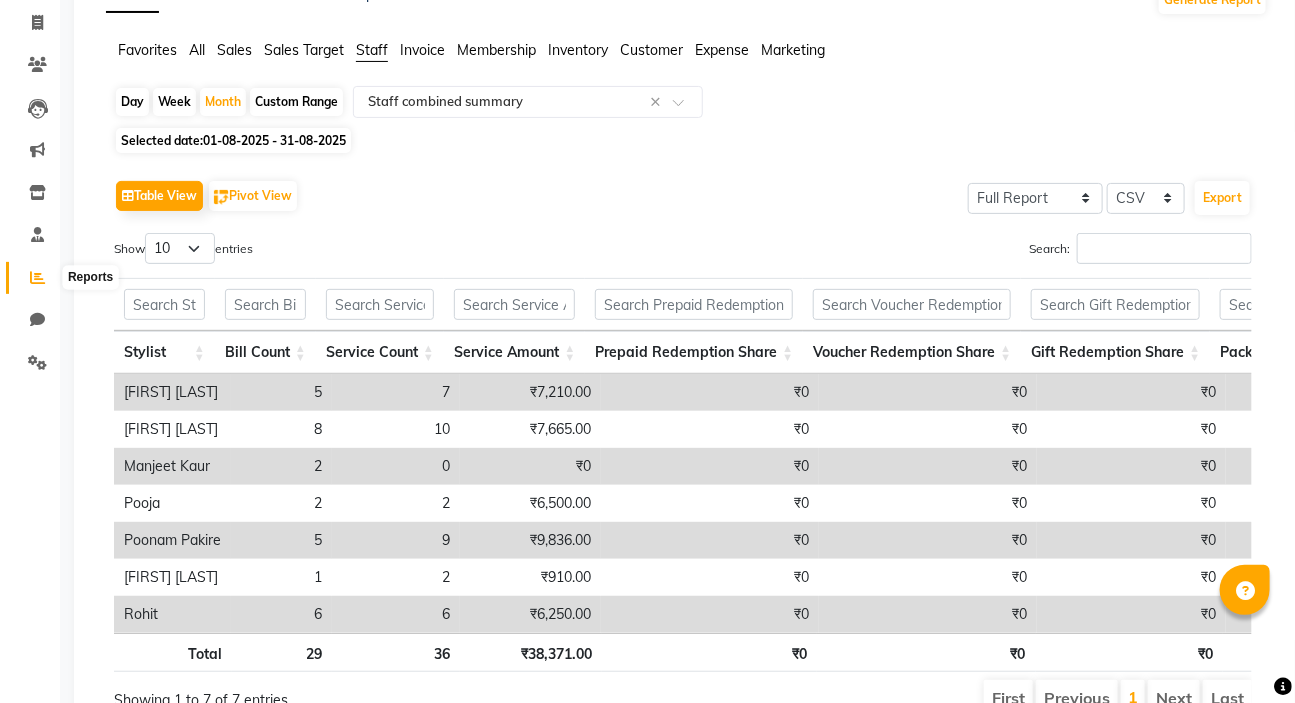 click 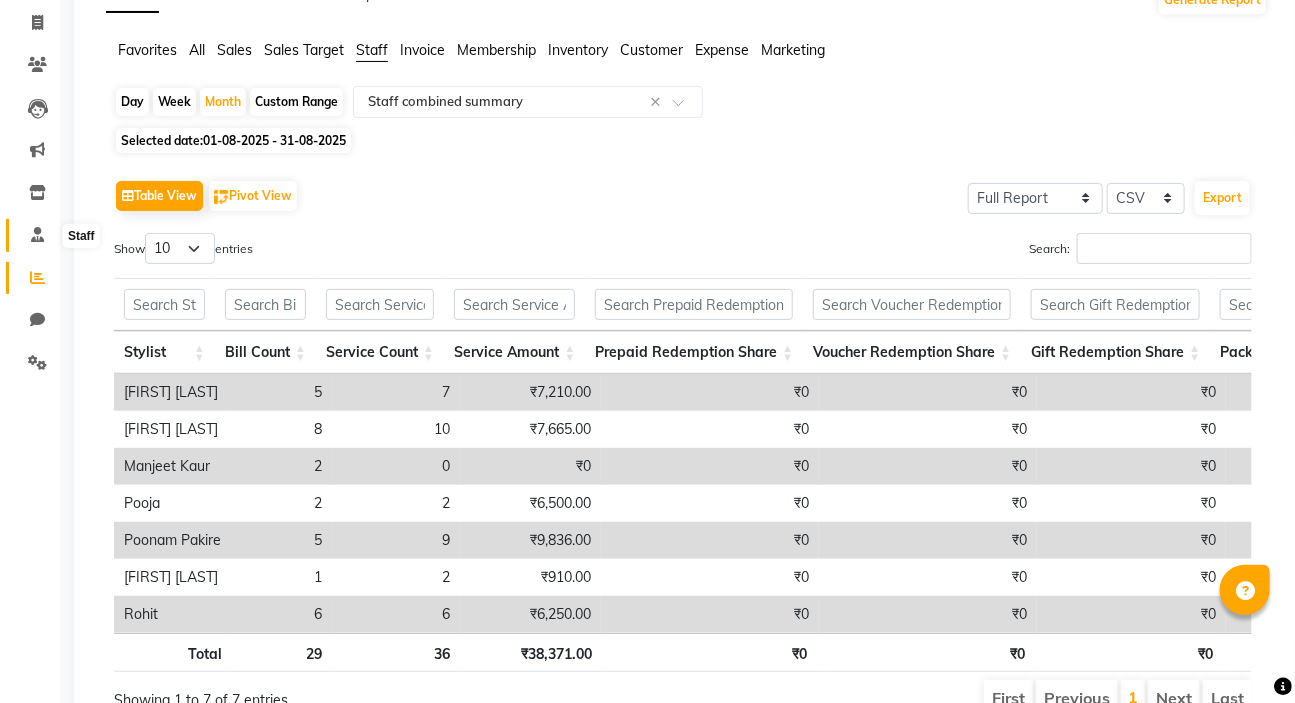 drag, startPoint x: 32, startPoint y: 245, endPoint x: 45, endPoint y: 250, distance: 13.928389 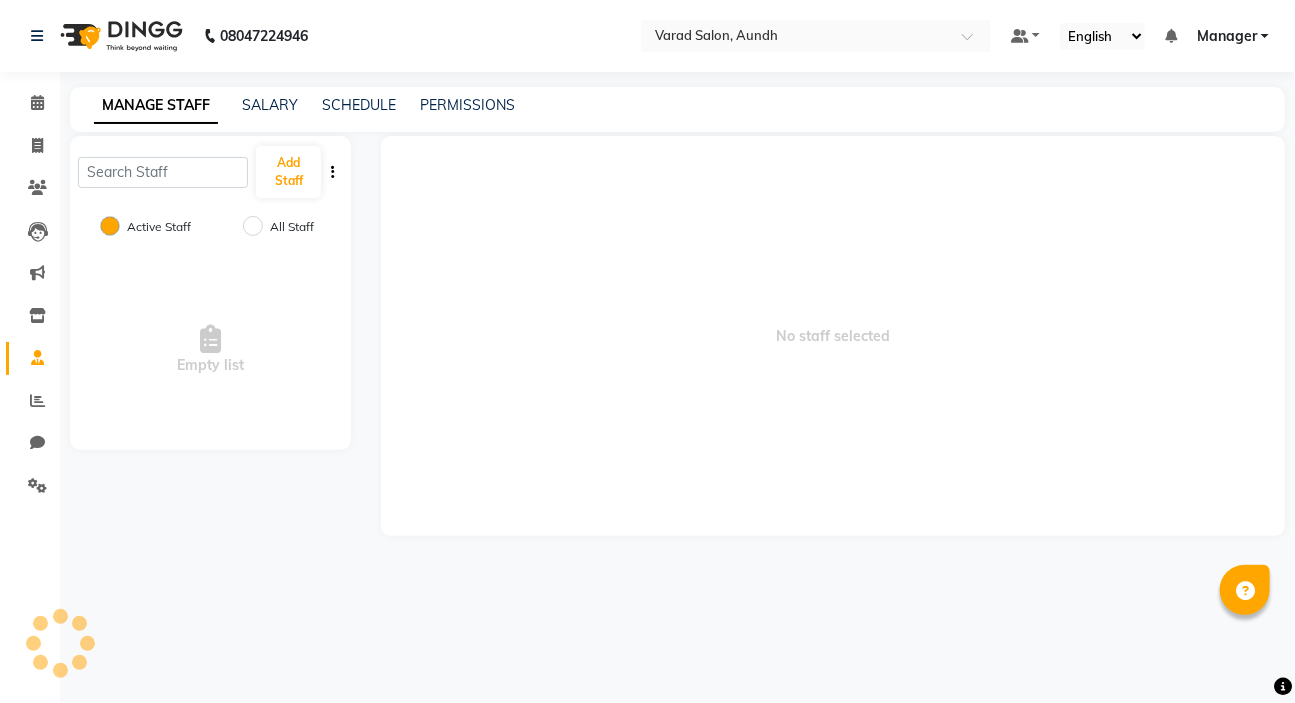 scroll, scrollTop: 0, scrollLeft: 0, axis: both 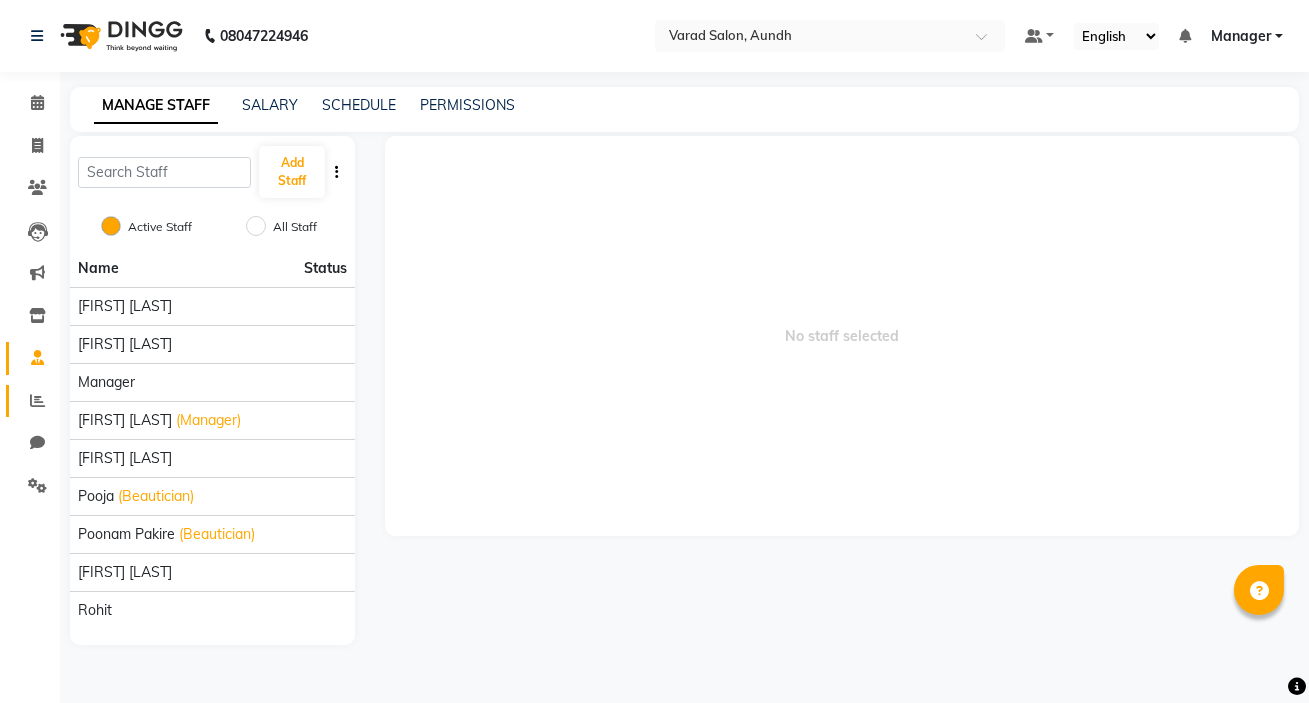 click on "Reports" 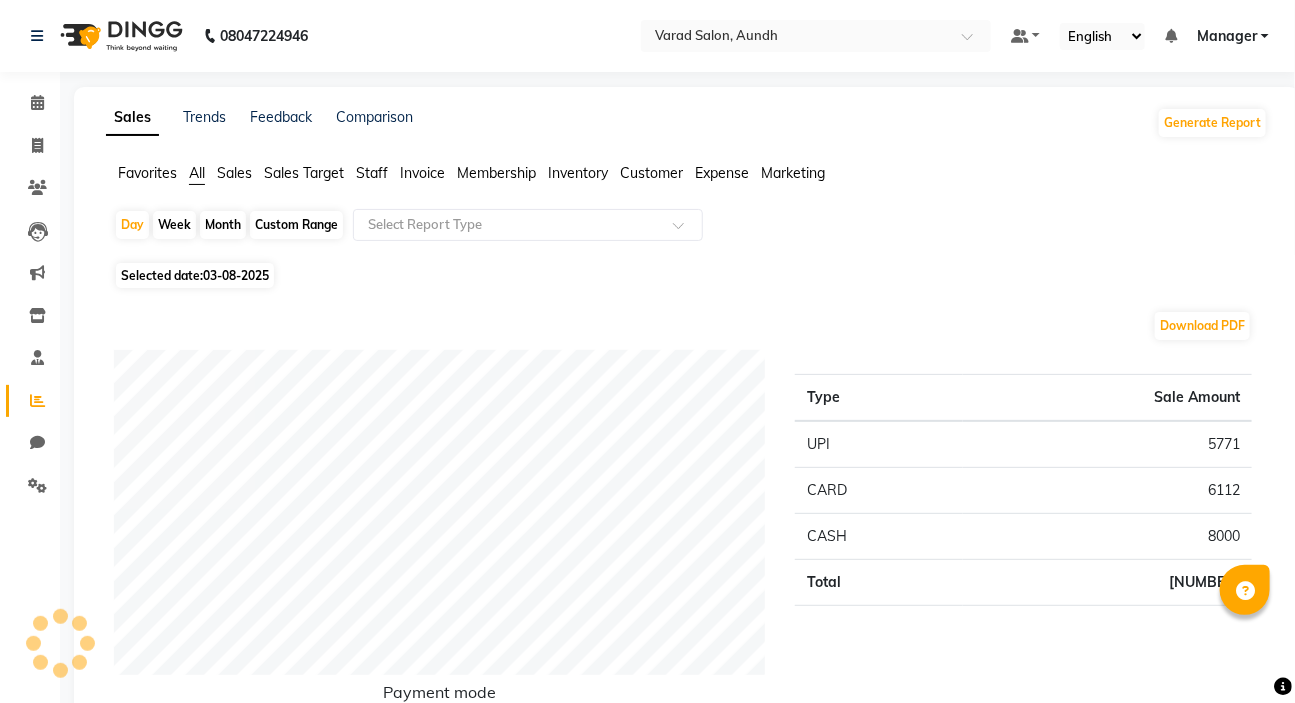 scroll, scrollTop: 90, scrollLeft: 0, axis: vertical 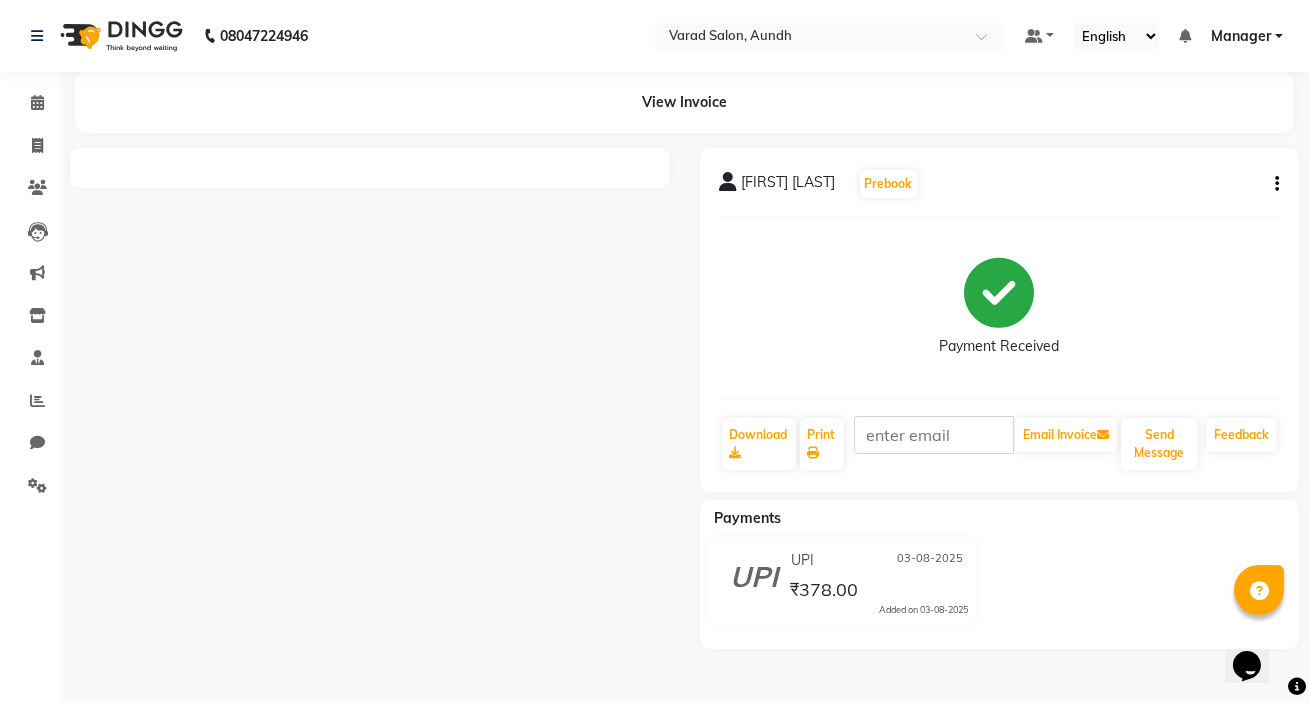 click on "Subir Ghosh" 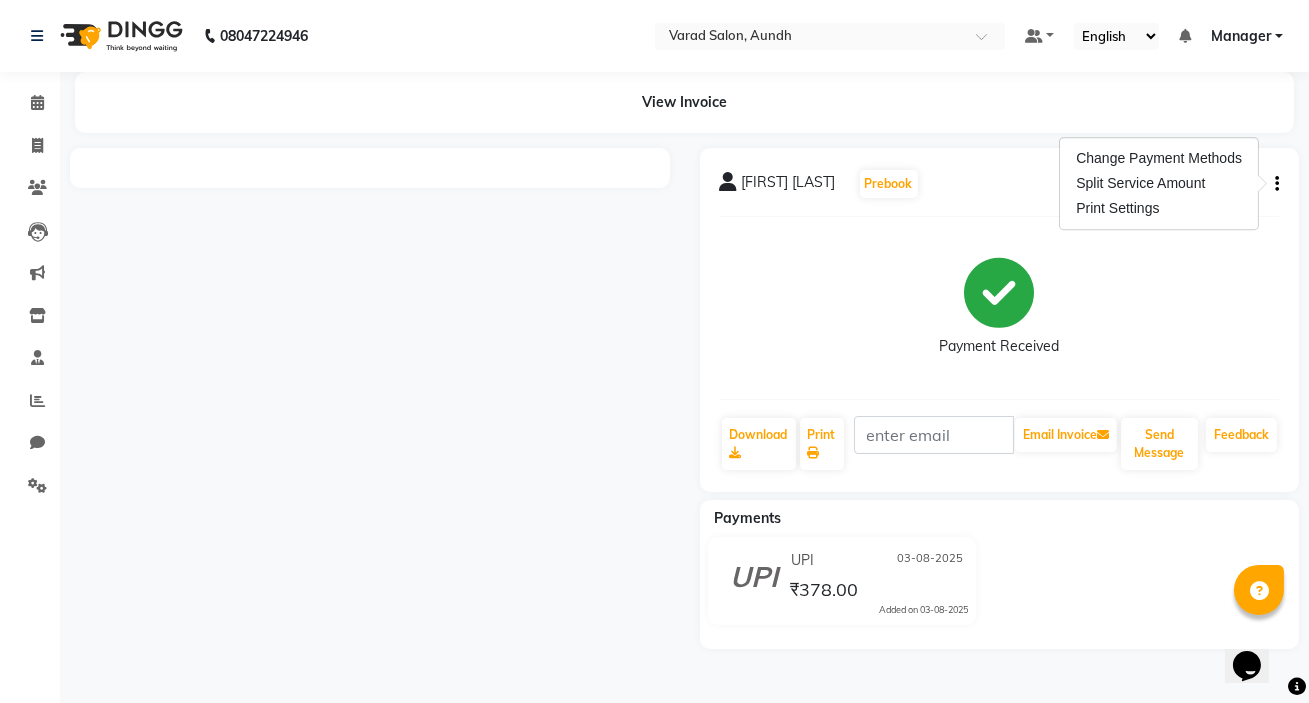 click on "[FIRST] [LAST]" 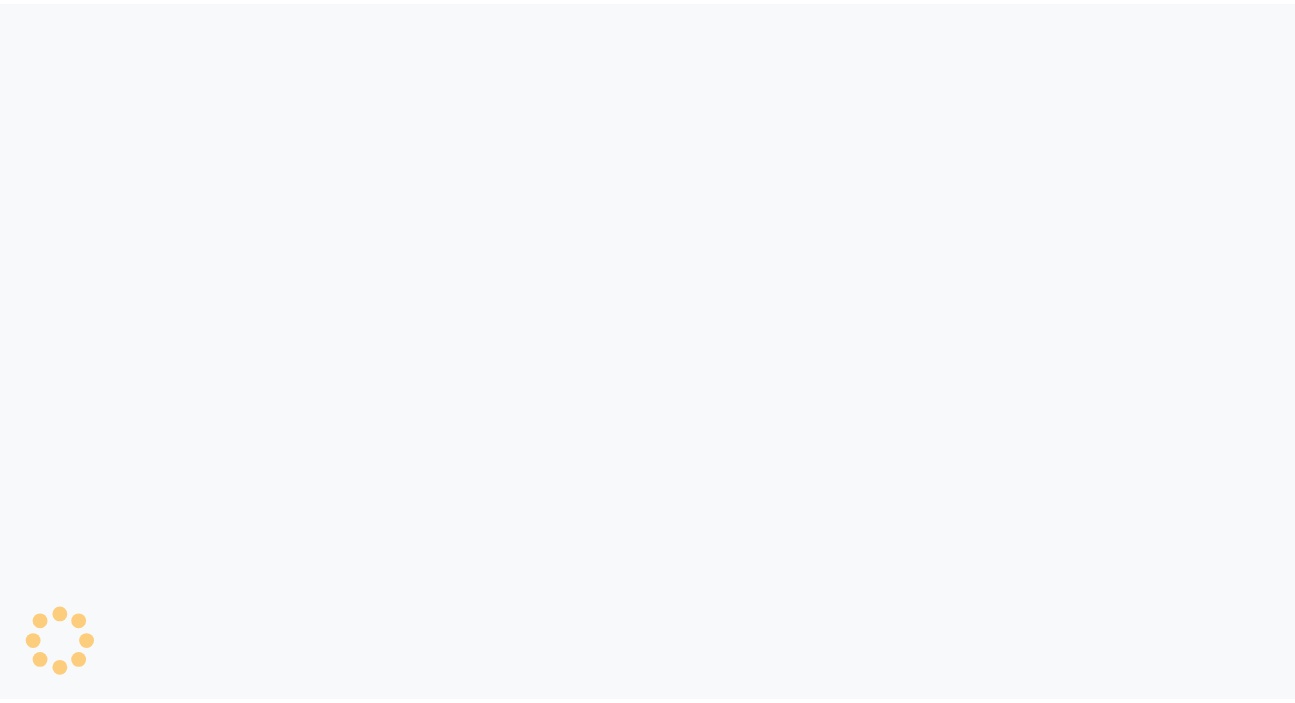 scroll, scrollTop: 0, scrollLeft: 0, axis: both 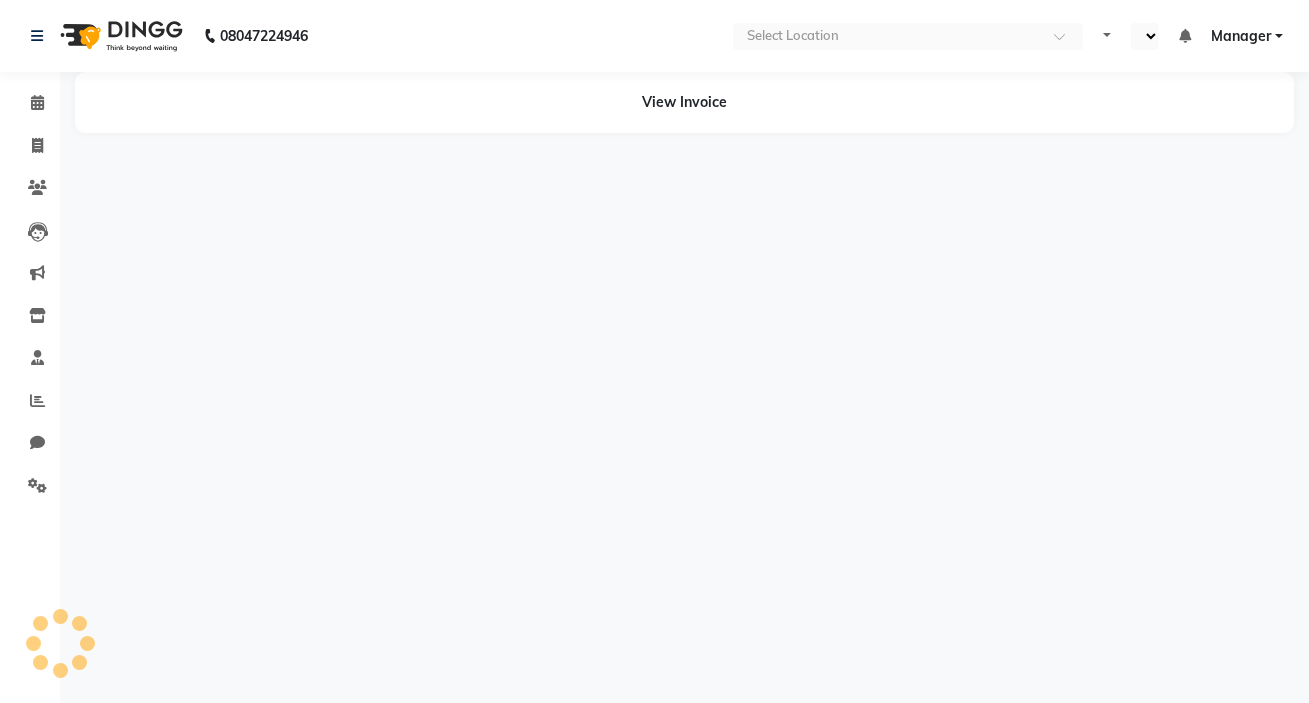 select on "en" 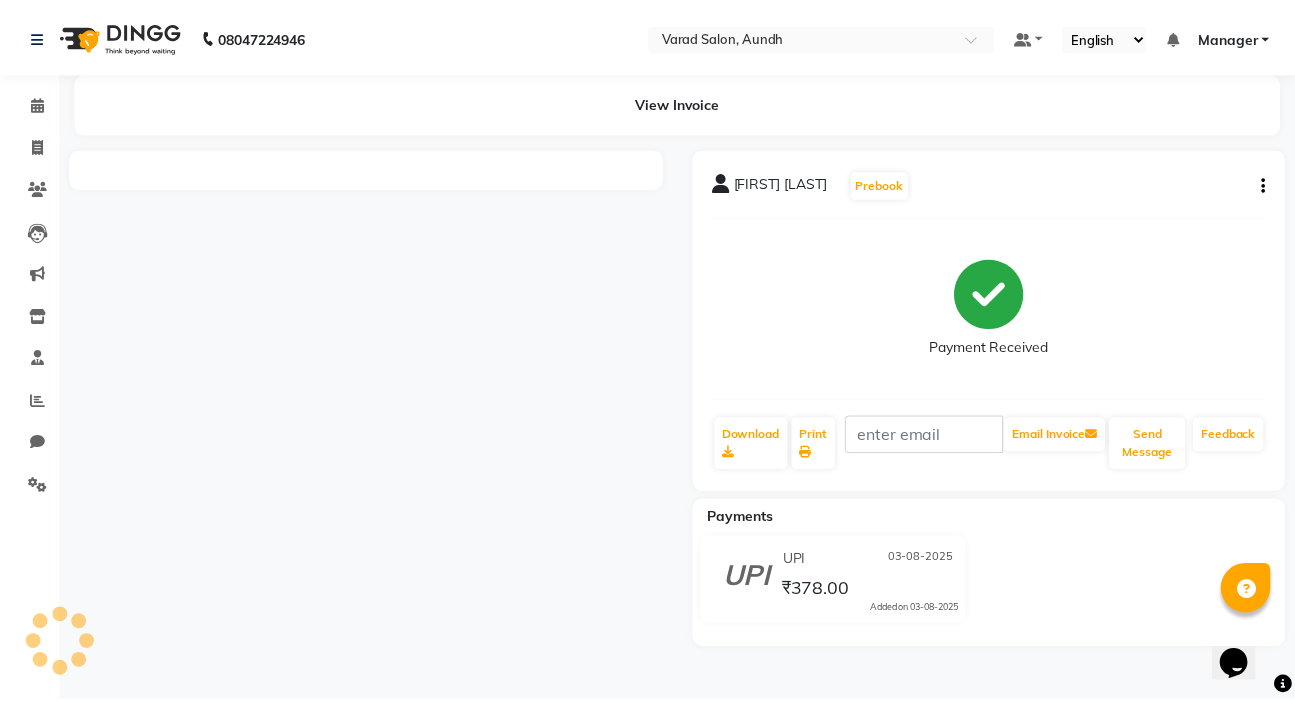 scroll, scrollTop: 0, scrollLeft: 0, axis: both 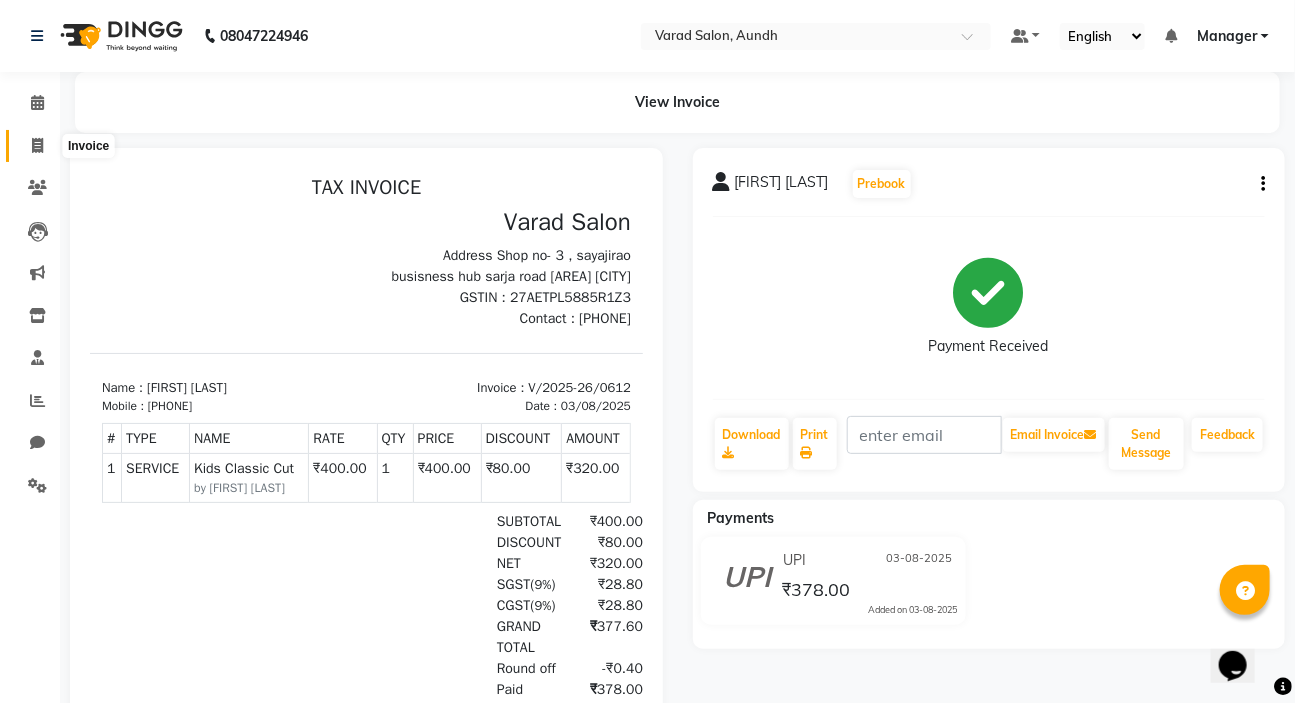 click 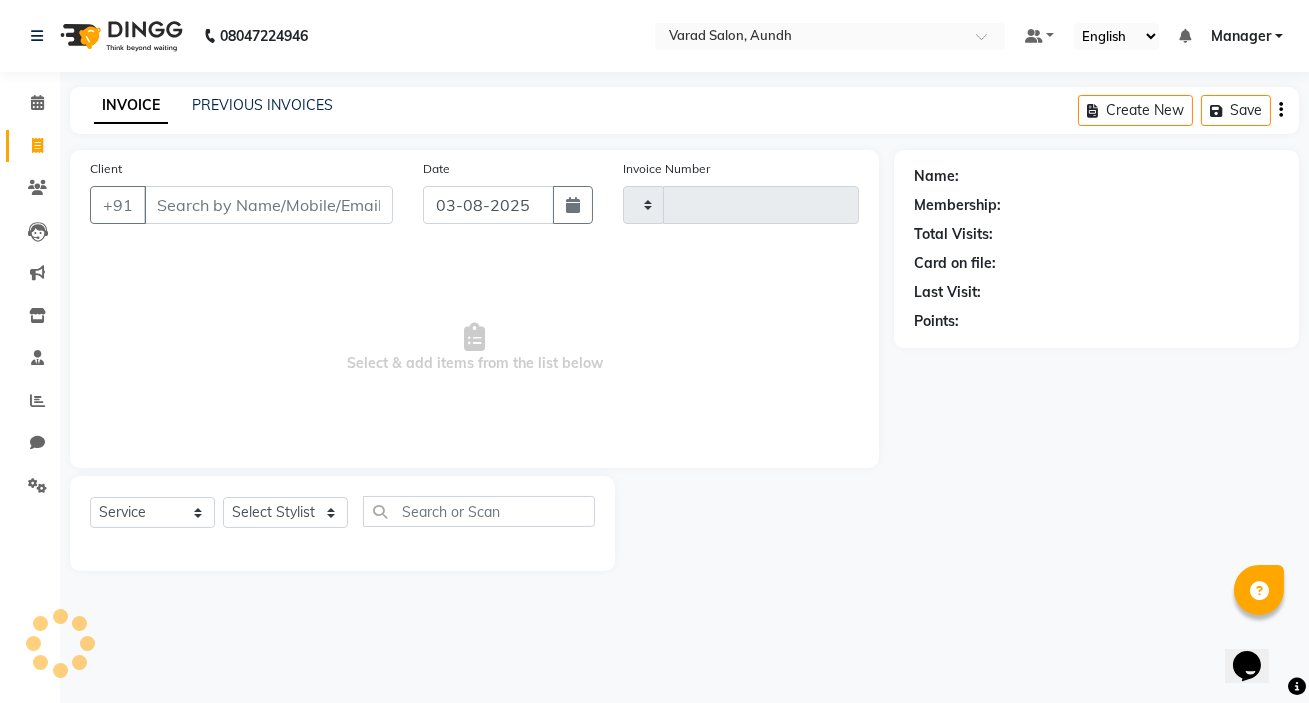 type on "0619" 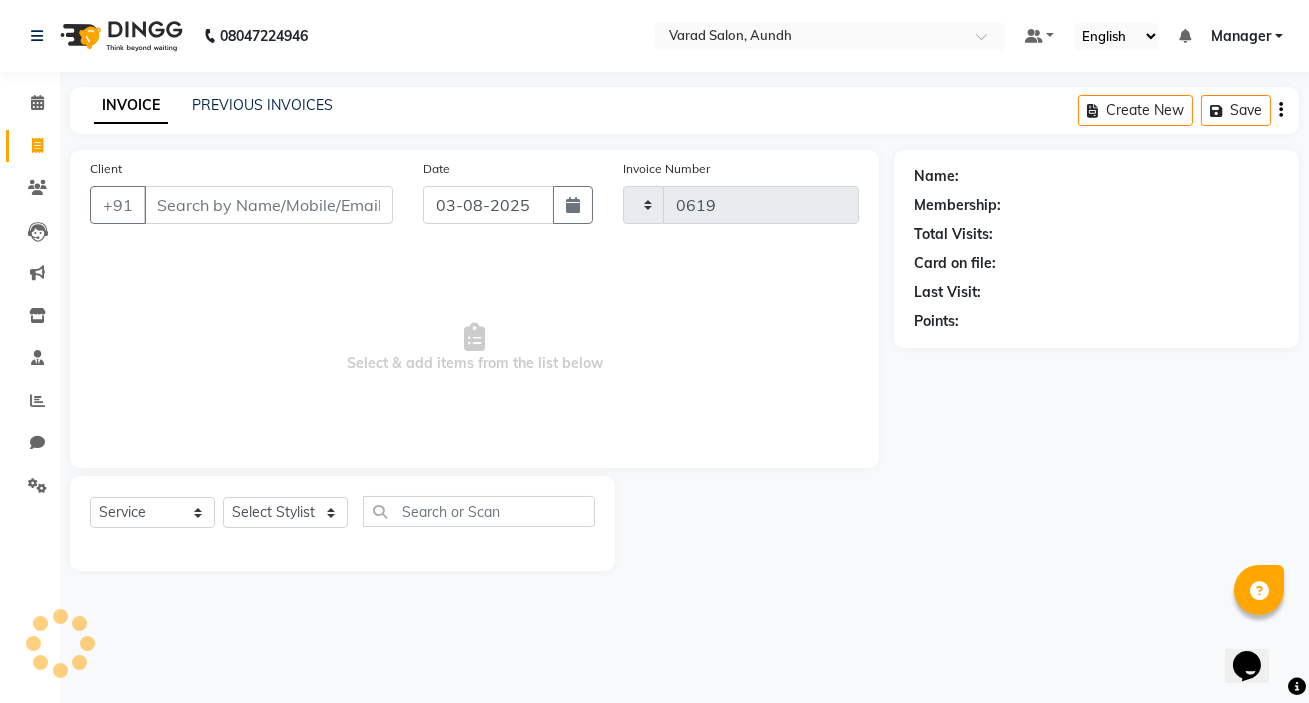 select on "7550" 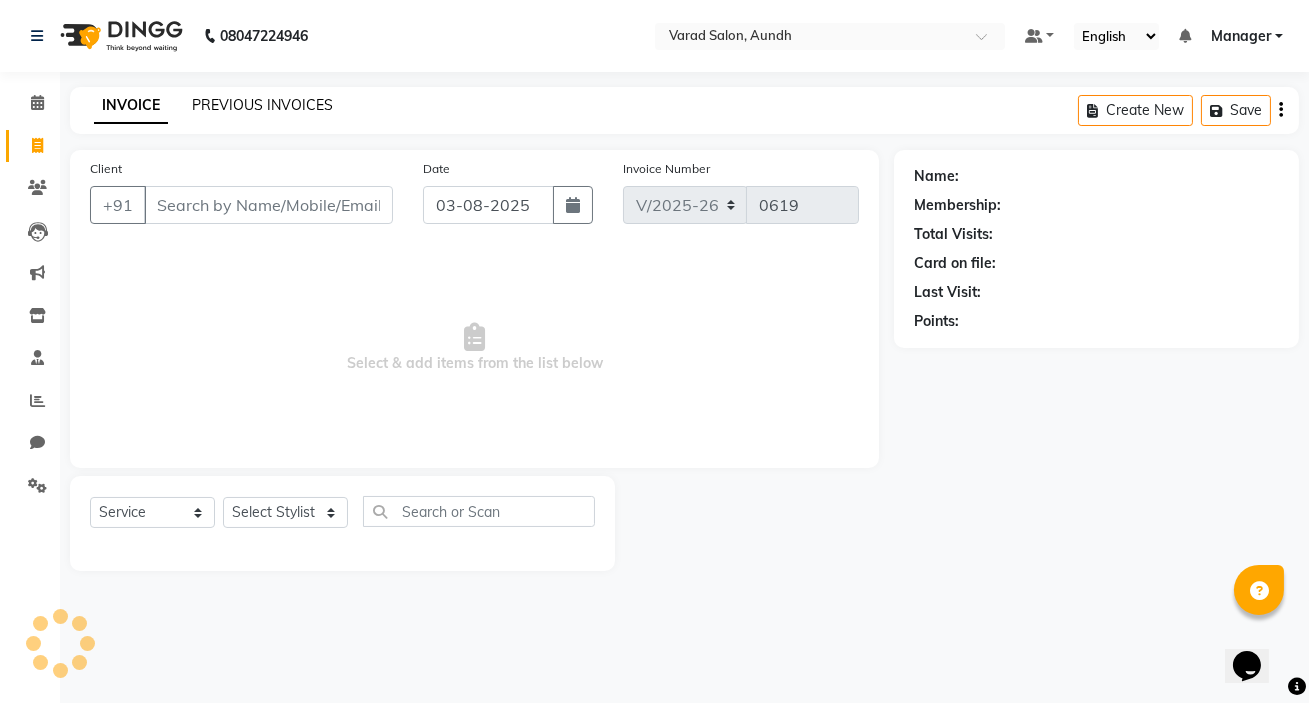 click on "PREVIOUS INVOICES" 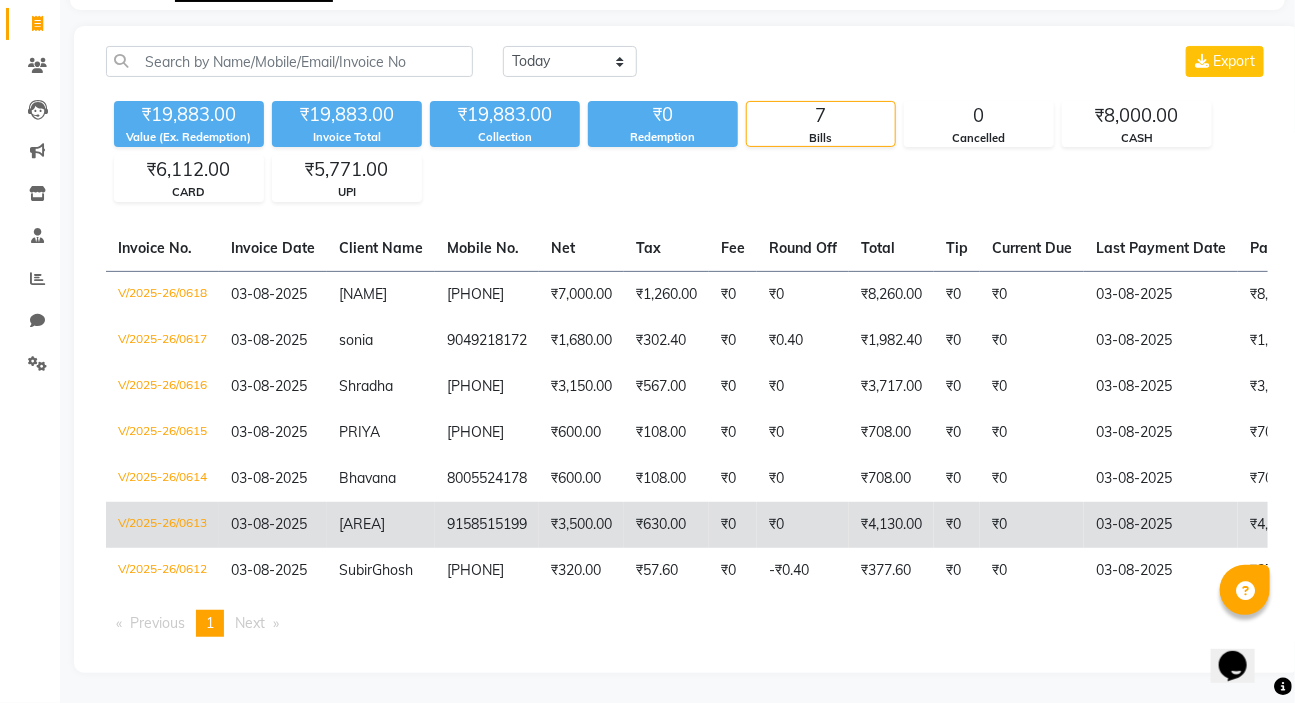 scroll, scrollTop: 137, scrollLeft: 0, axis: vertical 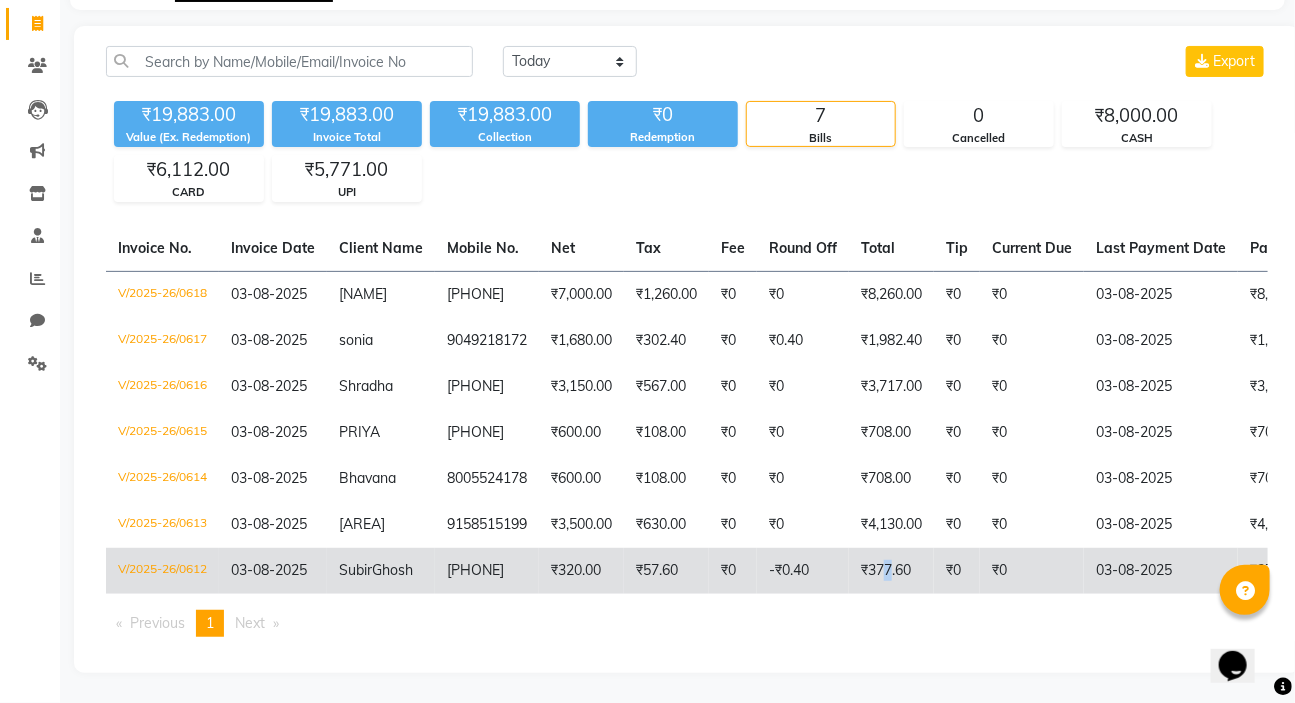 drag, startPoint x: 894, startPoint y: 575, endPoint x: 904, endPoint y: 574, distance: 10.049875 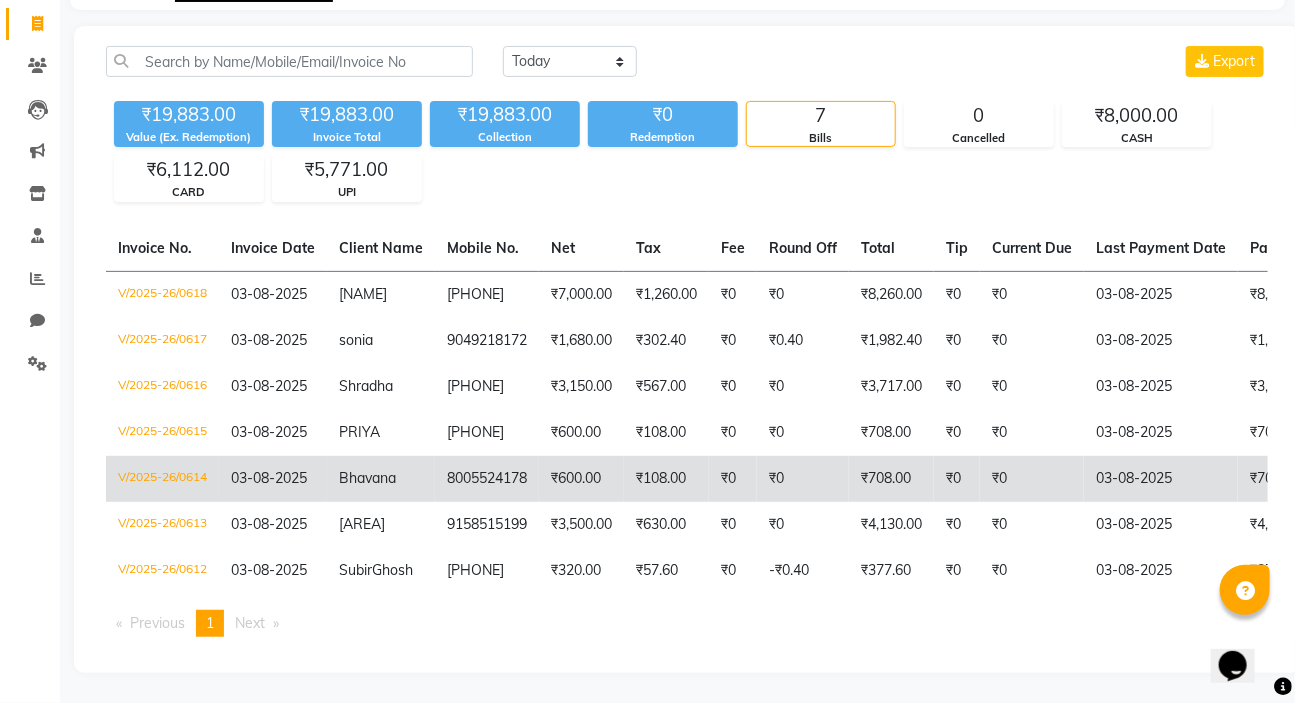 click on "V/2025-26/0614" 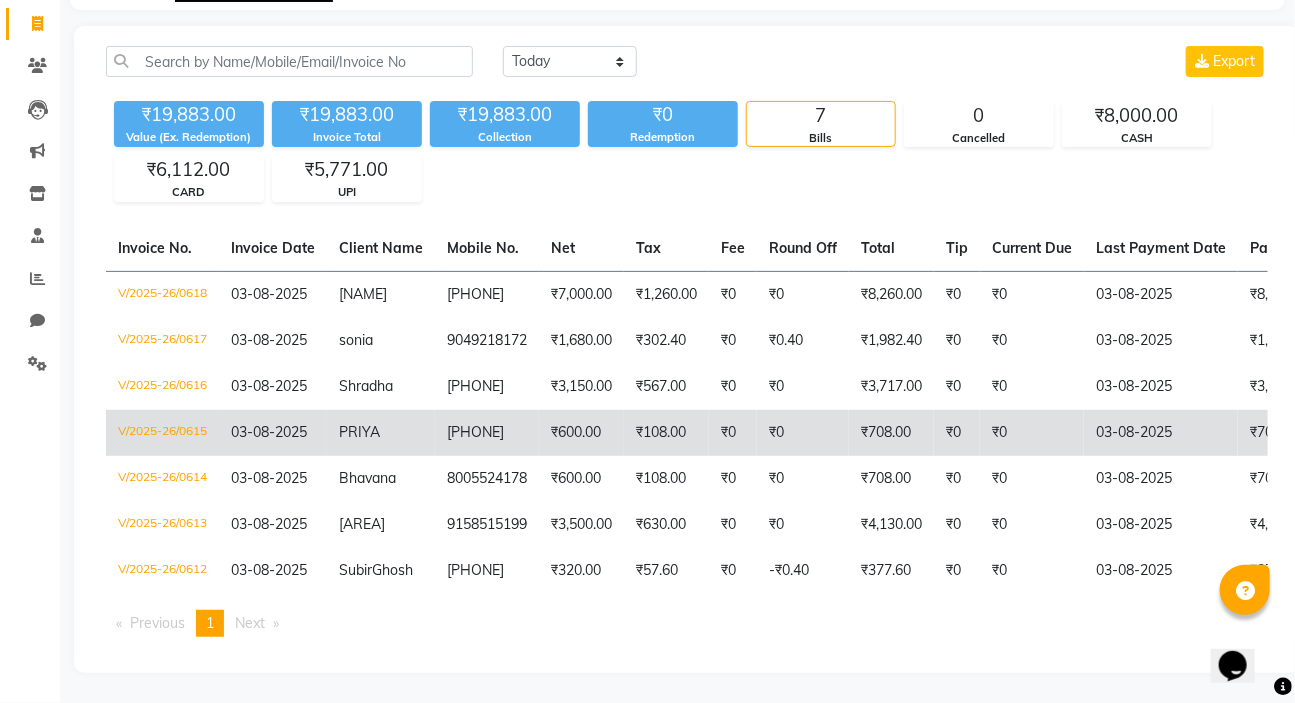 click on "V/2025-26/0615" 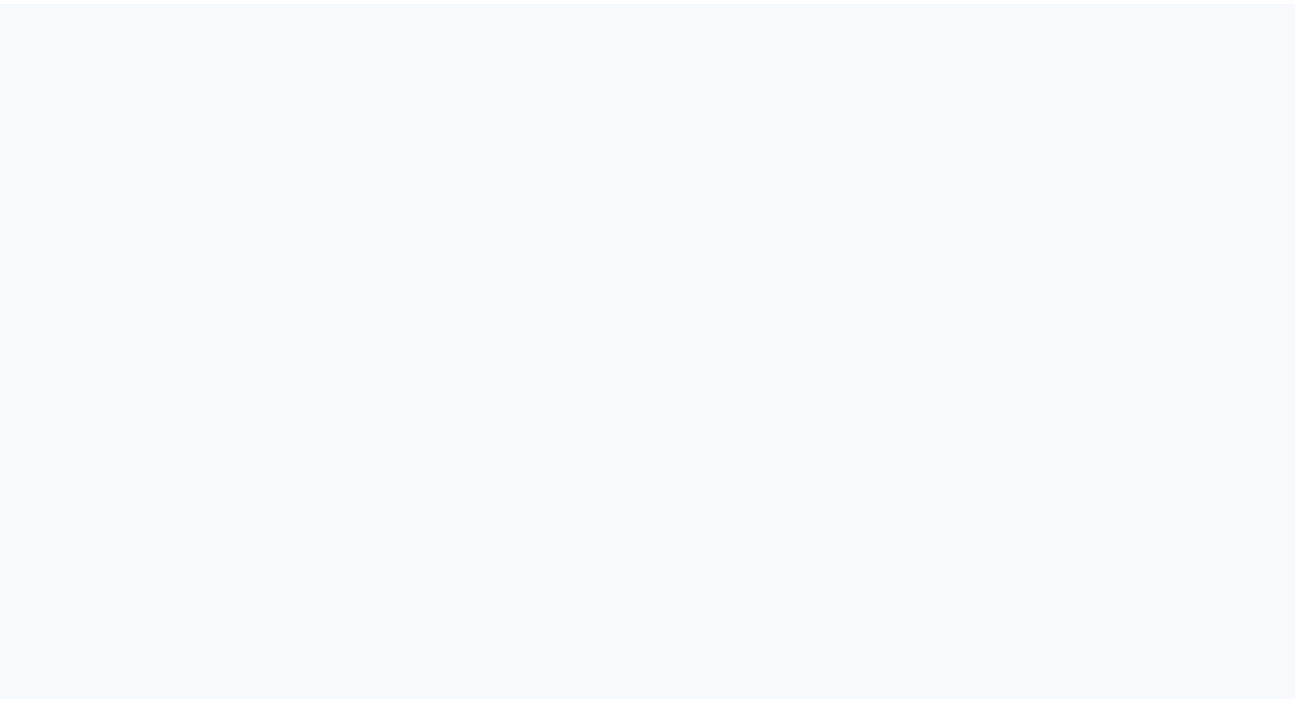 scroll, scrollTop: 0, scrollLeft: 0, axis: both 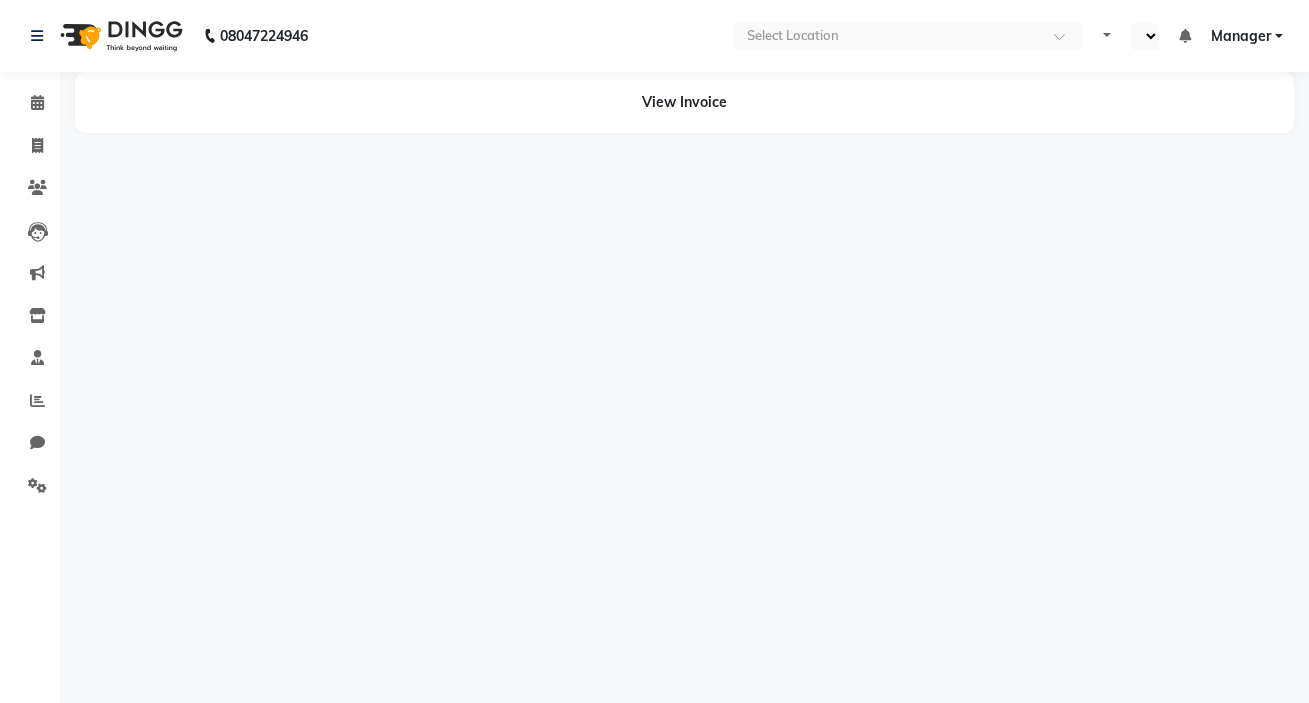 select on "en" 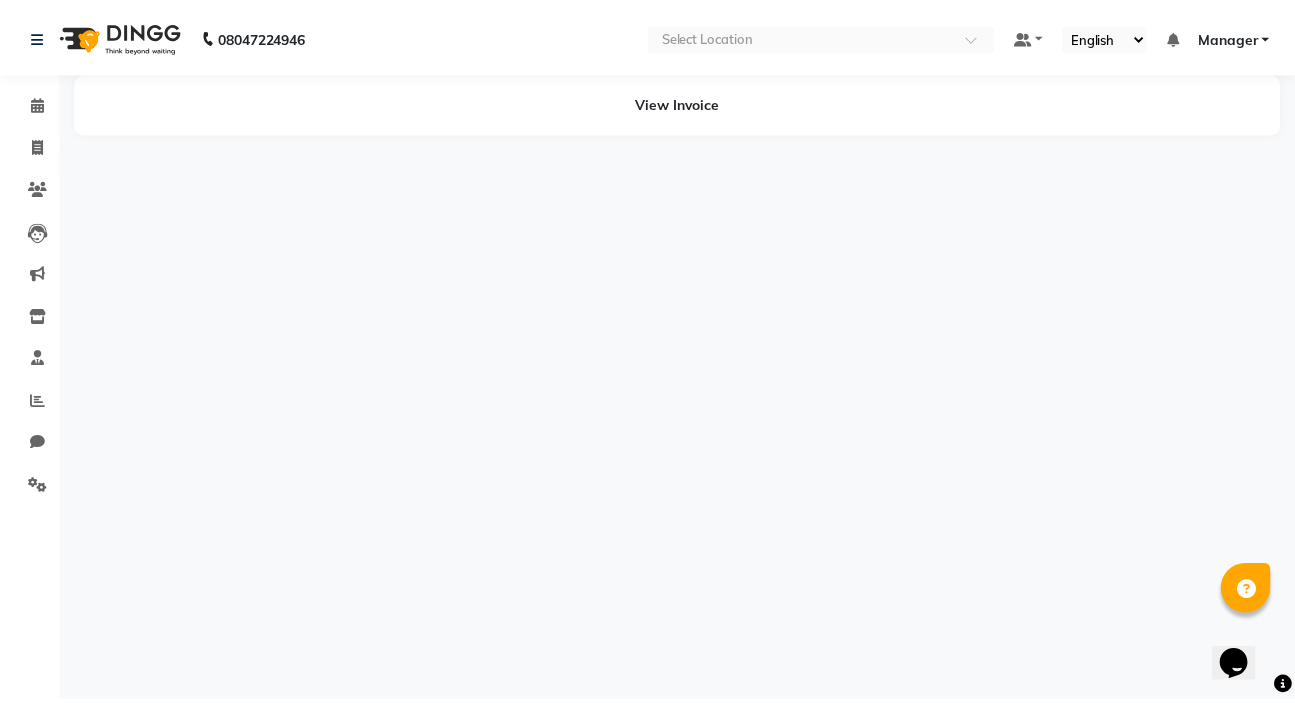 scroll, scrollTop: 0, scrollLeft: 0, axis: both 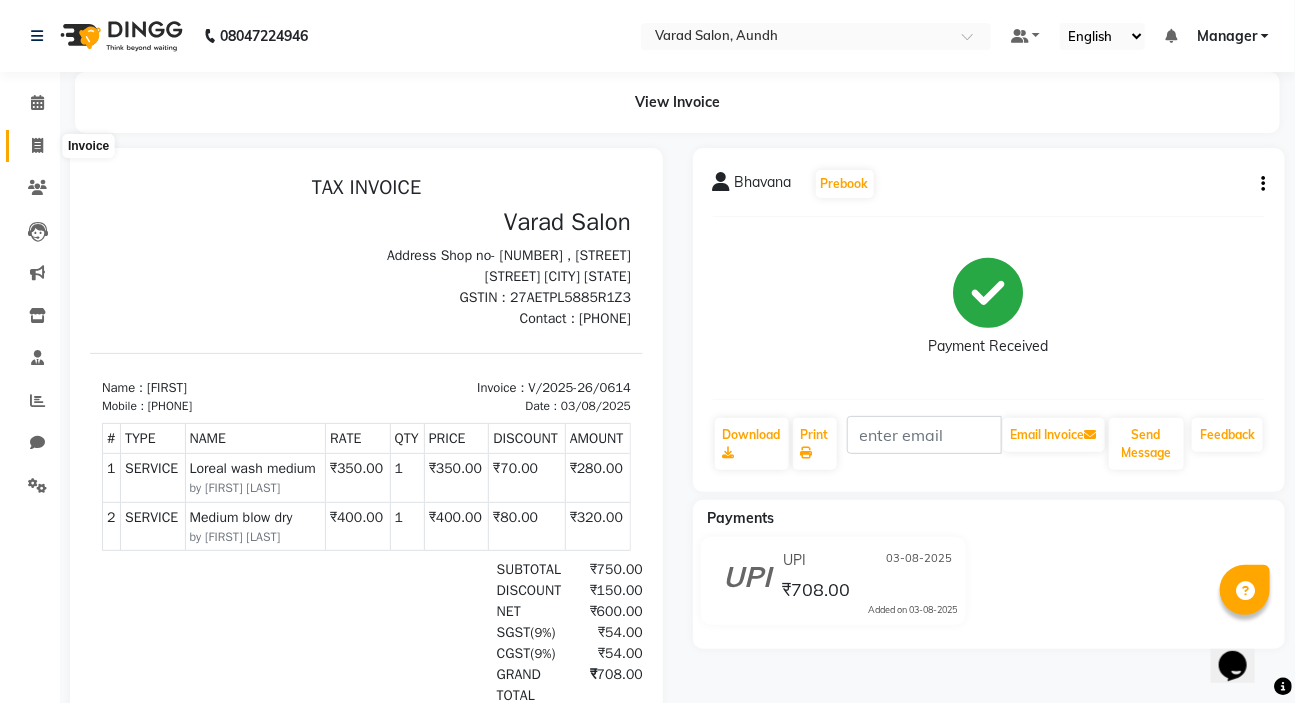 click 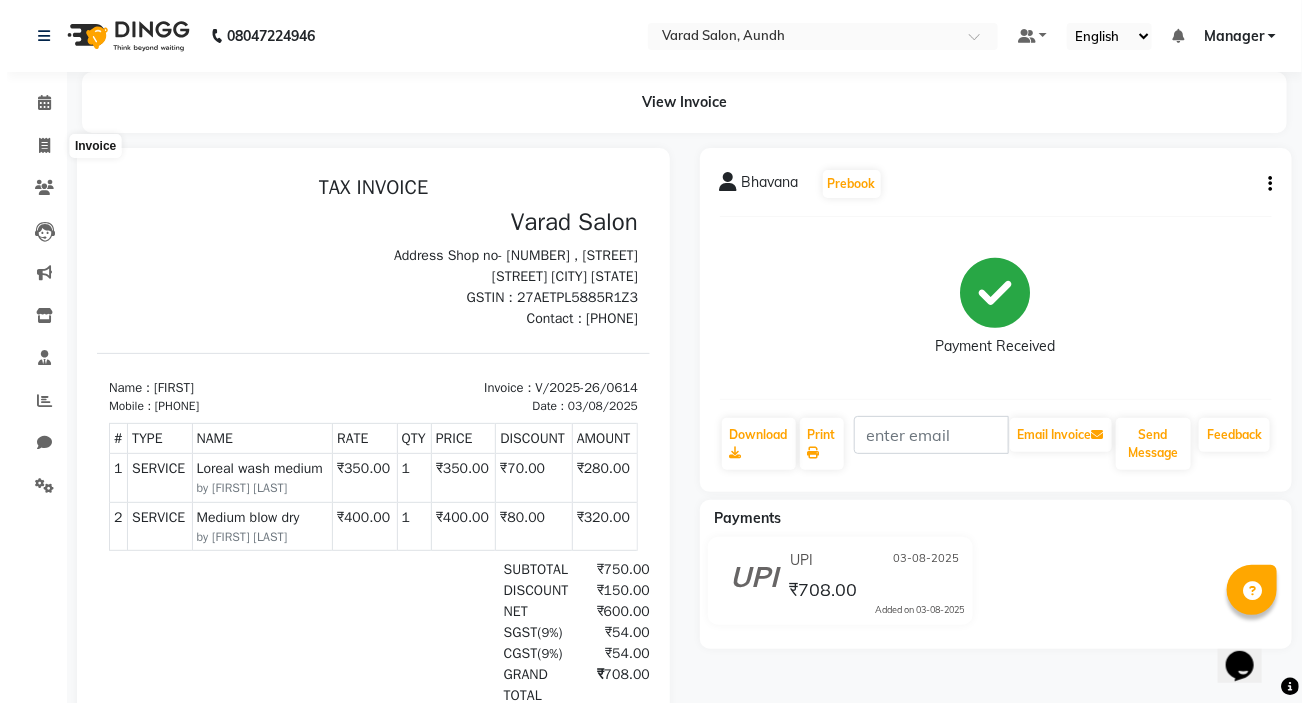 select on "service" 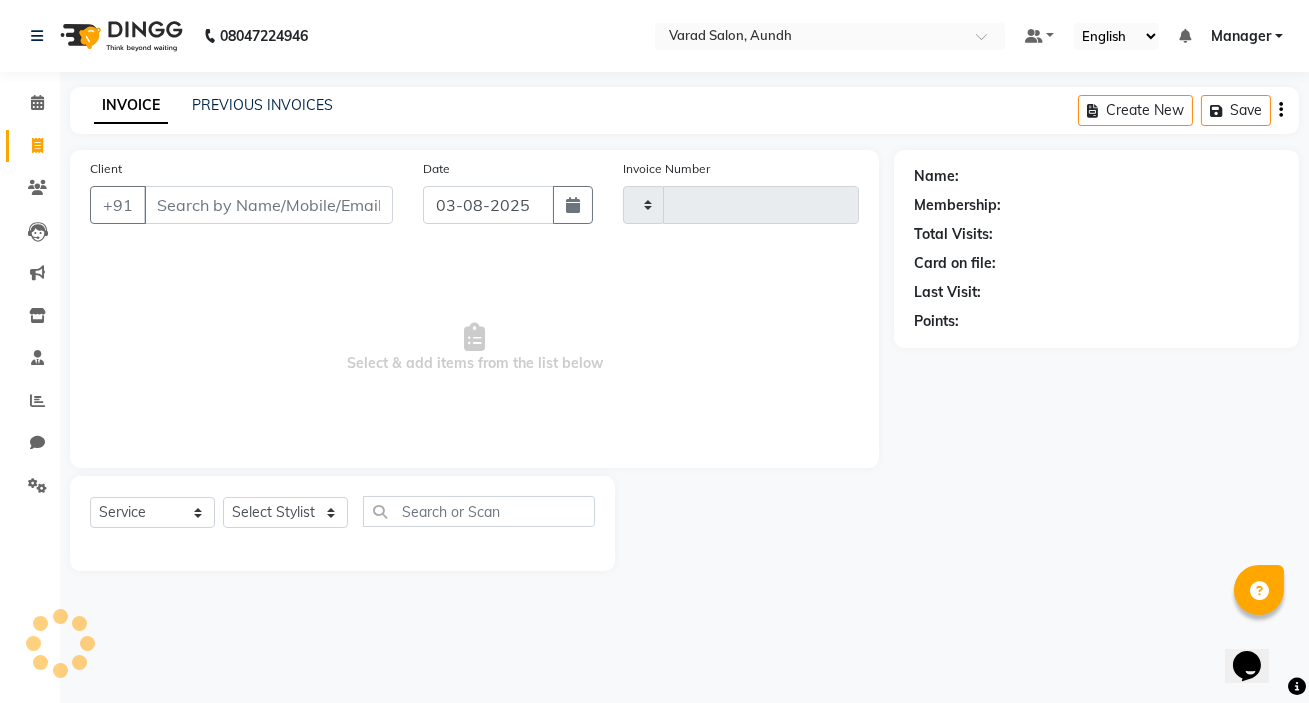 type on "0619" 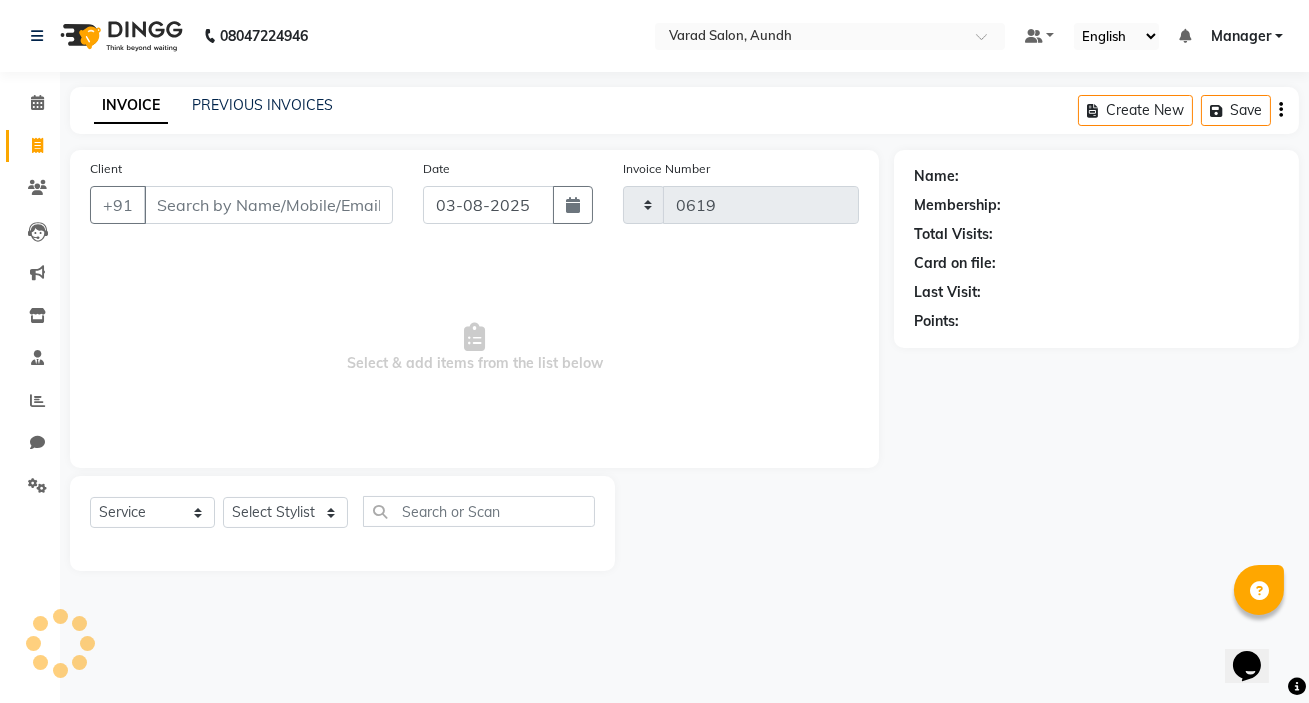 select on "7550" 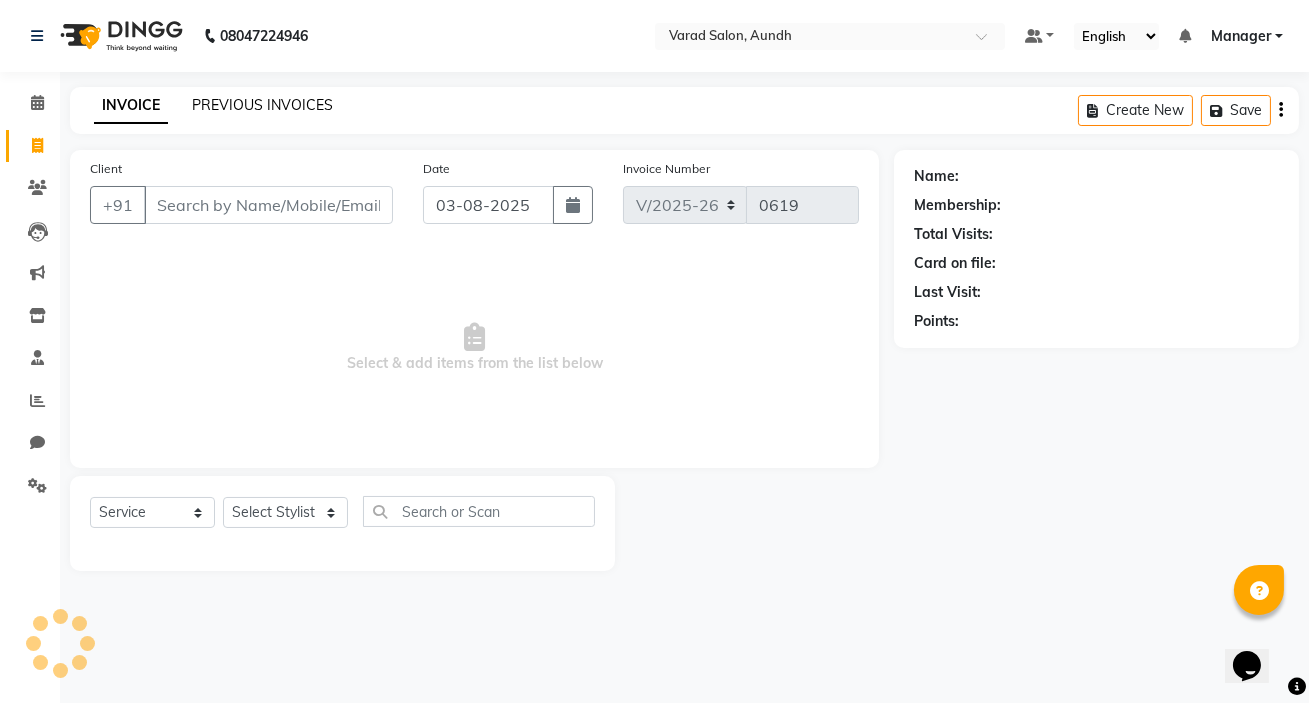 click on "PREVIOUS INVOICES" 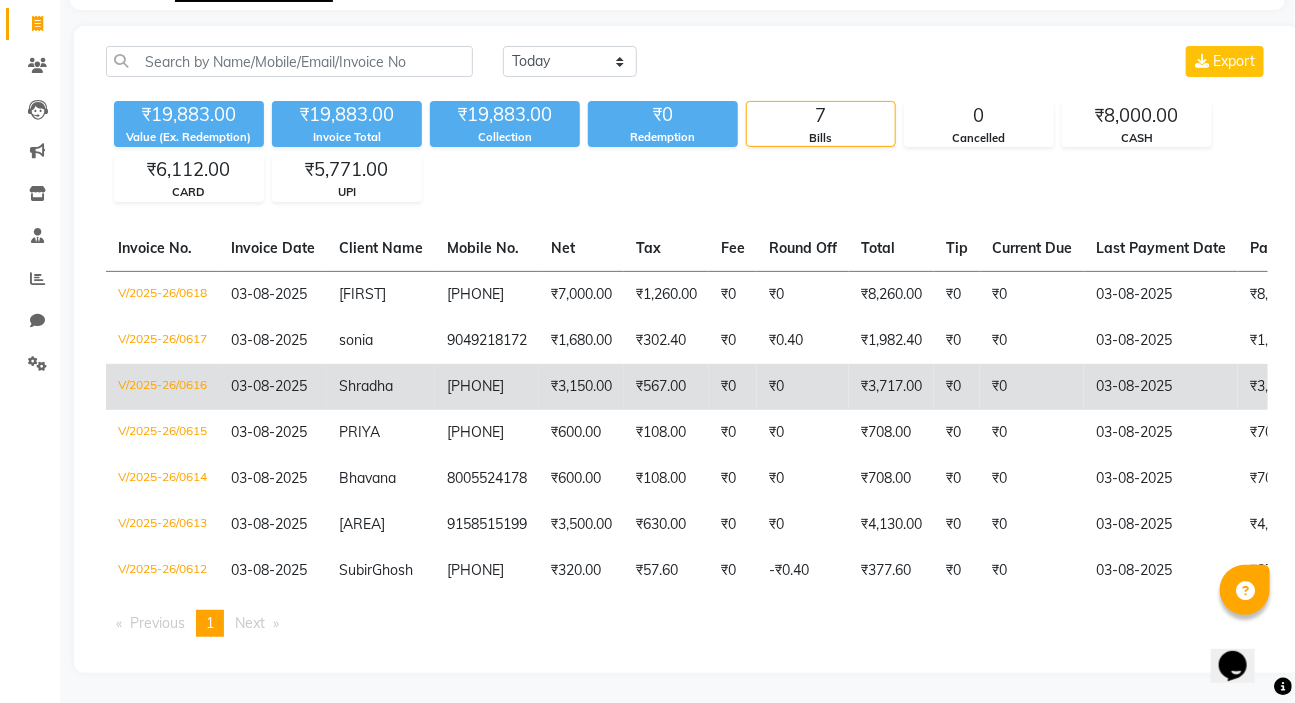 scroll, scrollTop: 137, scrollLeft: 0, axis: vertical 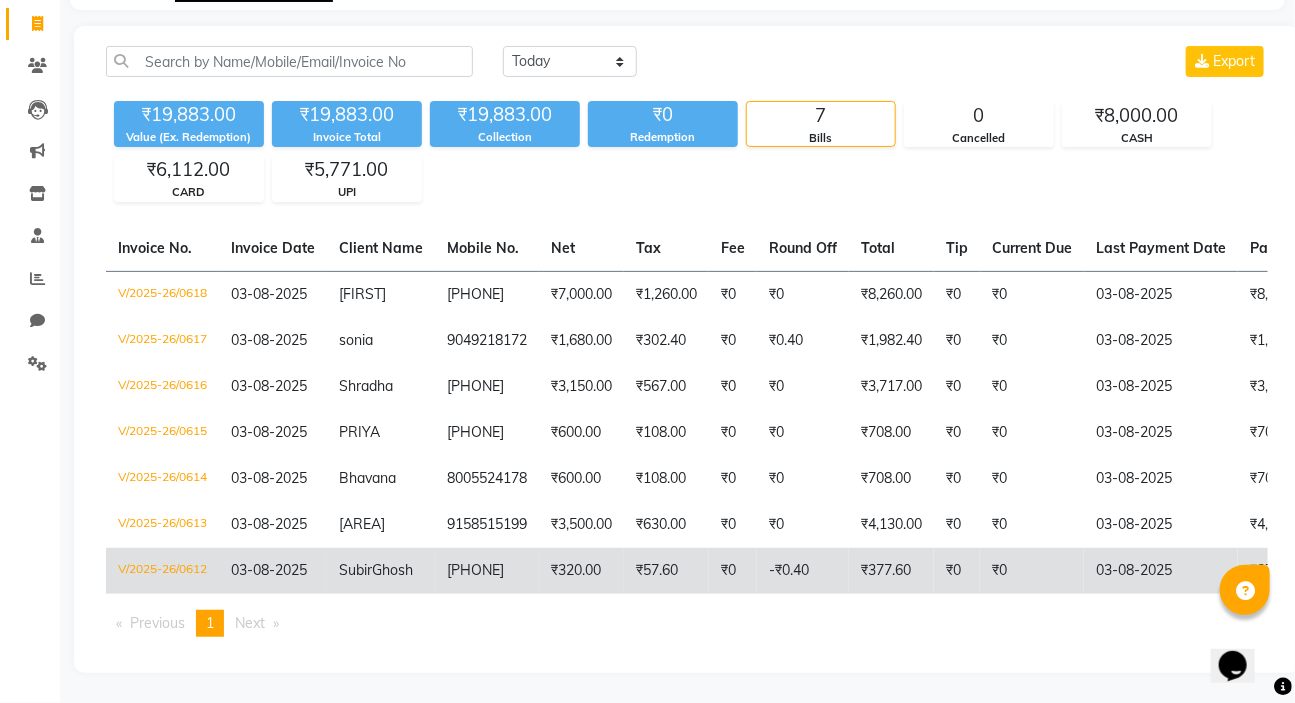 click on "V/2025-26/0612" 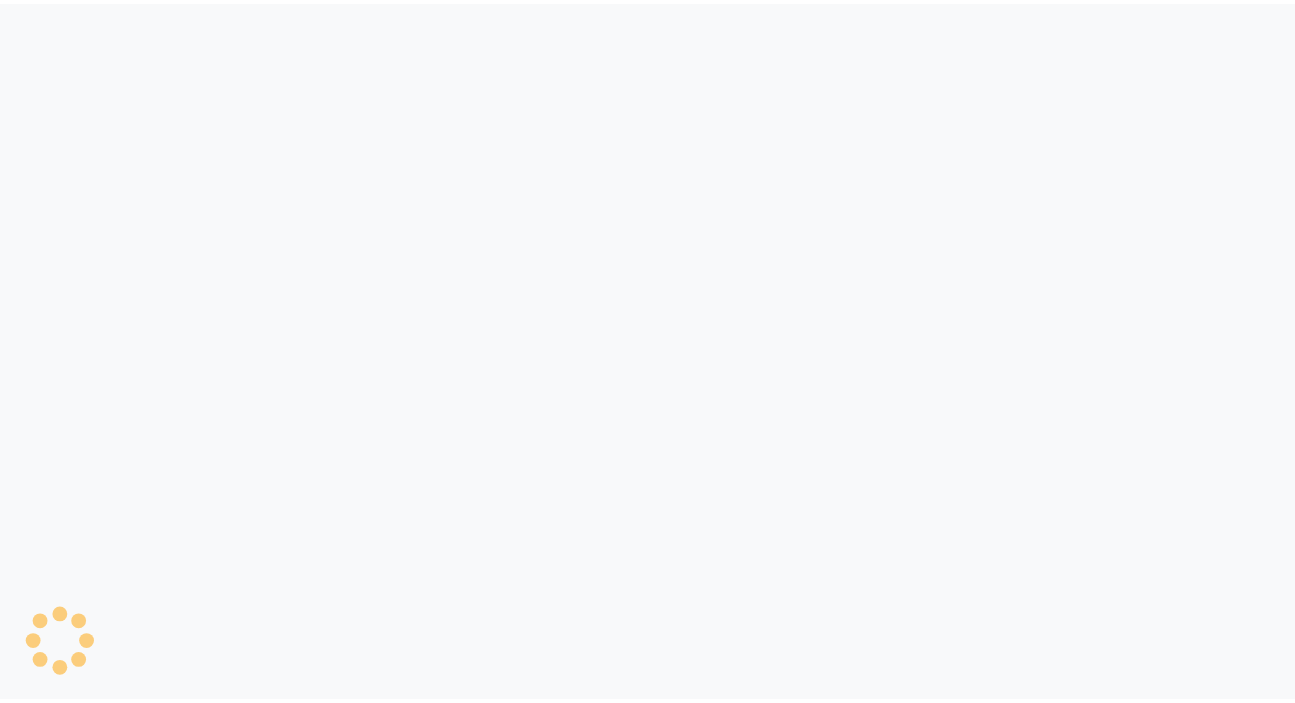 scroll, scrollTop: 0, scrollLeft: 0, axis: both 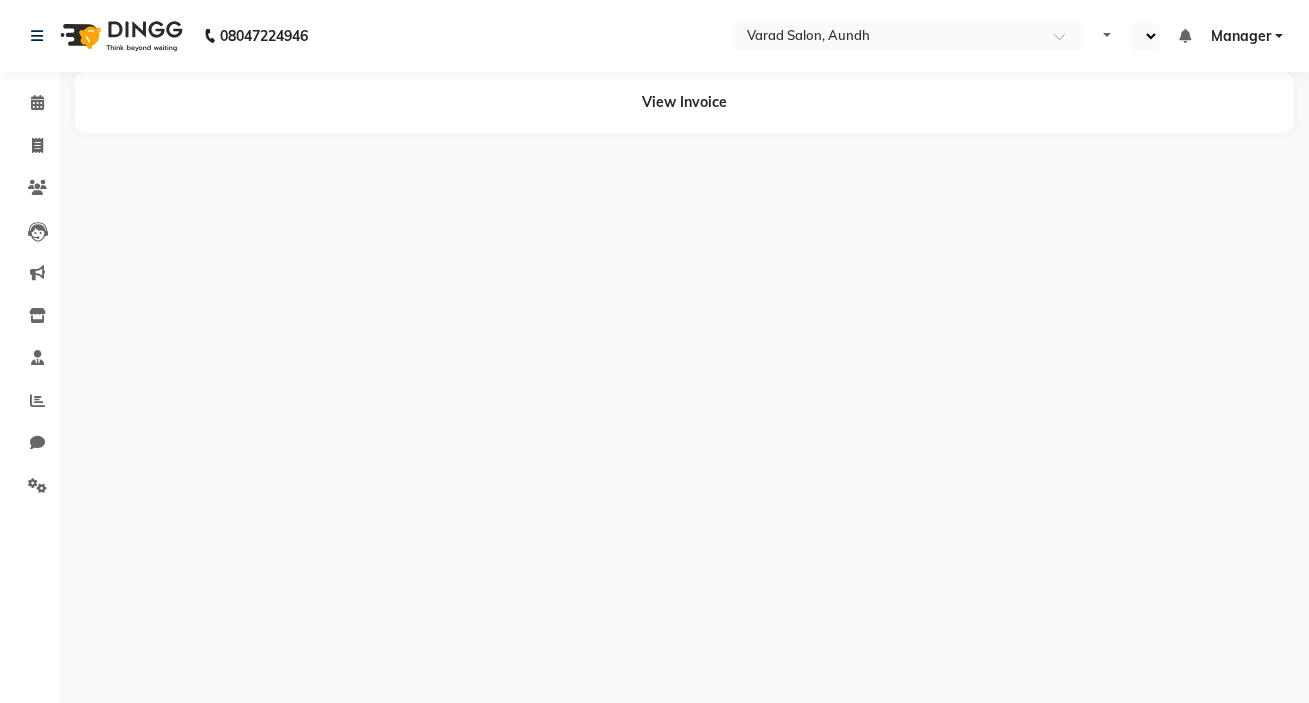select on "en" 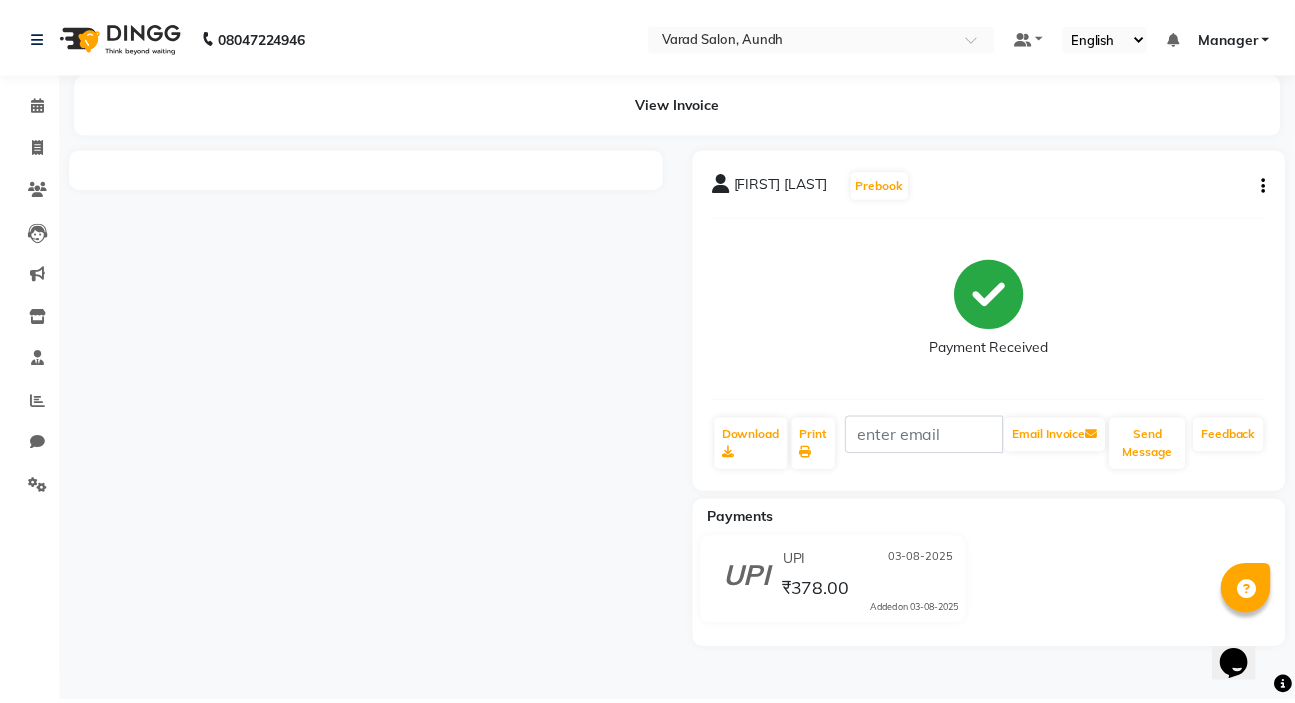 scroll, scrollTop: 0, scrollLeft: 0, axis: both 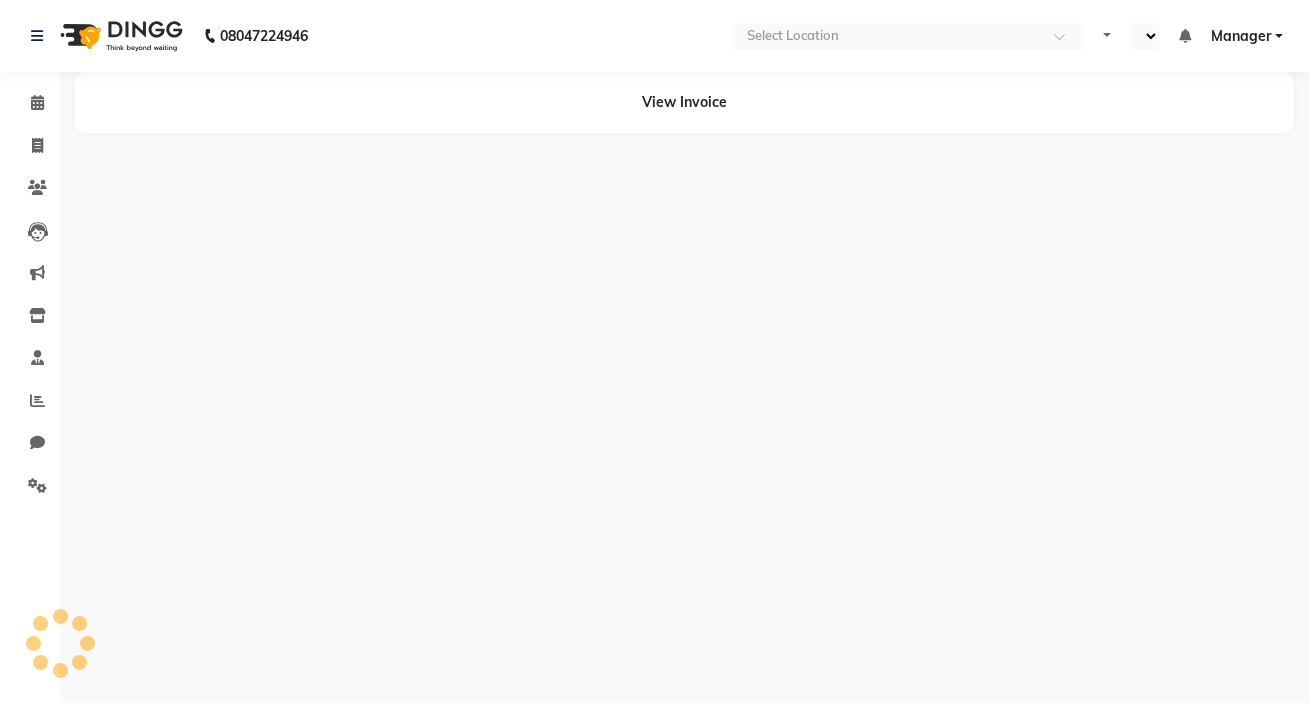 select on "en" 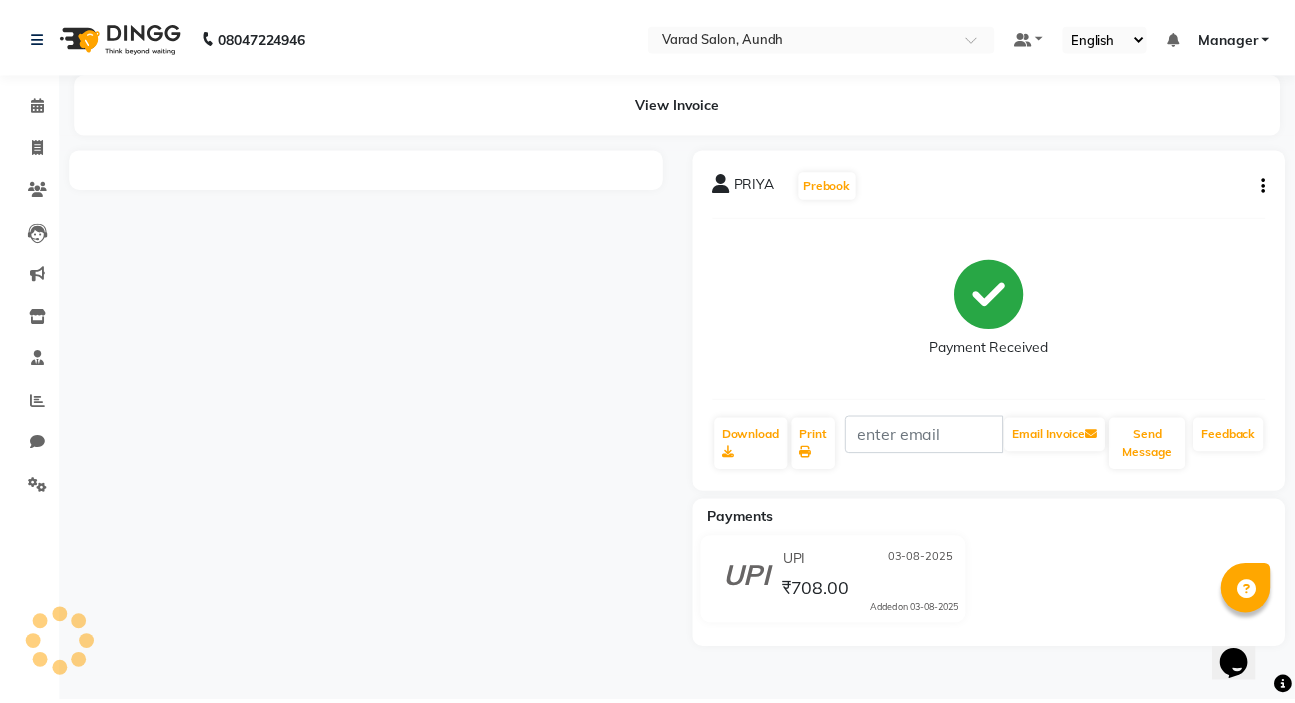 scroll, scrollTop: 0, scrollLeft: 0, axis: both 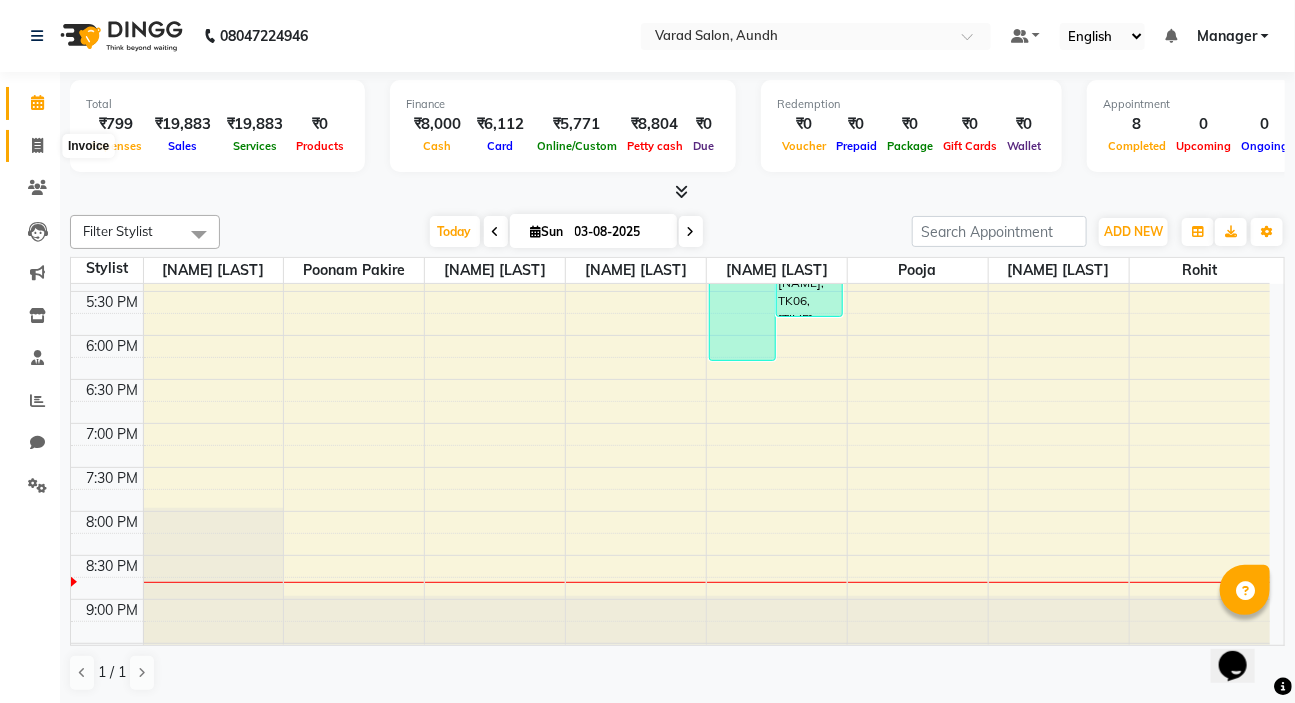 click 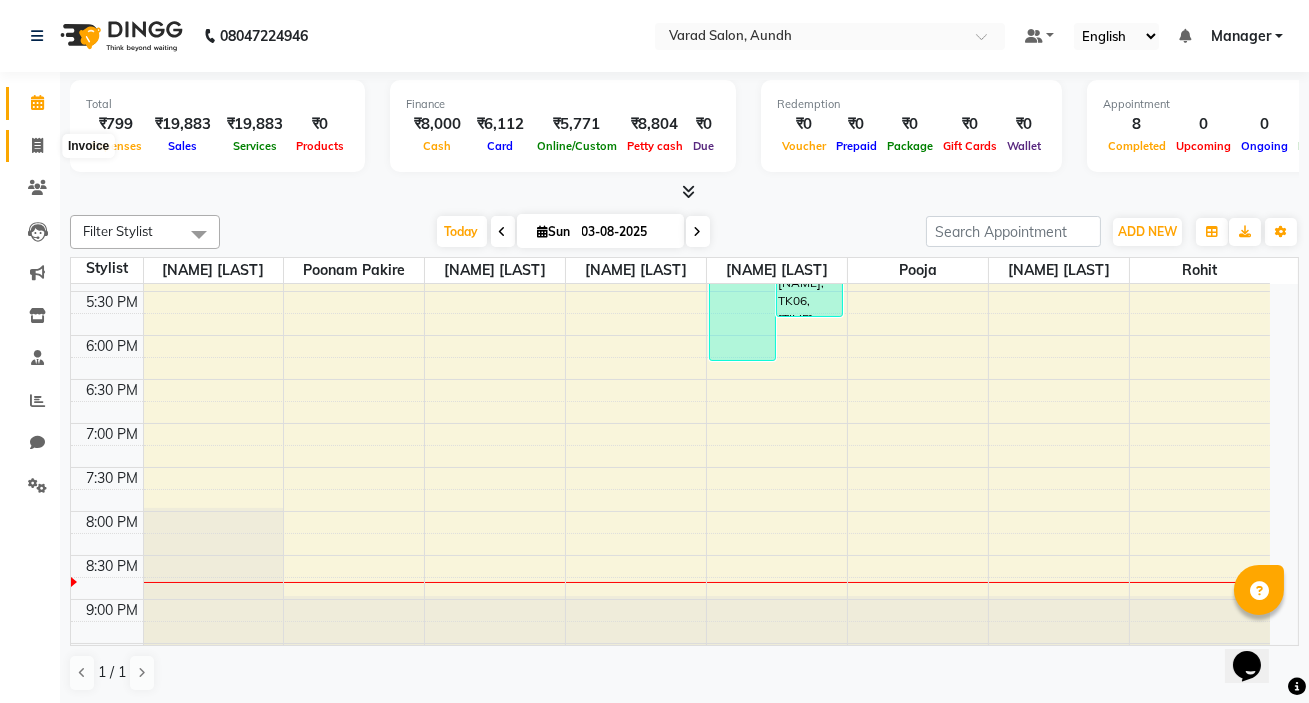 select on "7550" 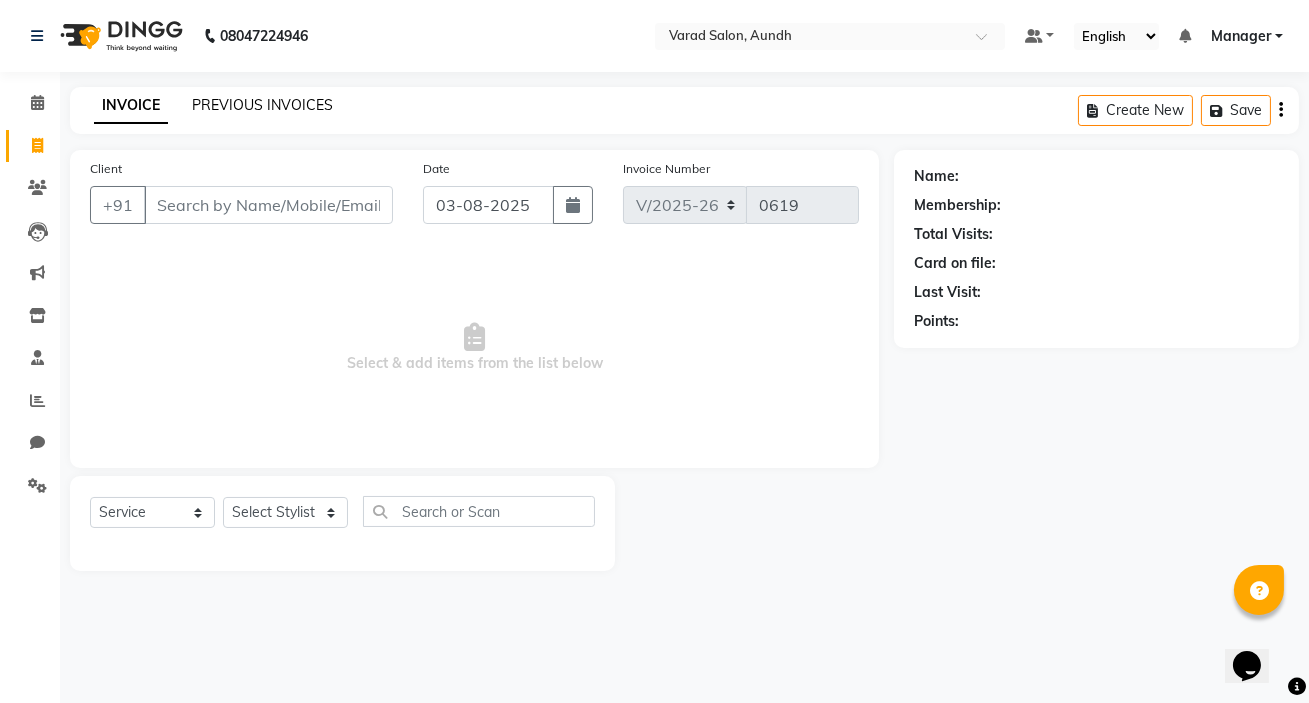 click on "PREVIOUS INVOICES" 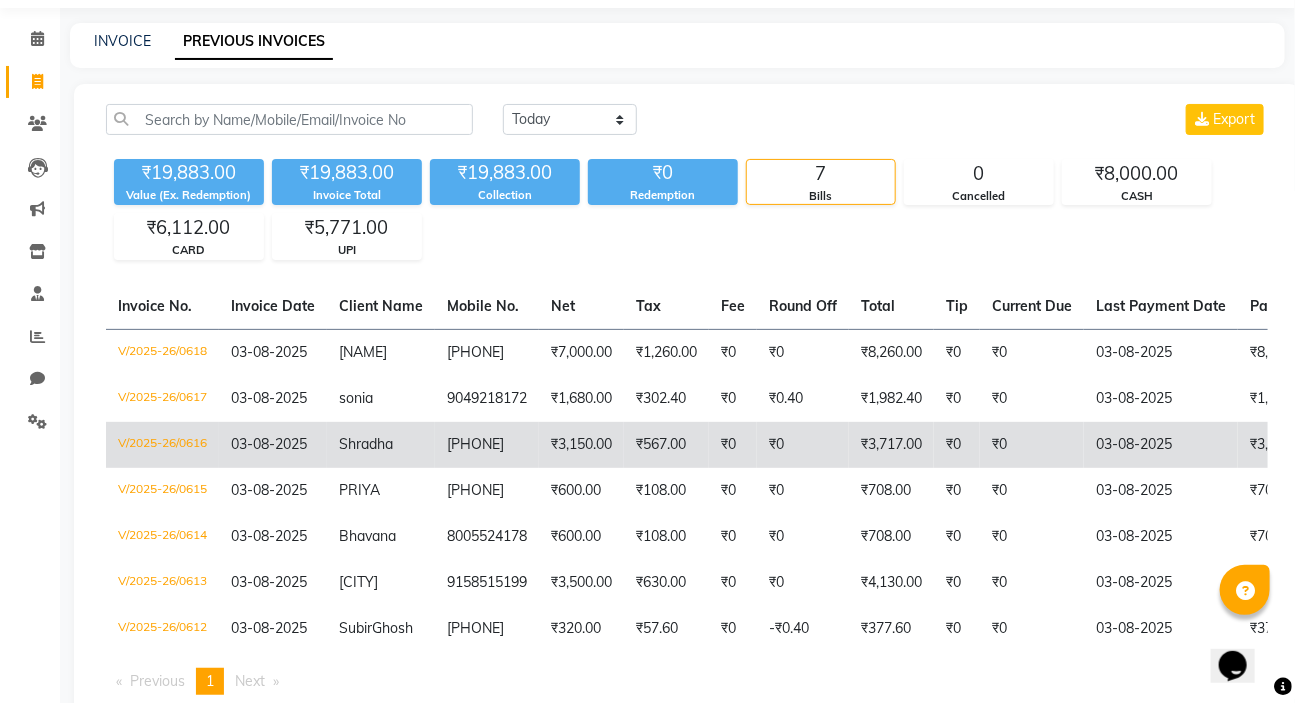 scroll, scrollTop: 137, scrollLeft: 0, axis: vertical 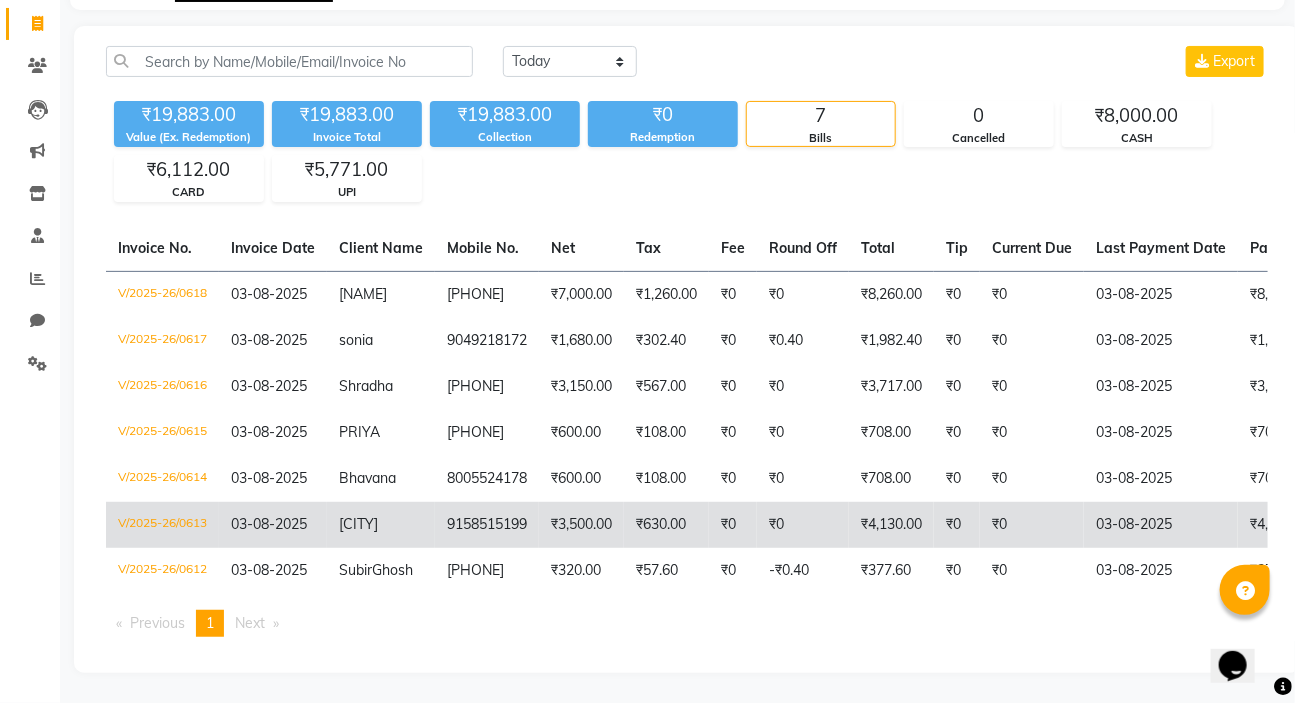 click on "V/2025-26/0613" 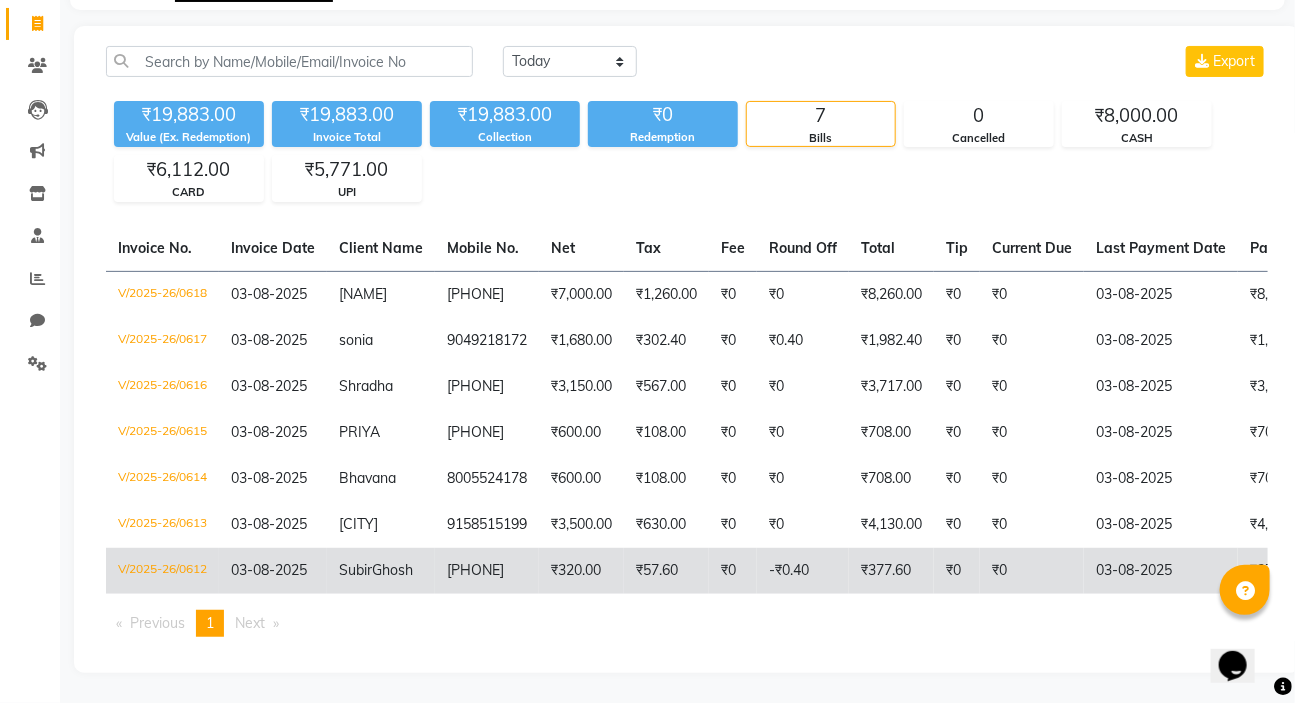 click on "V/2025-26/0612" 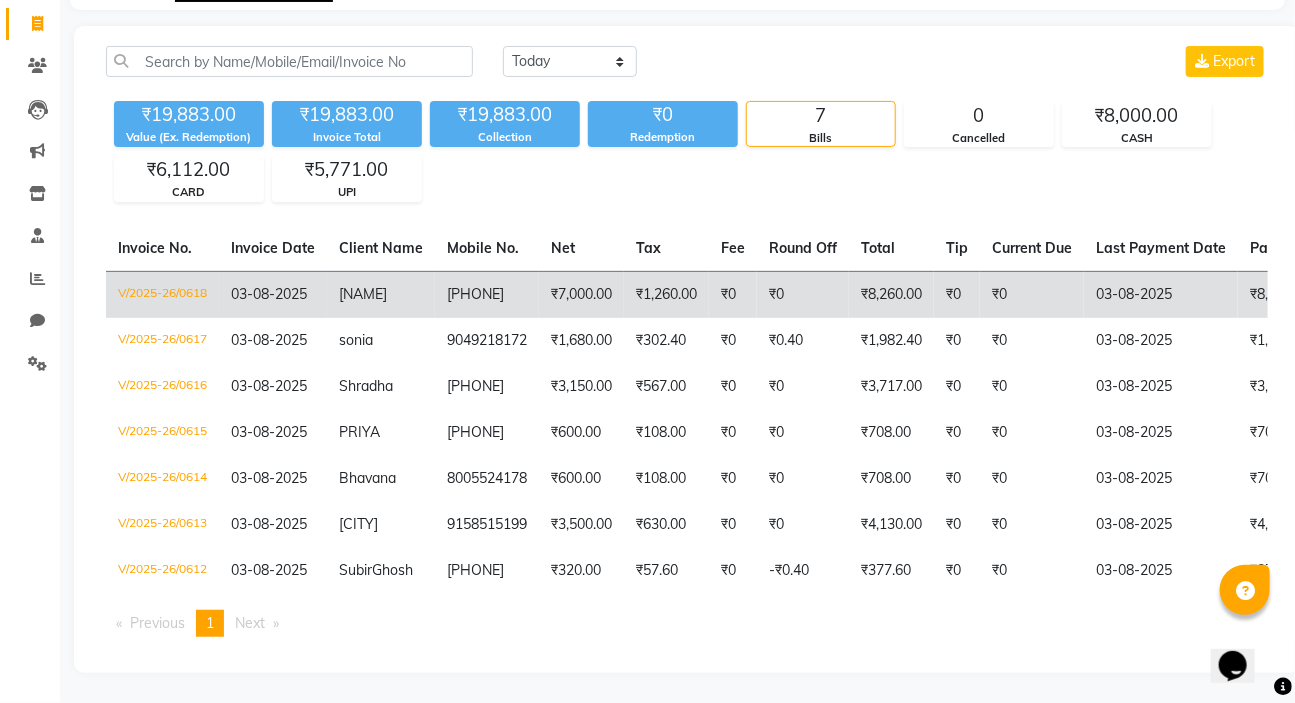 click on "V/2025-26/0618" 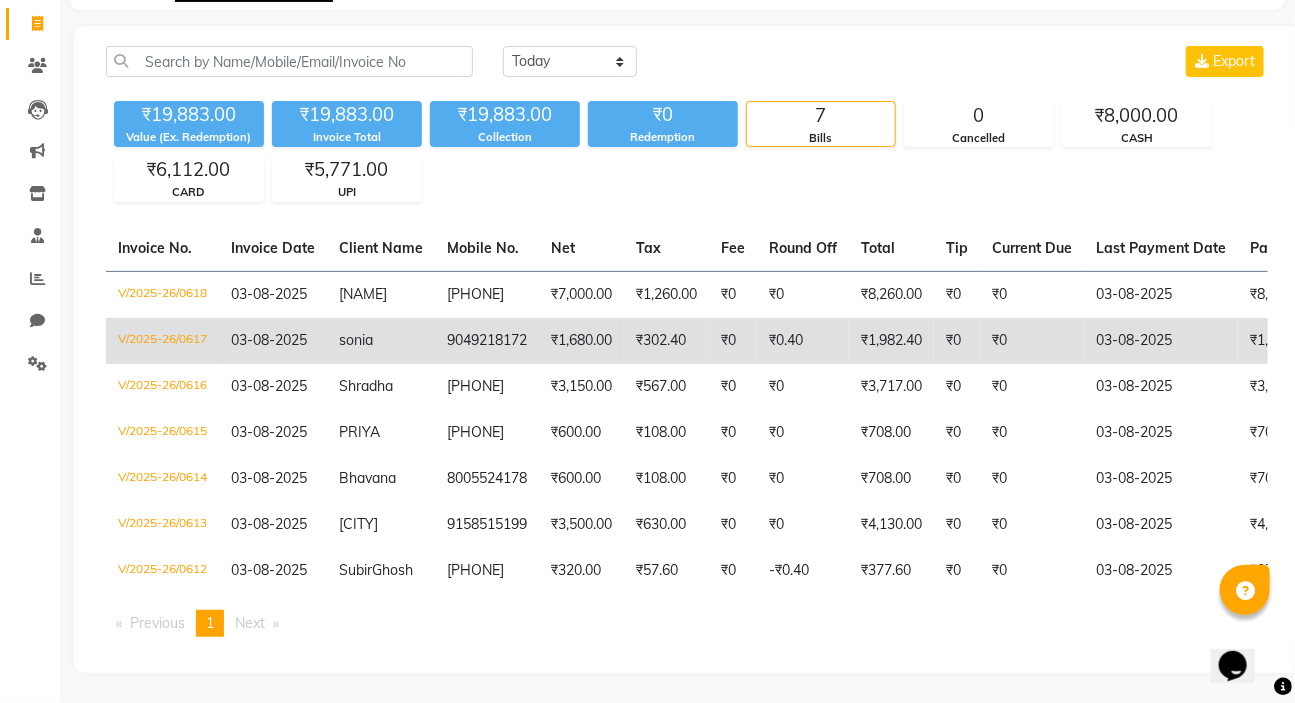 click on "V/2025-26/0617" 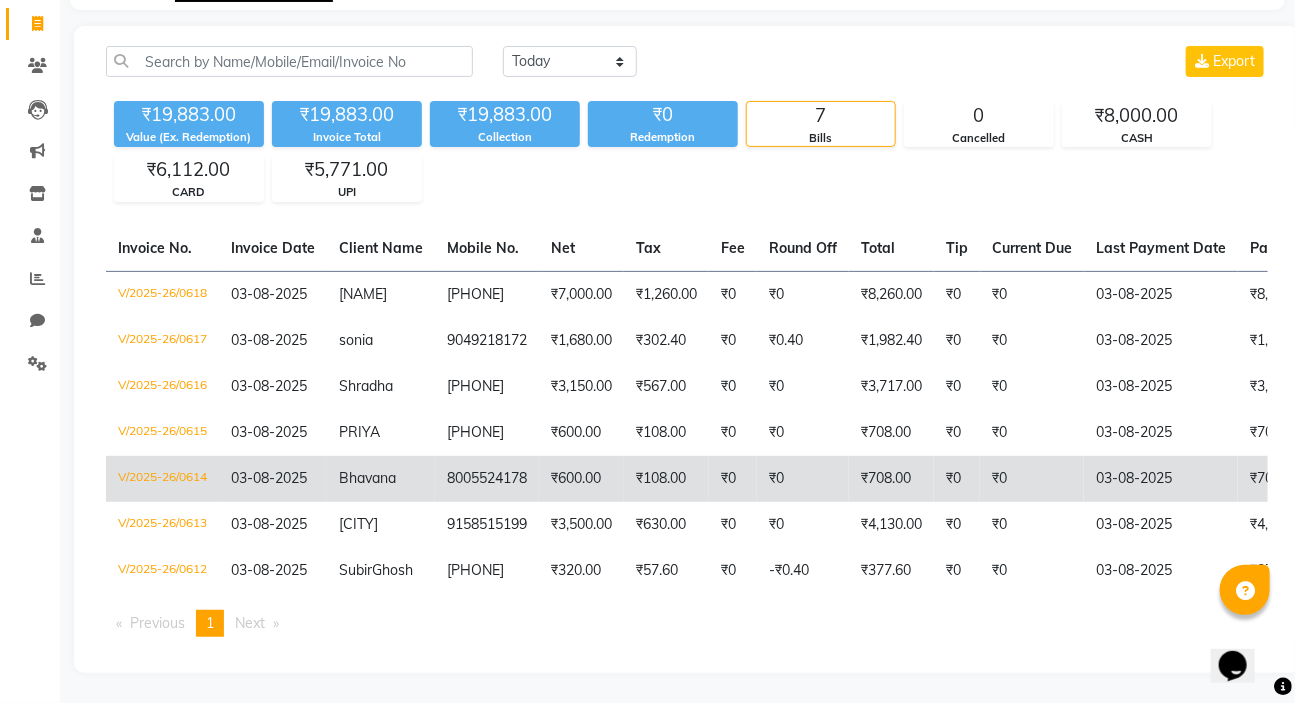 click on "V/2025-26/0614" 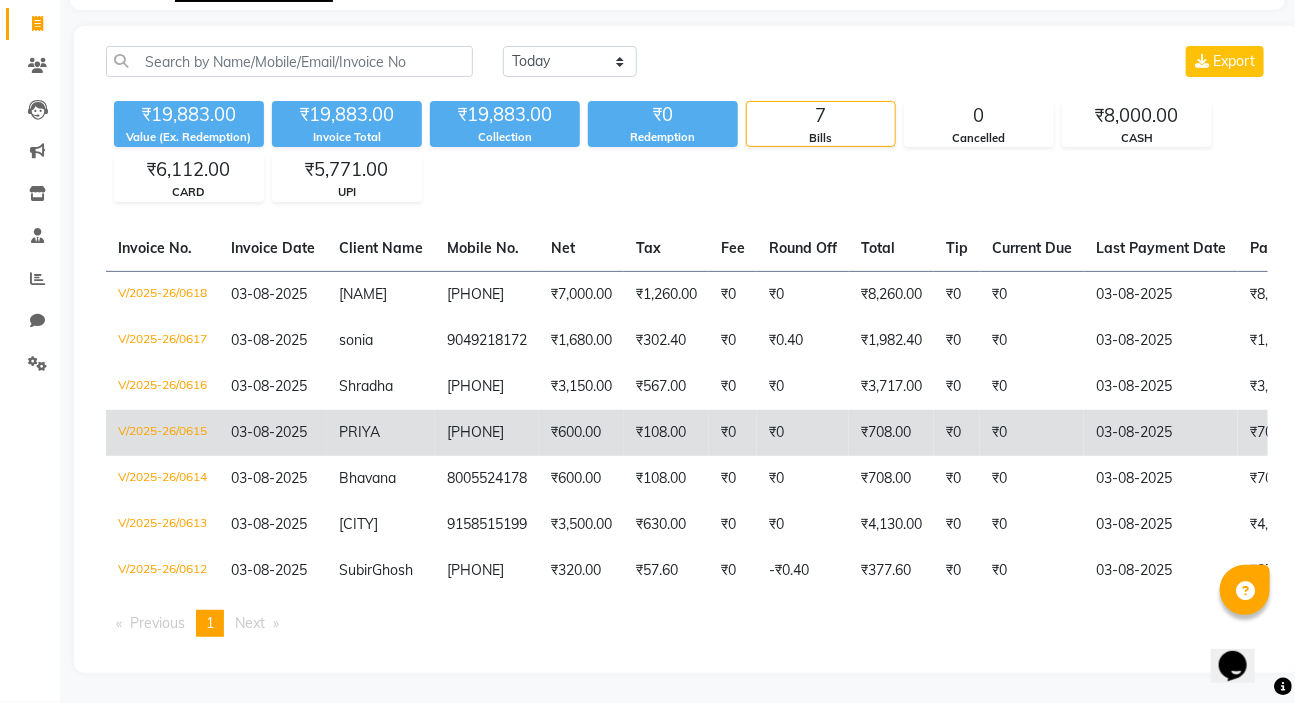 click on "V/2025-26/0615" 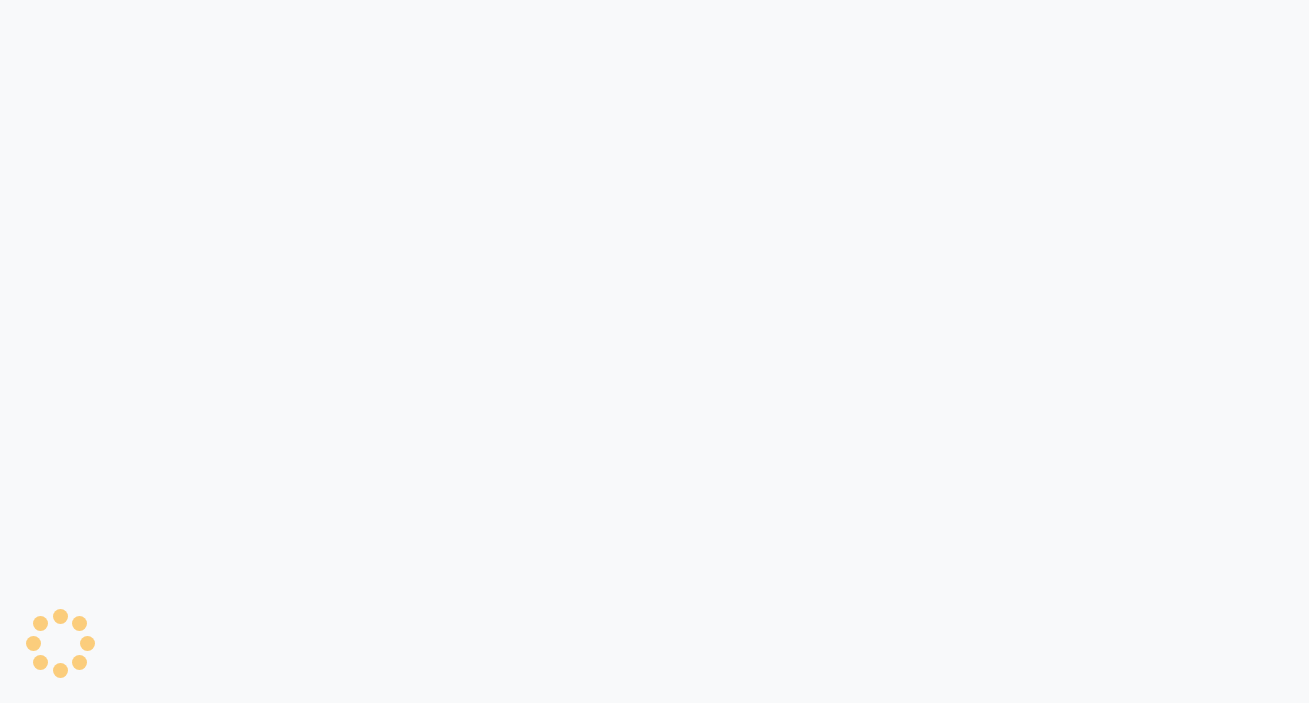 scroll, scrollTop: 0, scrollLeft: 0, axis: both 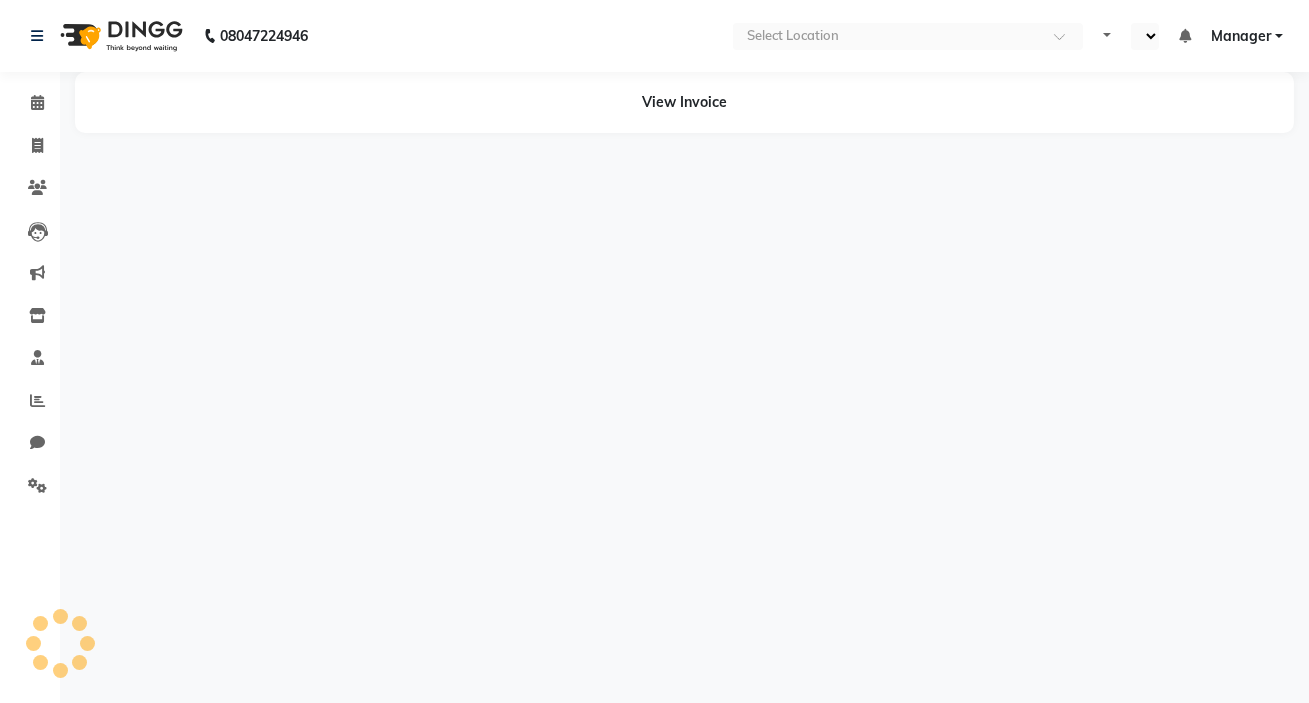 select on "en" 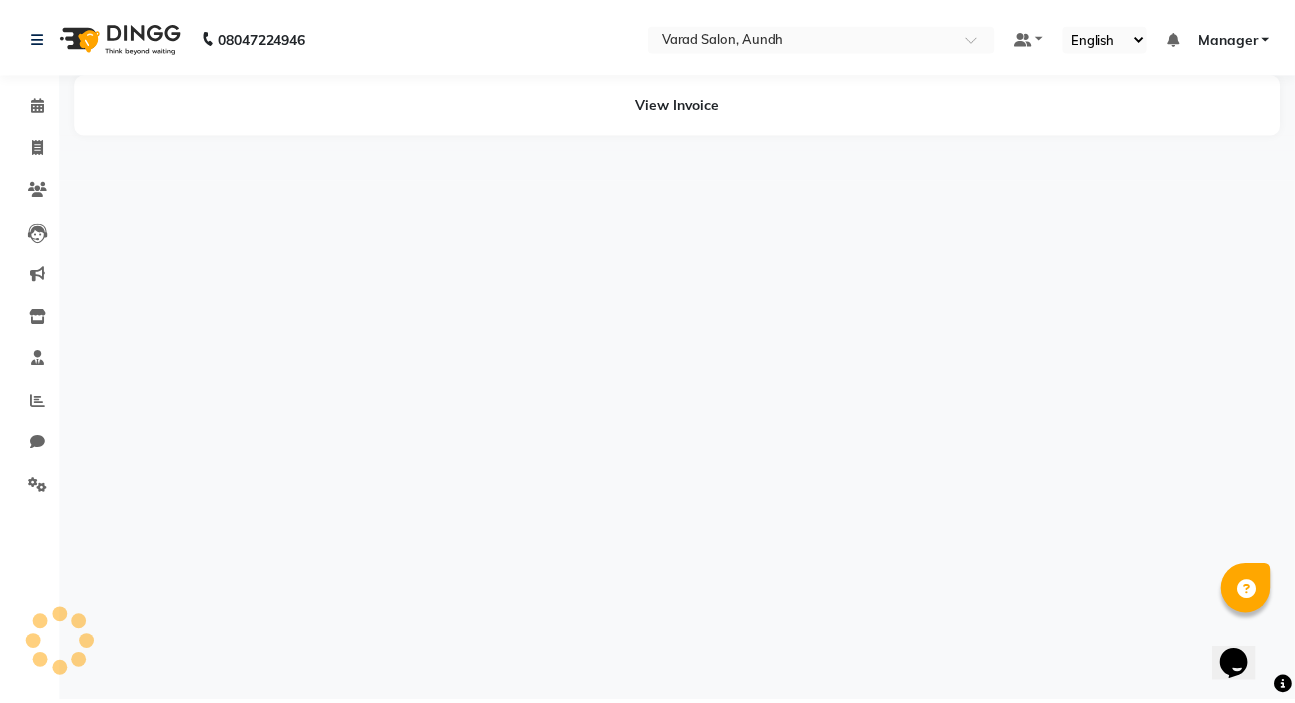 scroll, scrollTop: 0, scrollLeft: 0, axis: both 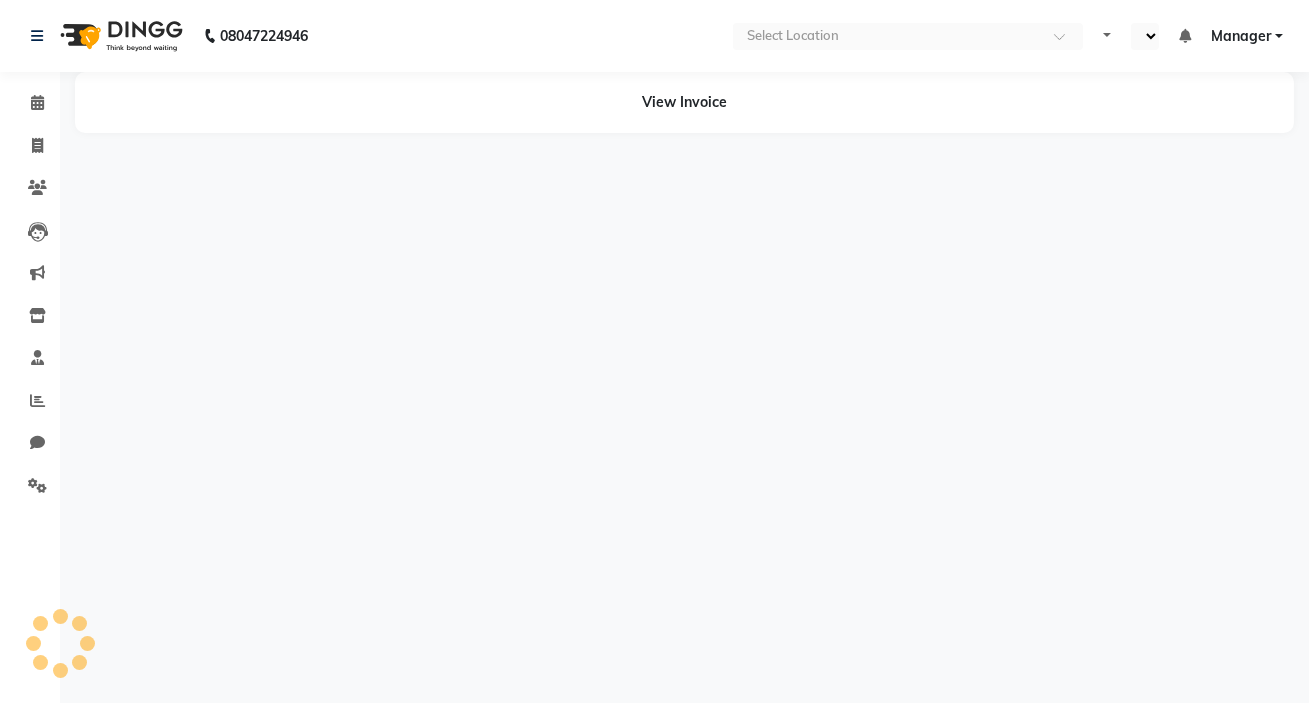 select on "en" 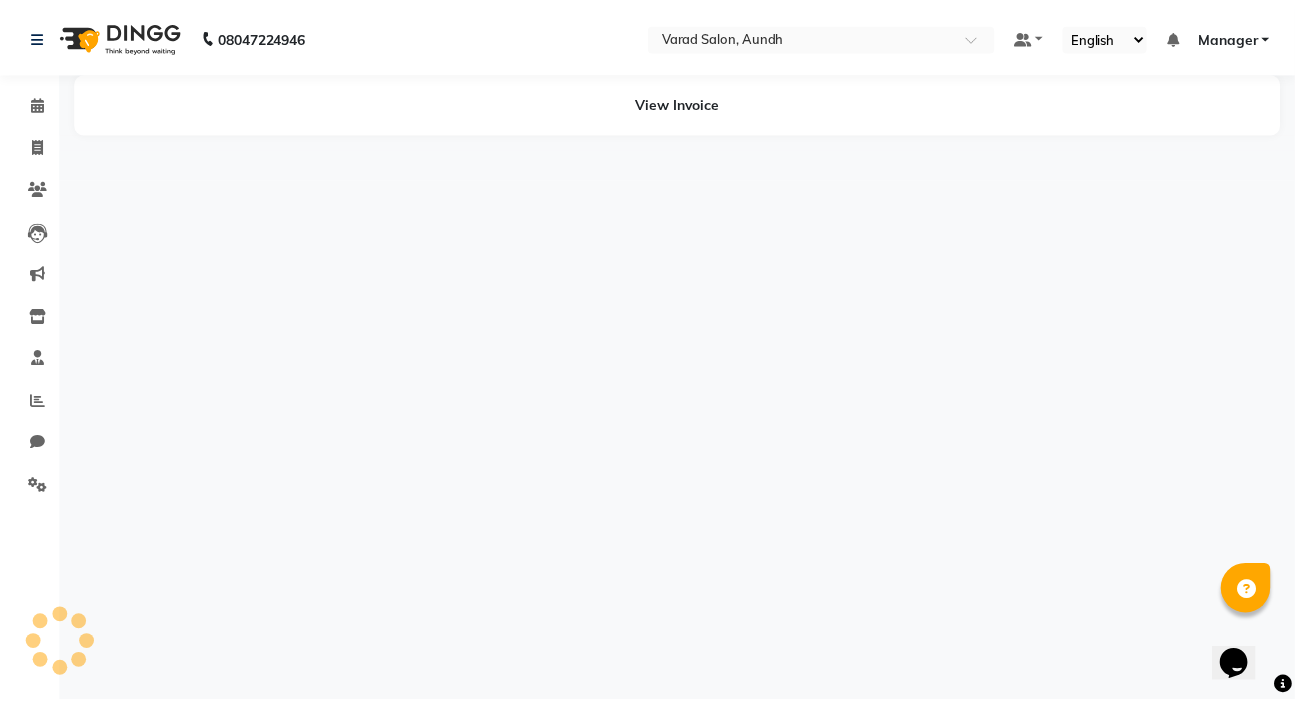 scroll, scrollTop: 0, scrollLeft: 0, axis: both 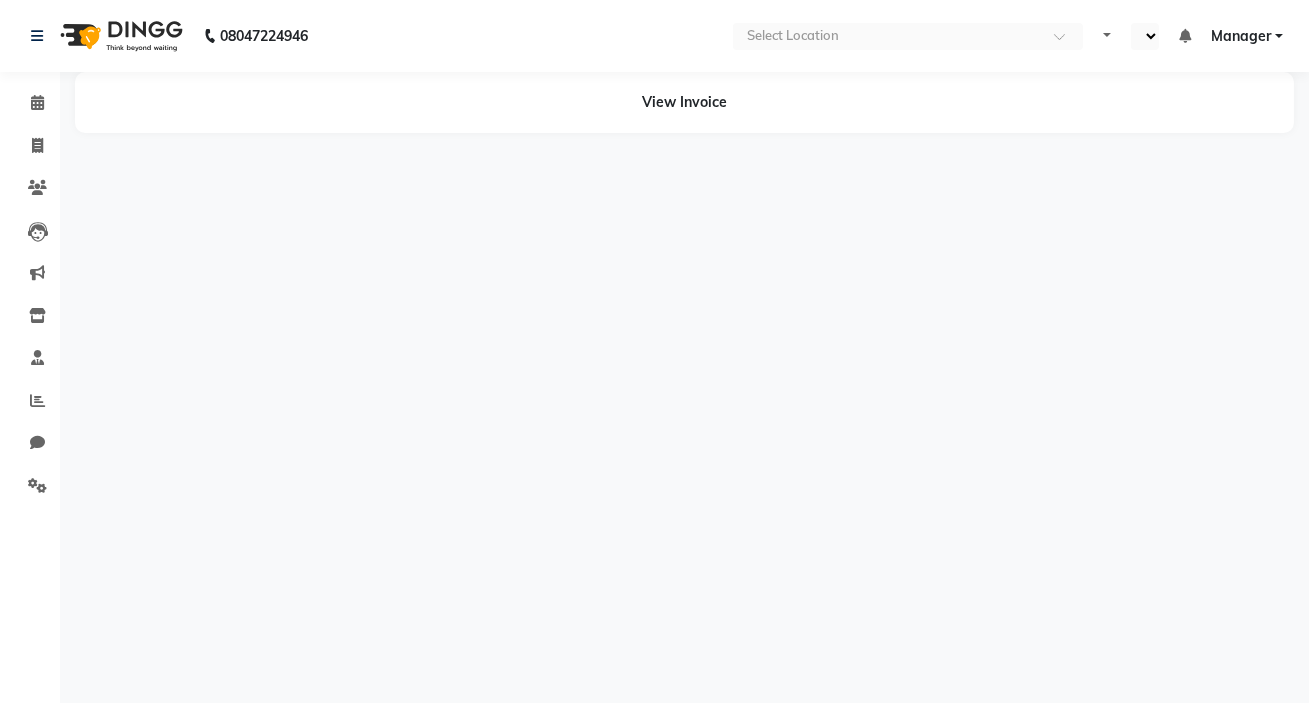select on "en" 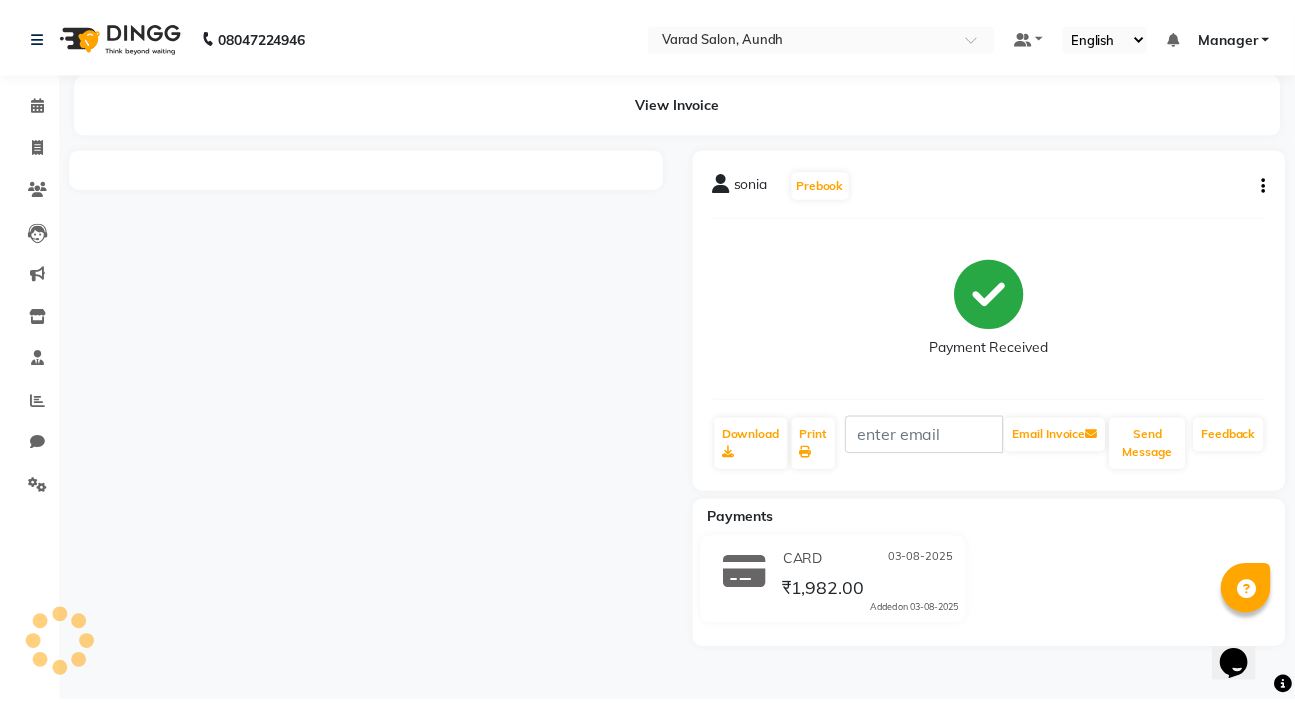scroll, scrollTop: 0, scrollLeft: 0, axis: both 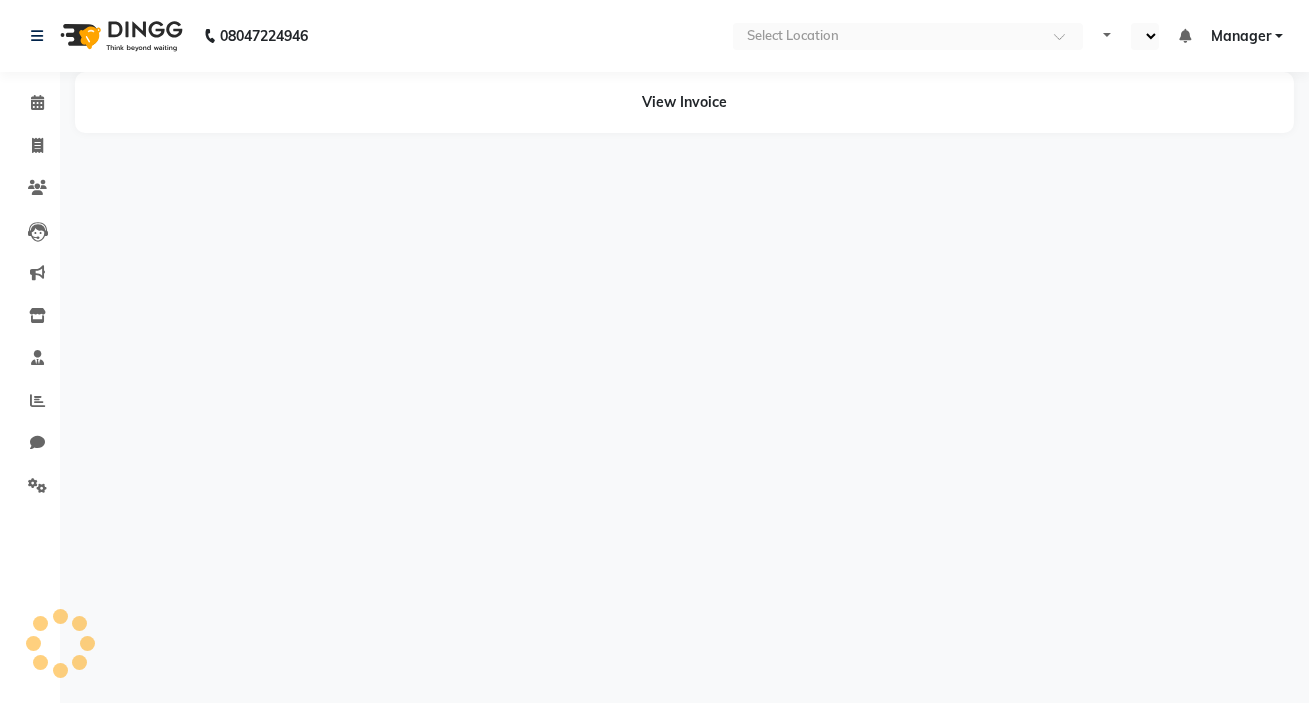 select on "en" 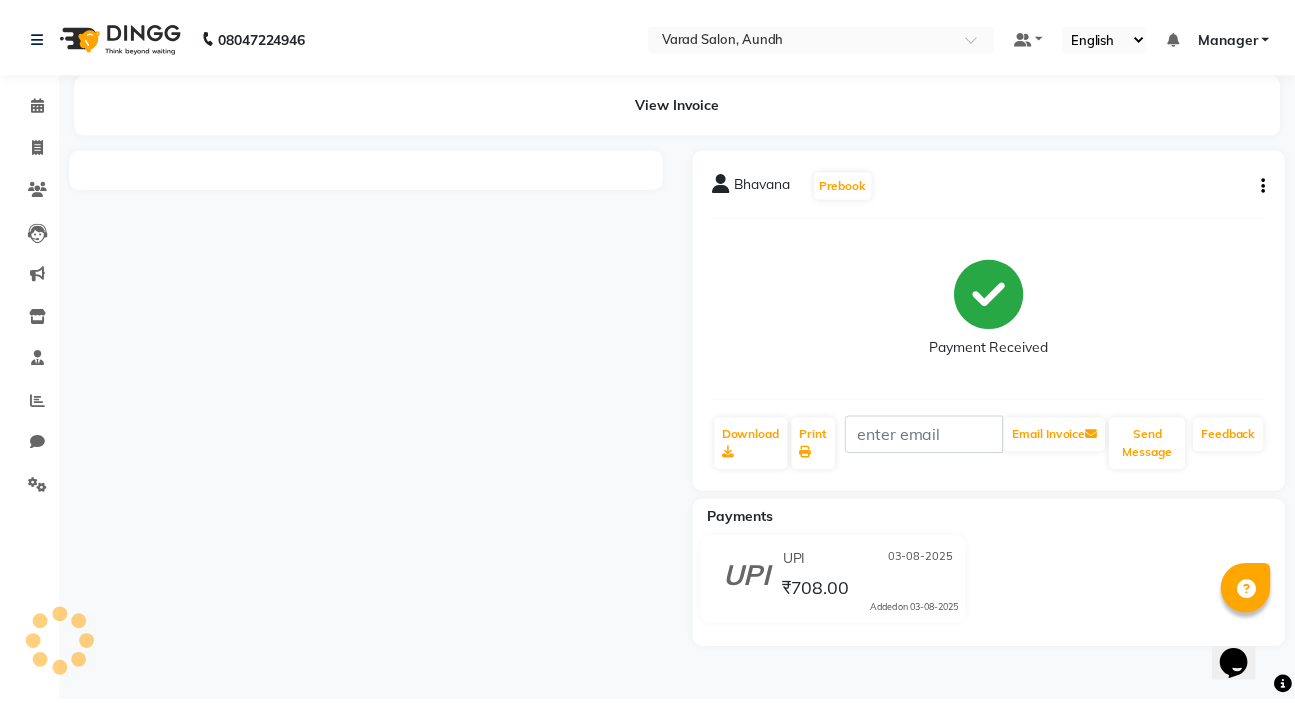 scroll, scrollTop: 0, scrollLeft: 0, axis: both 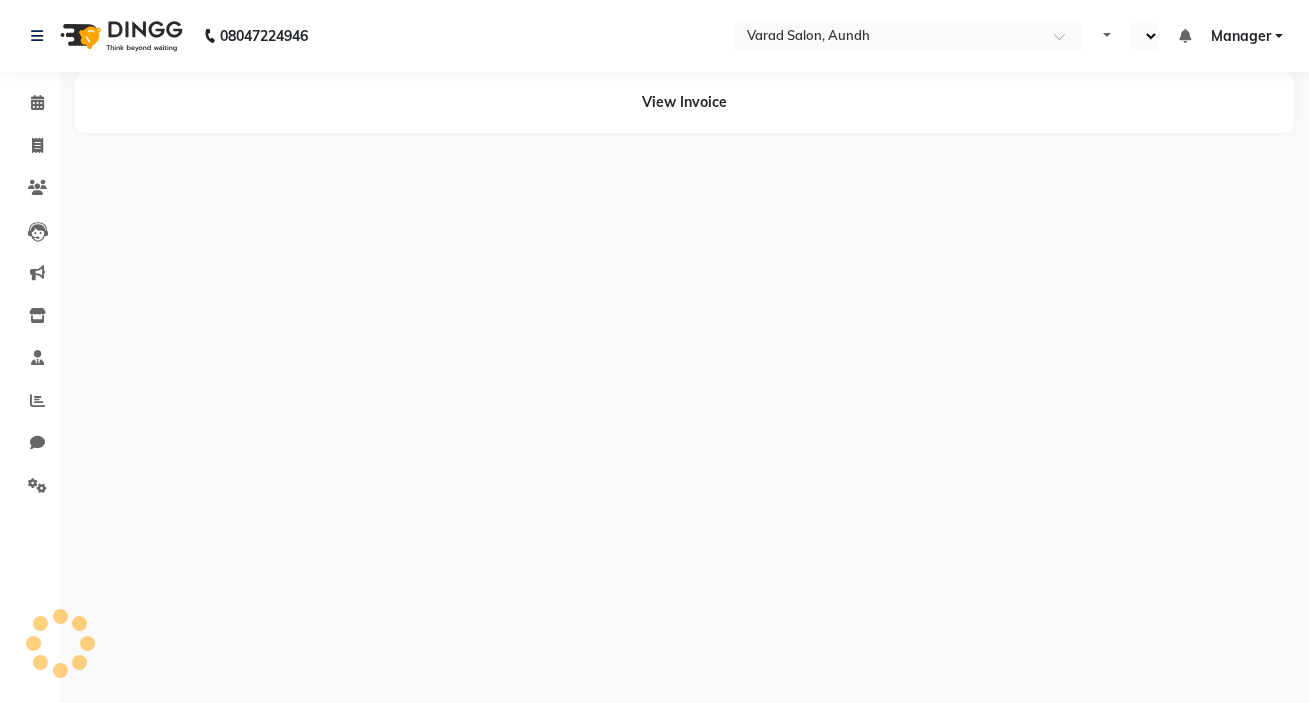 select on "en" 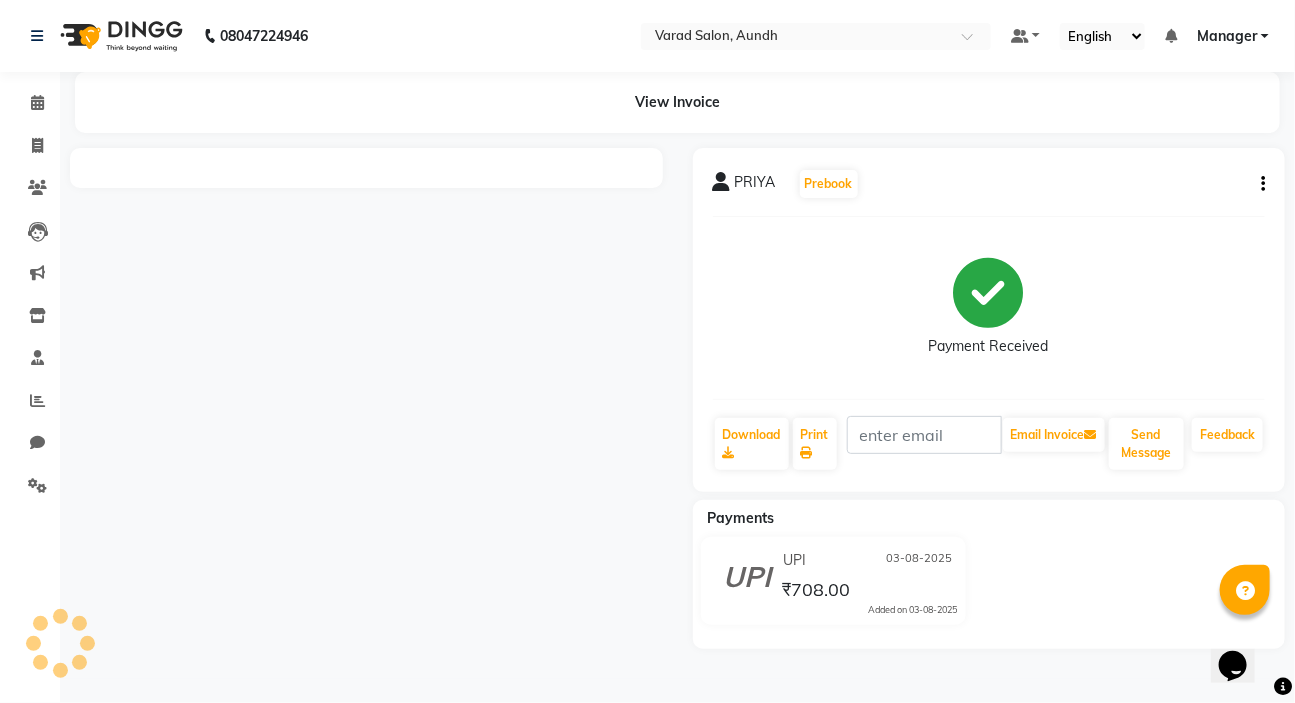 scroll, scrollTop: 0, scrollLeft: 0, axis: both 